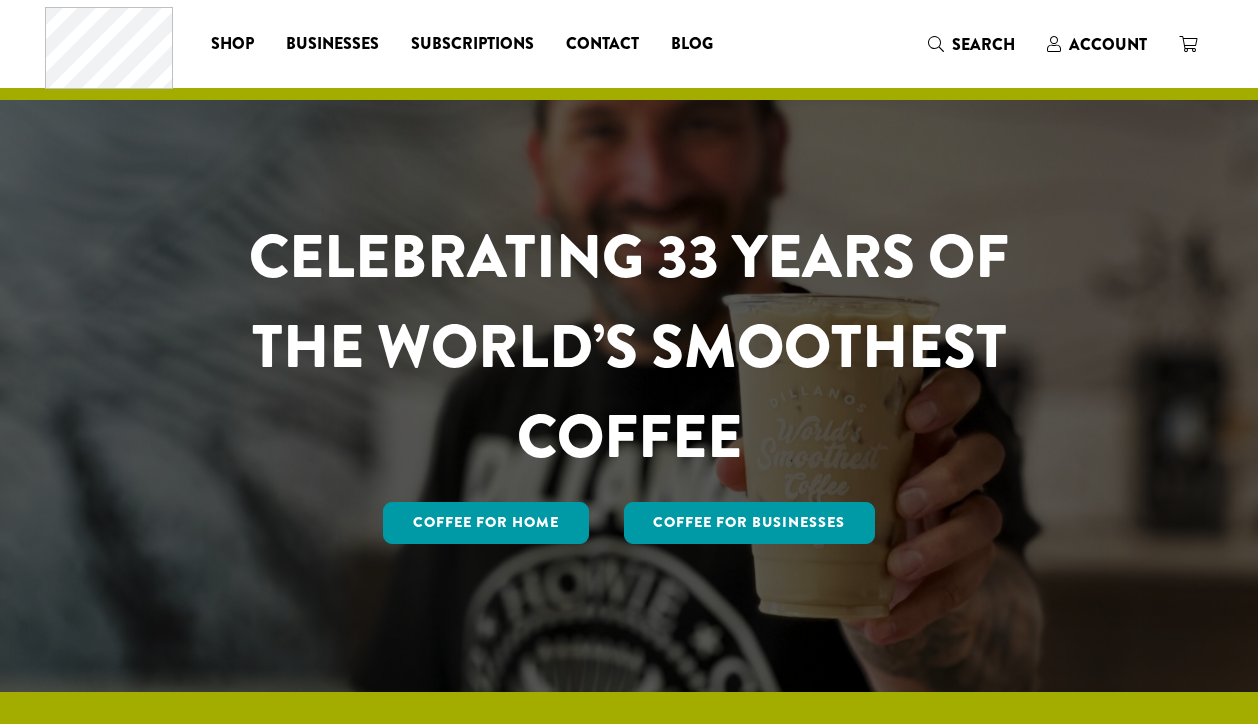 scroll, scrollTop: 0, scrollLeft: 0, axis: both 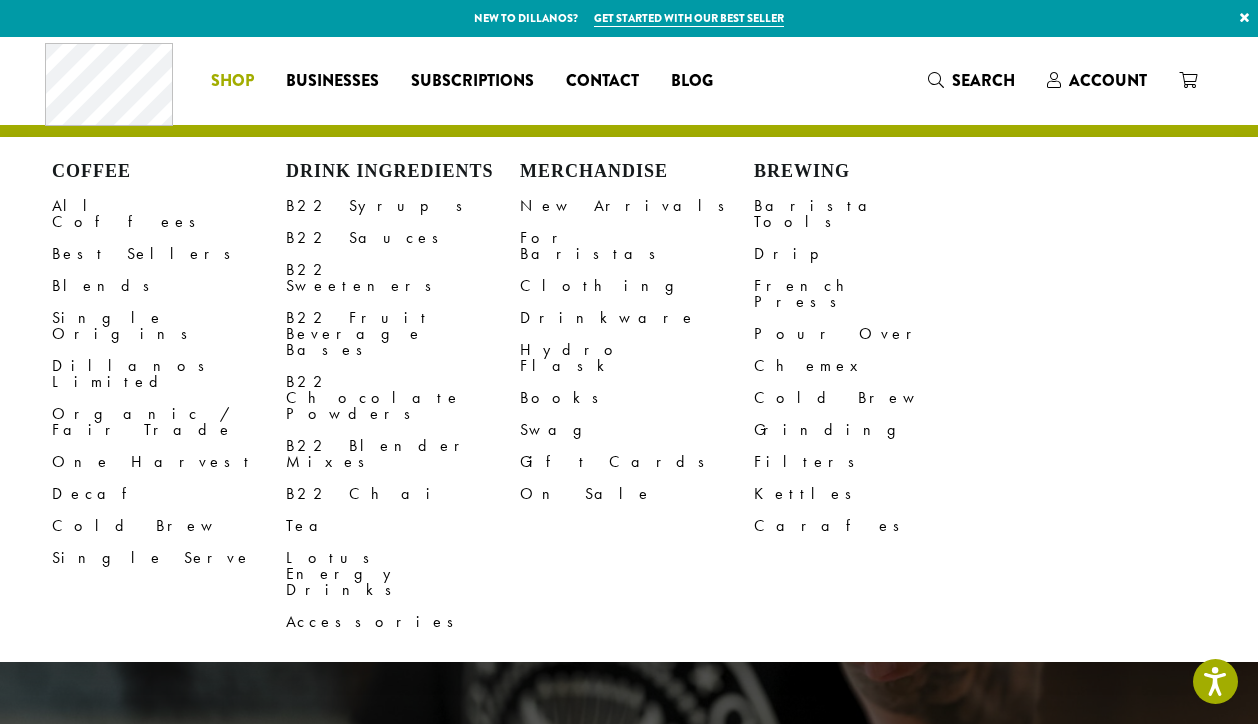 click on "Coffee All Coffees
Best Sellers
Blends
Single Origins
Dillanos Limited
Organic / Fair Trade
One Harvest
Decaf
Cold Brew
Single Serve
Drink Ingredients B22 Syrups
B22 Sauces
B22 Sweeteners
B22 Fruit Beverage Bases
B22 Chocolate Powders
B22 Blender Mixes
B22 Chai
Tea
Lotus Energy Drinks
Accessories
Merchandise New Arrivals
For Baristas
Clothing
Drinkware
Hydro Flask
Books
Swag
Gift Cards
On Sale
Brewing Barista Tools
Drip
French Press
Pour Over
Chemex
Cold Brew
Grinding
Filters
Kettles
Carafes
Shop" at bounding box center (232, 81) 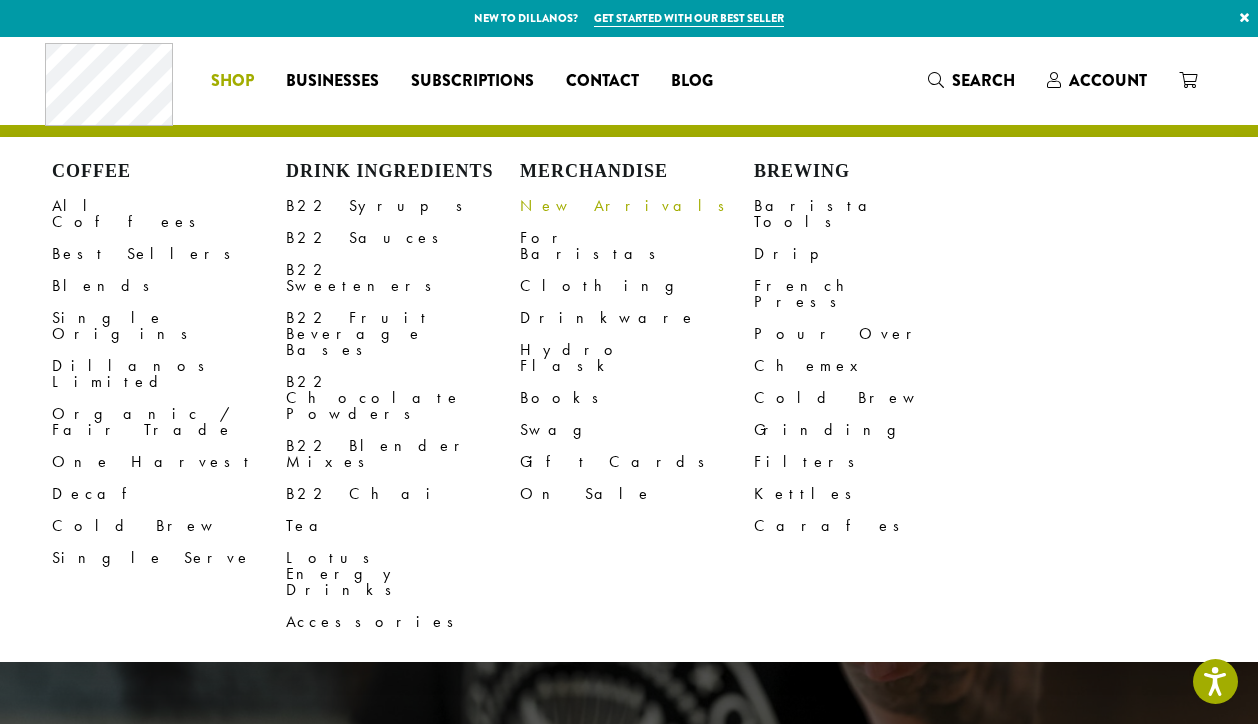 click on "New Arrivals" at bounding box center [637, 206] 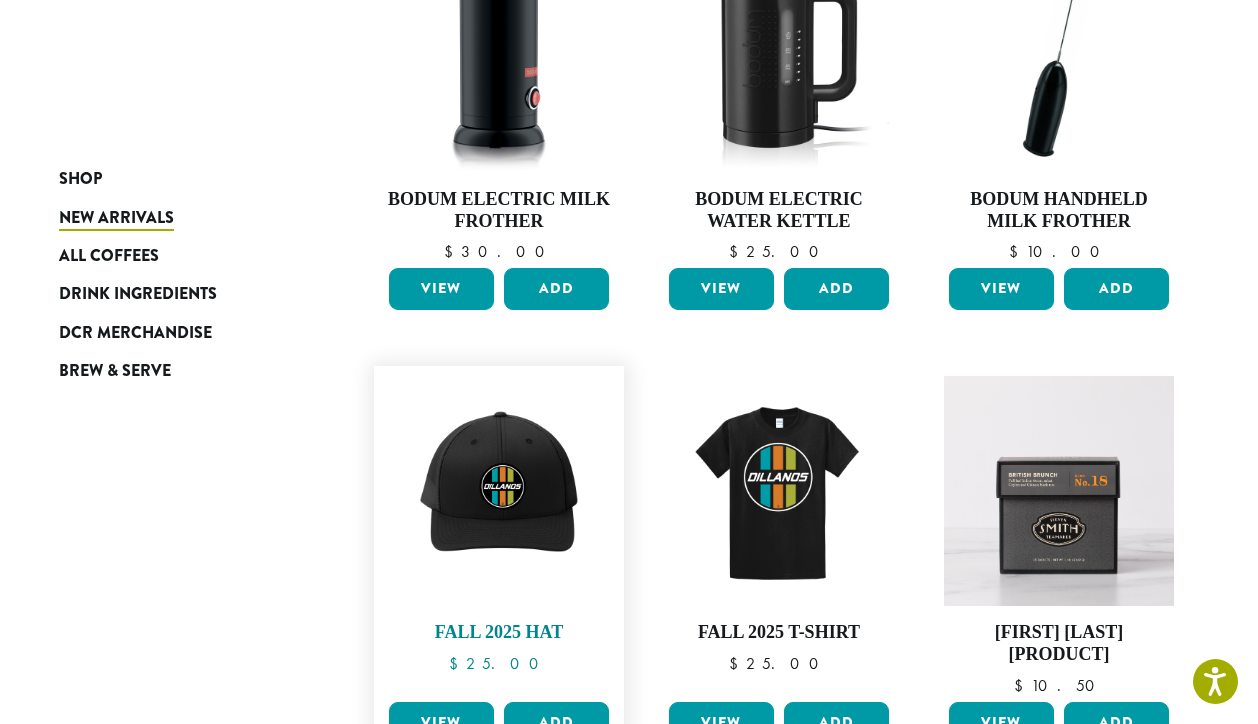 scroll, scrollTop: 400, scrollLeft: 0, axis: vertical 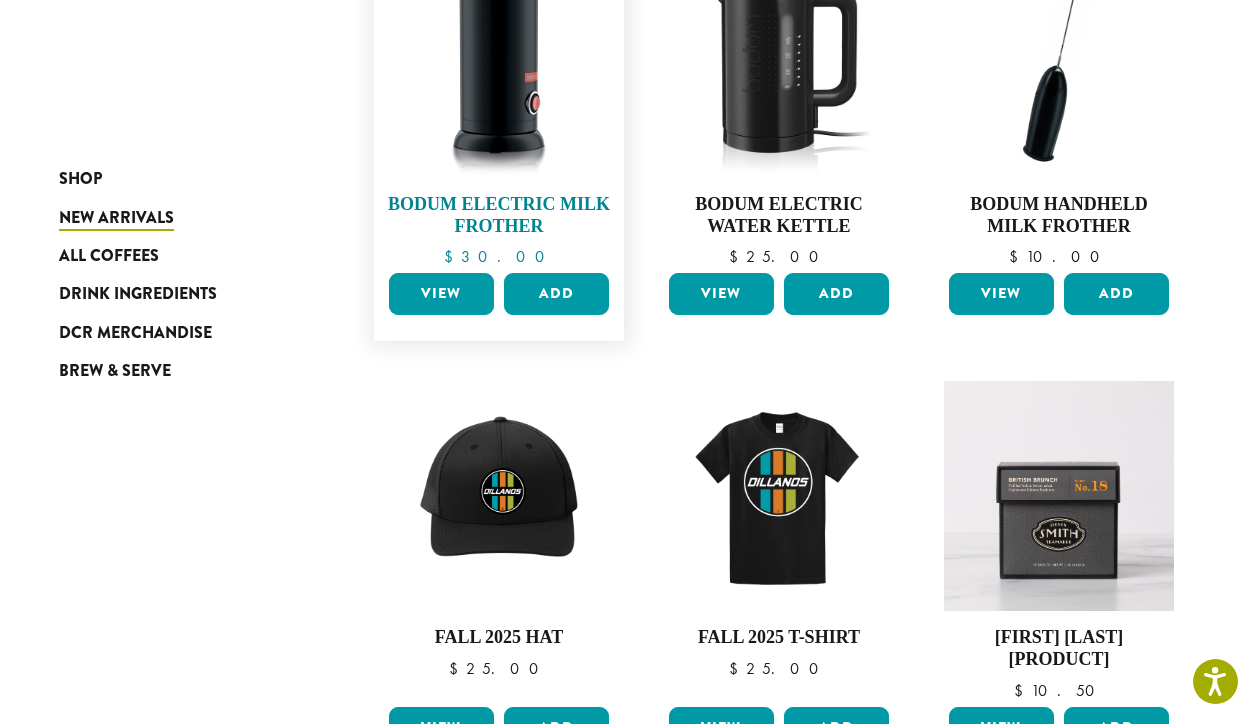 click at bounding box center [499, 63] 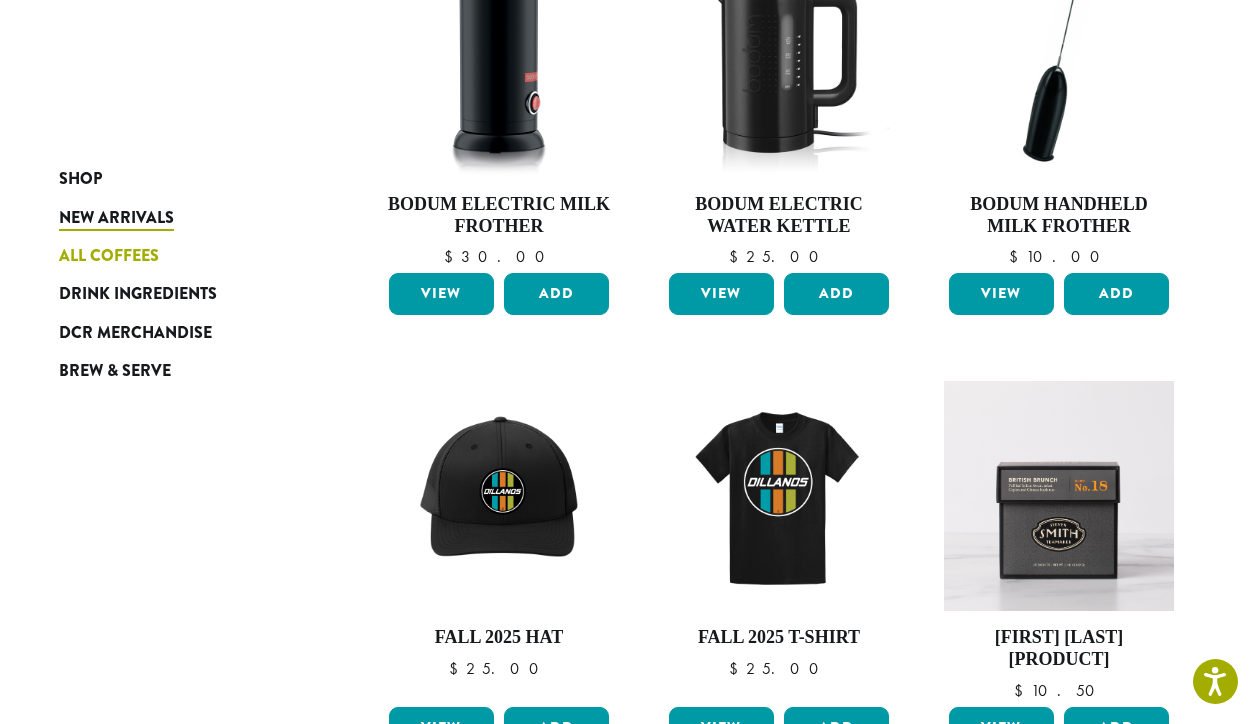 click on "All Coffees" at bounding box center (109, 256) 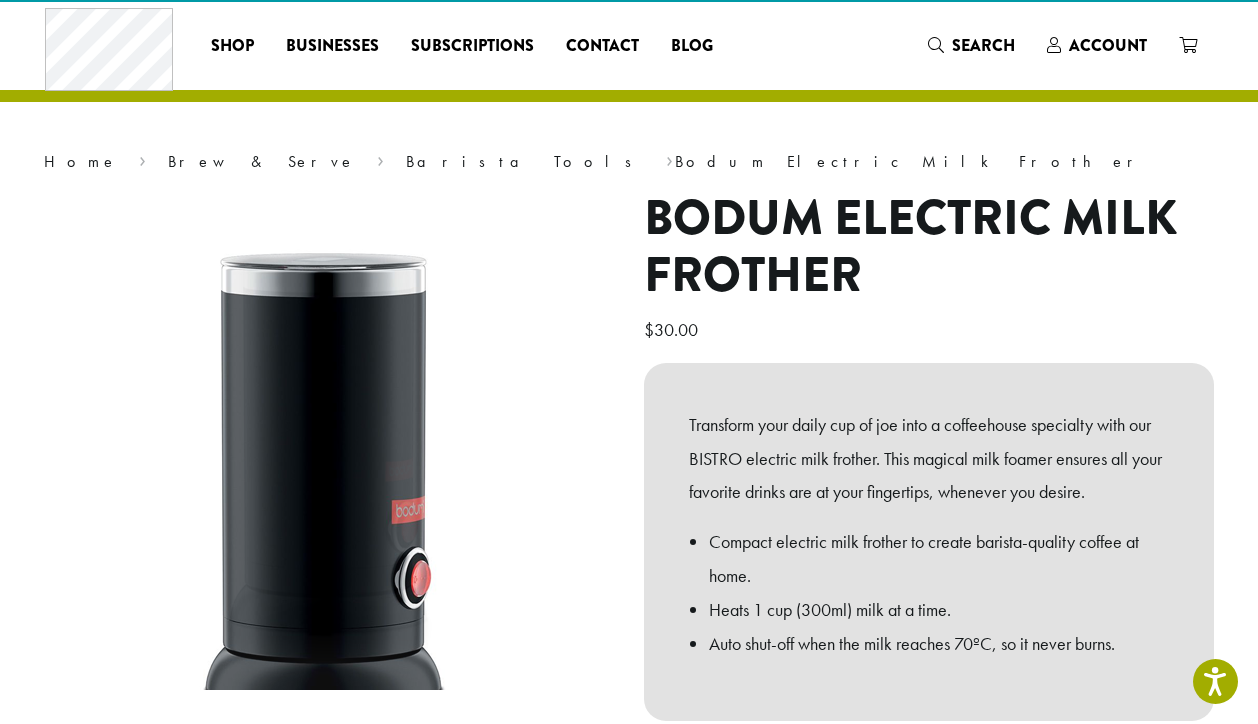 scroll, scrollTop: 0, scrollLeft: 0, axis: both 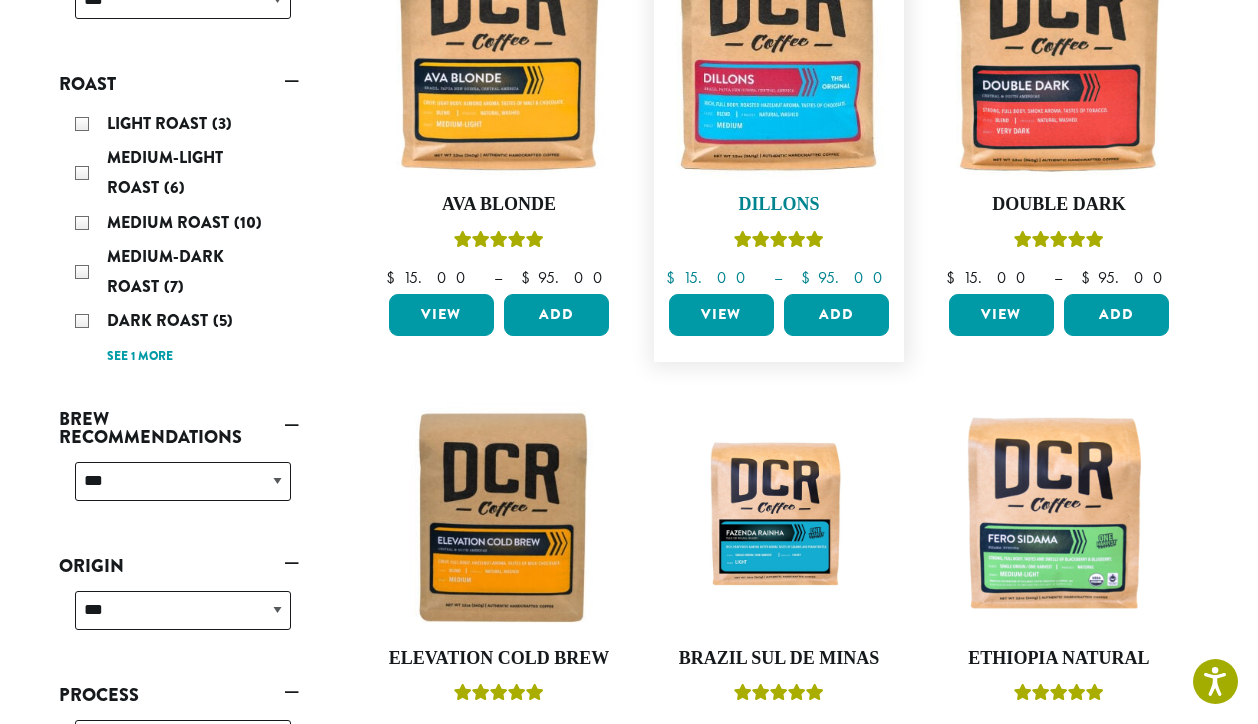 click at bounding box center [779, 63] 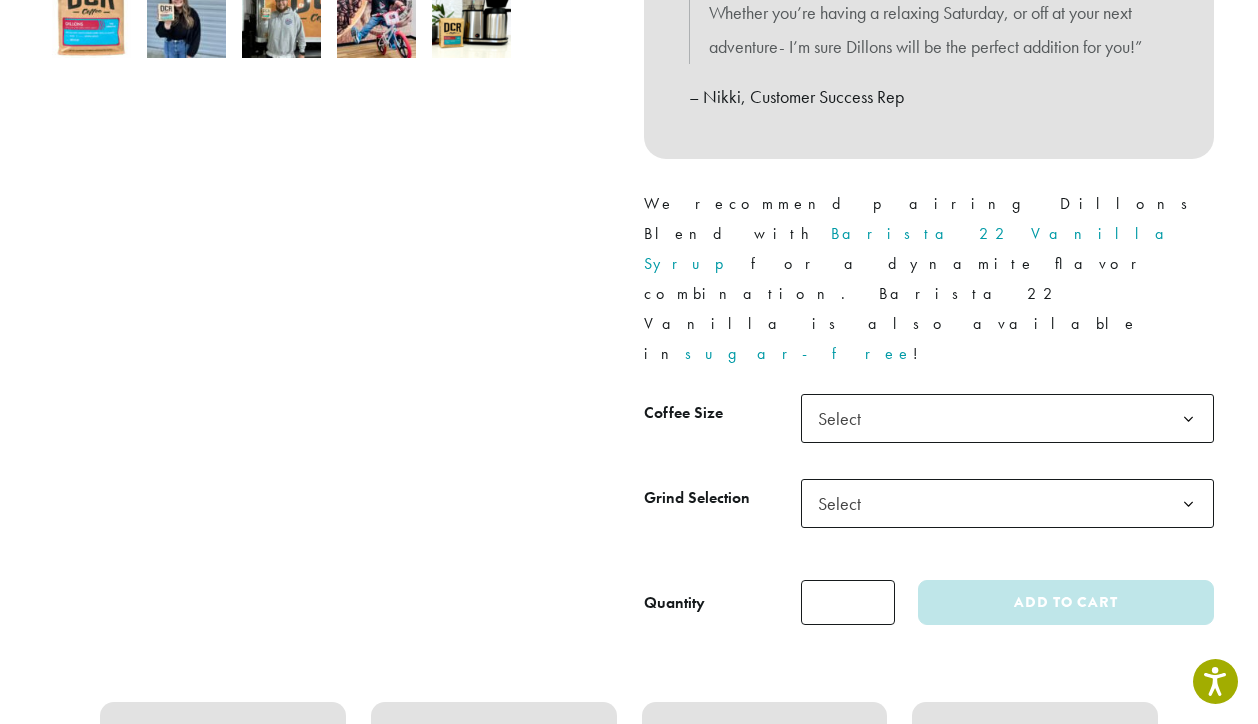 scroll, scrollTop: 798, scrollLeft: 0, axis: vertical 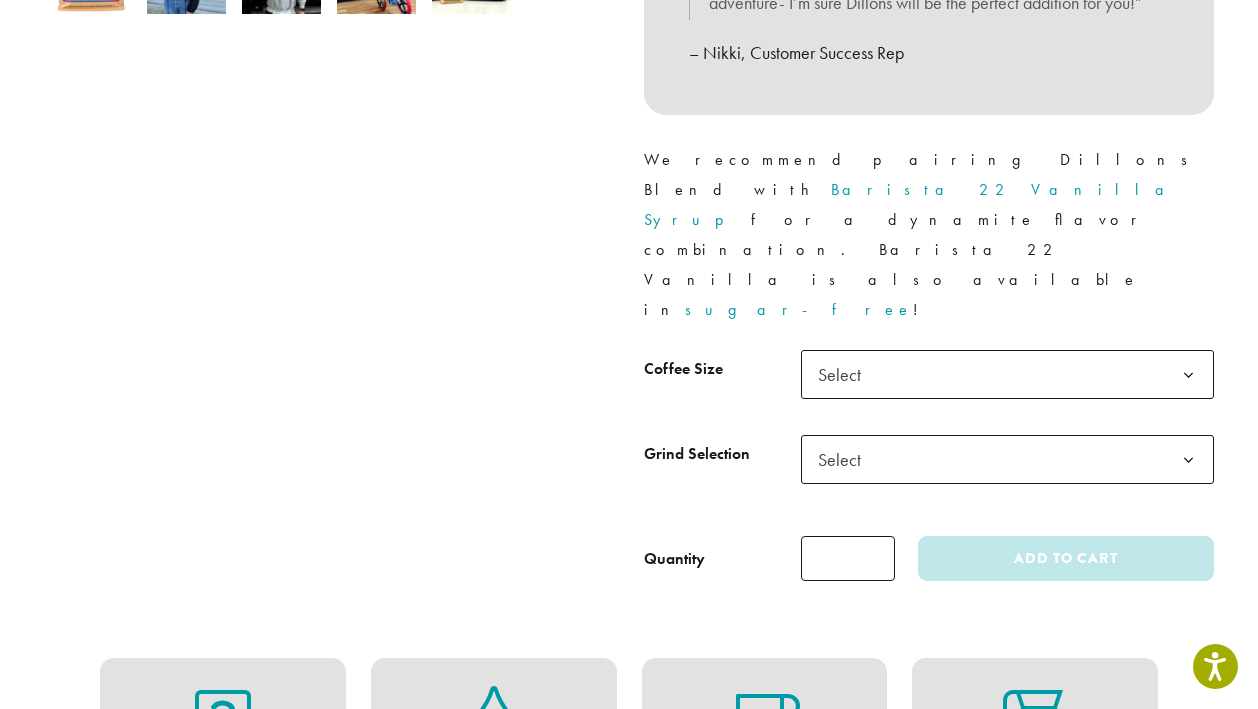 click on "Select" 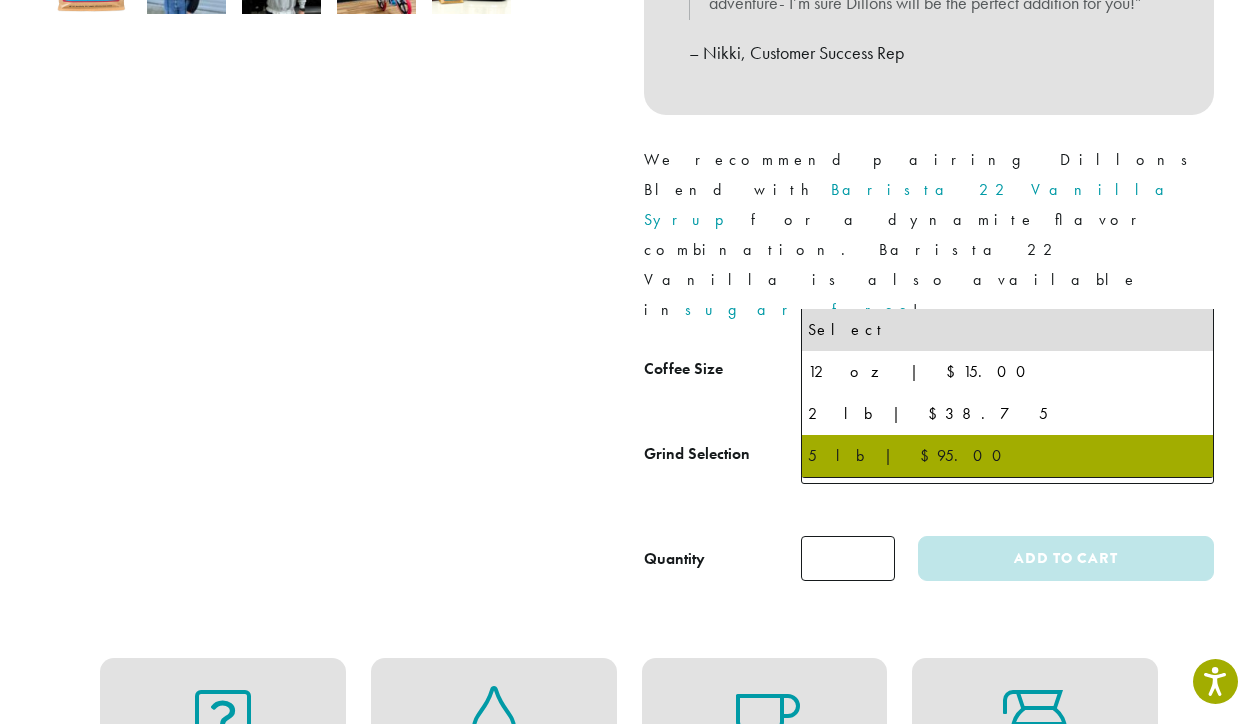 select on "**********" 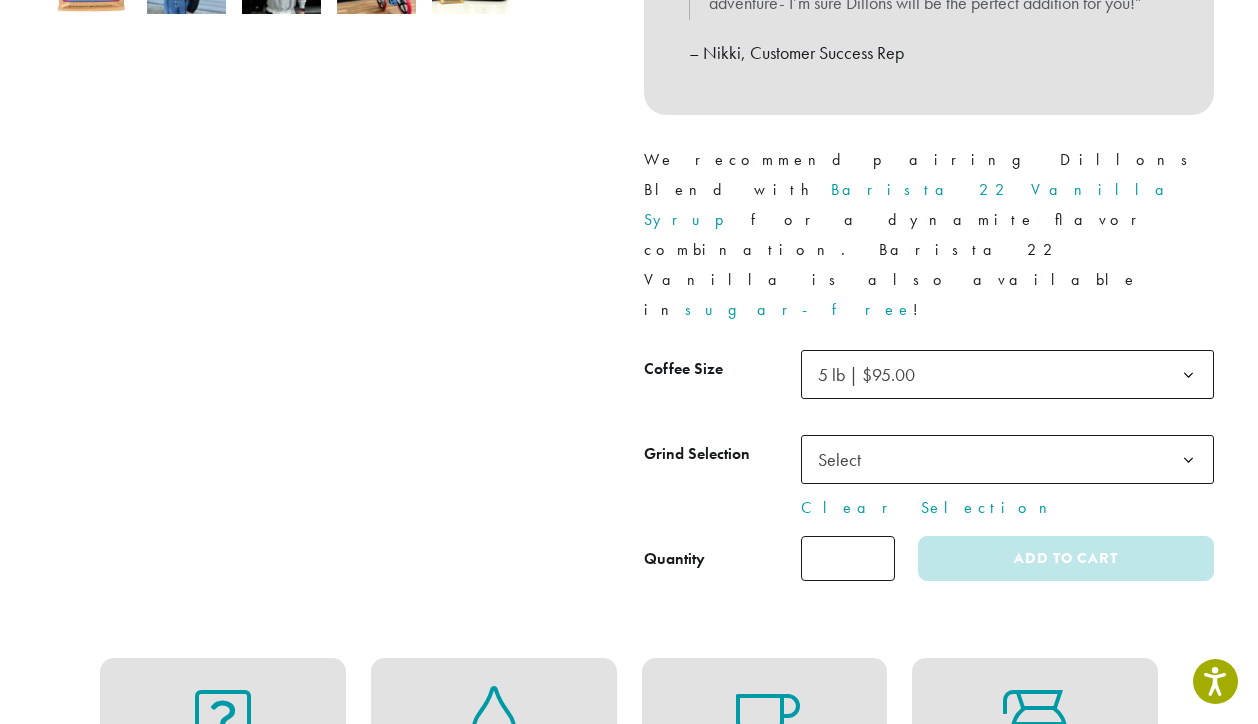 click on "Select" 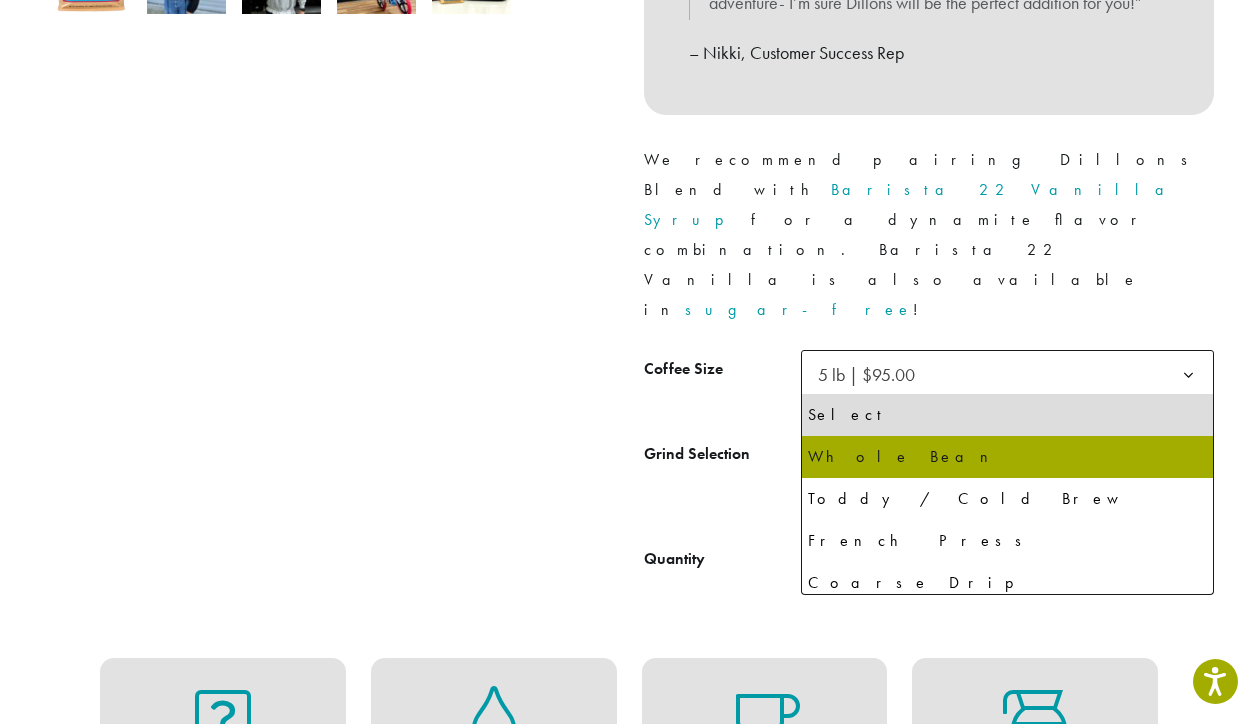 select on "**********" 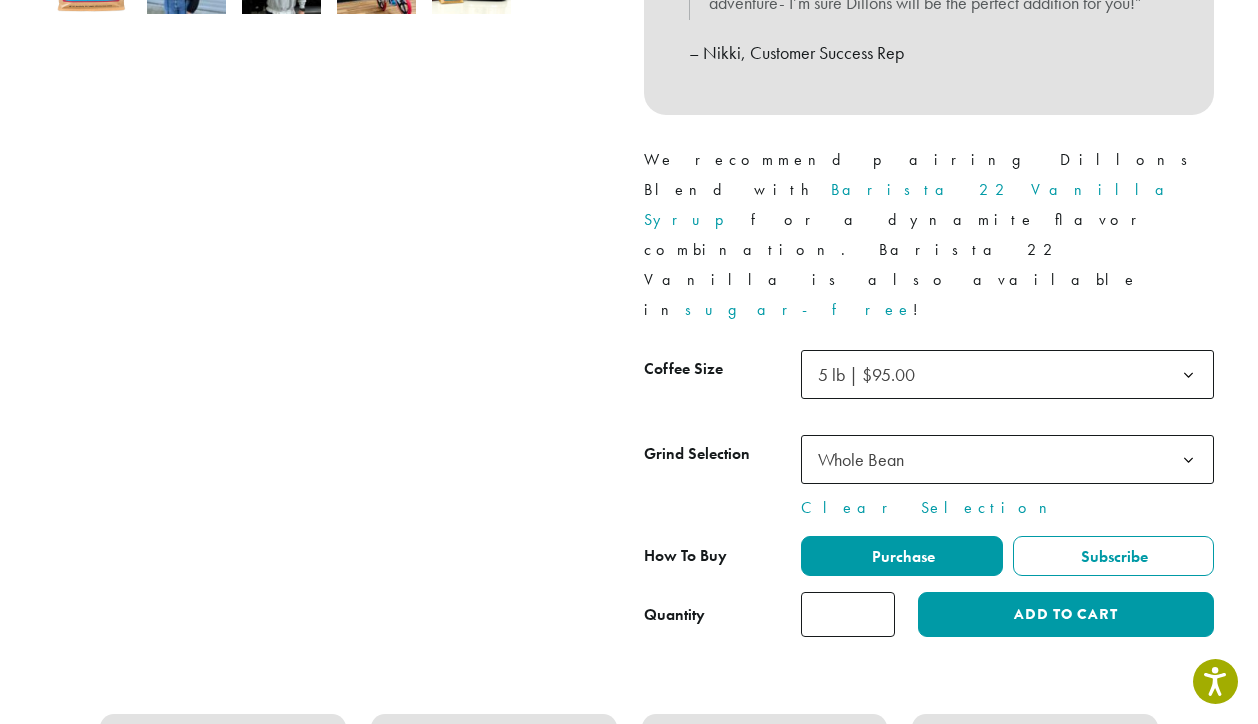 type on "*" 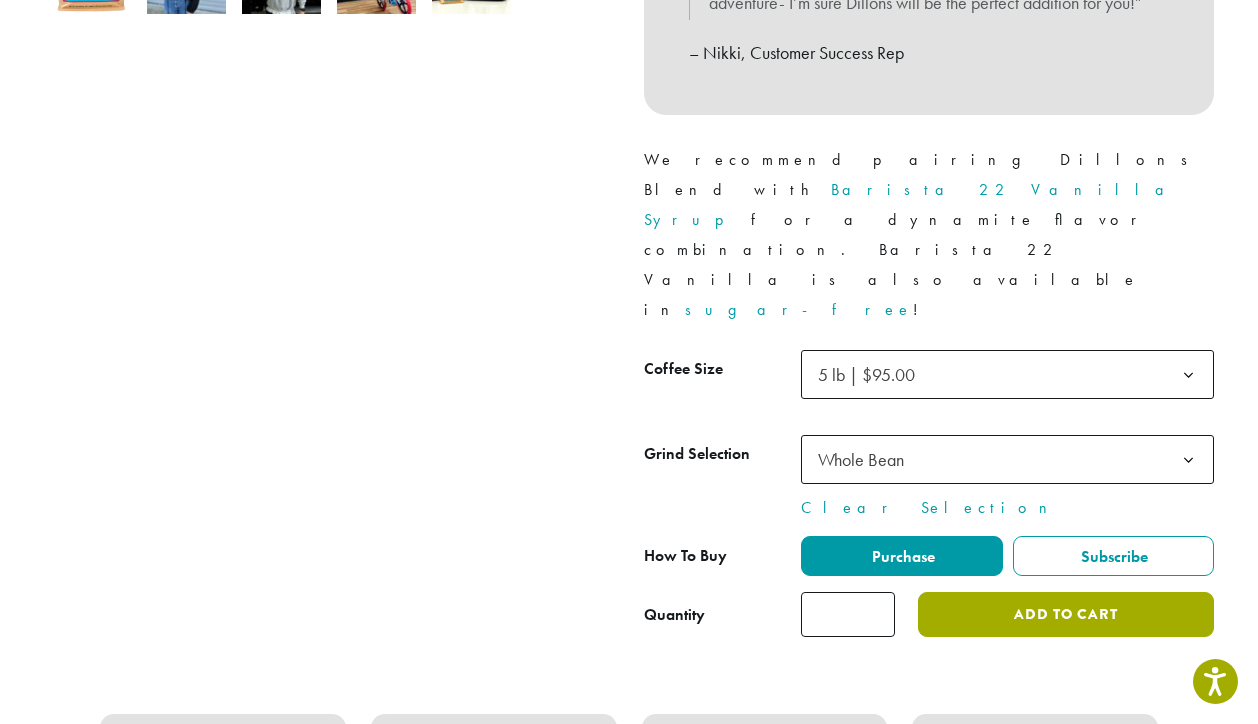 click on "Add to cart" 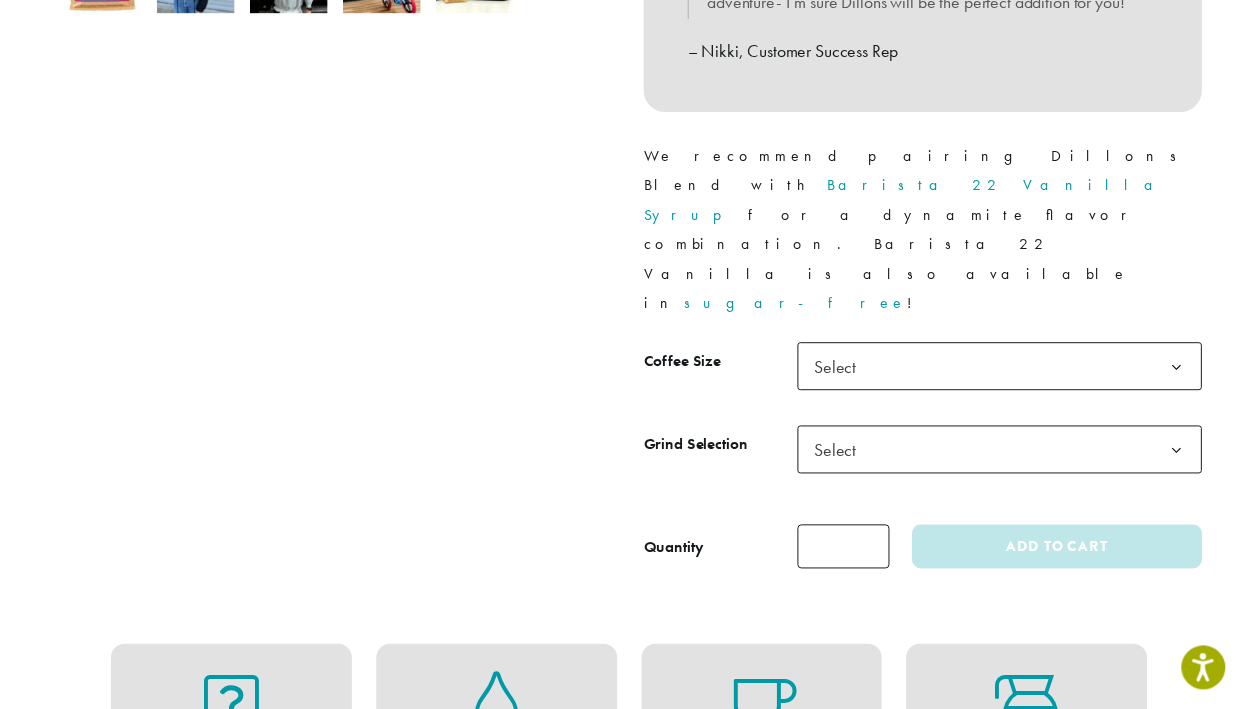 scroll, scrollTop: 800, scrollLeft: 0, axis: vertical 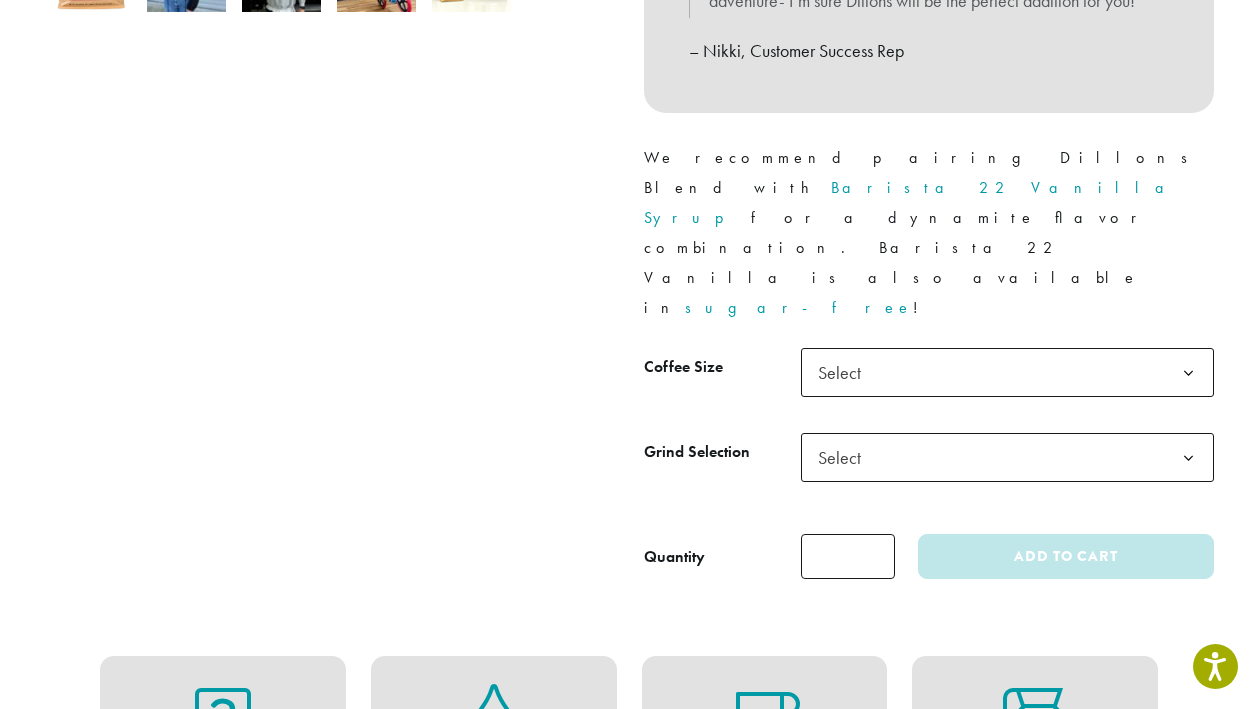 click on "Select" 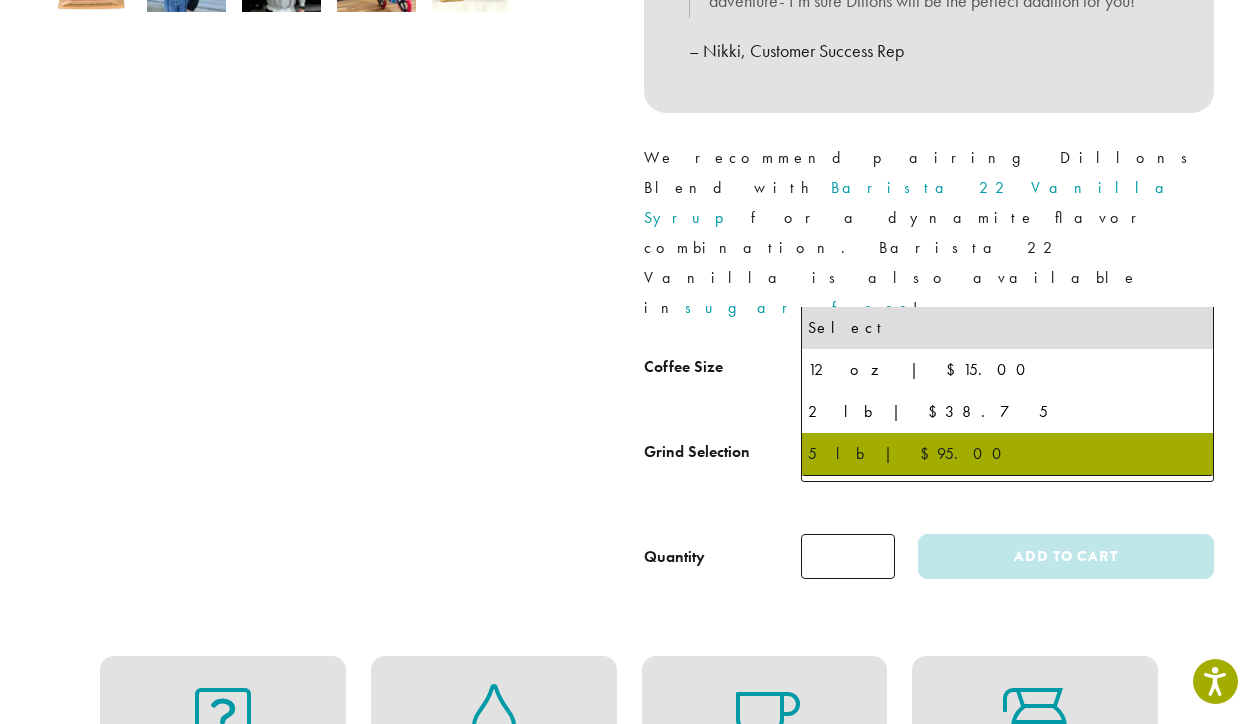 select on "**********" 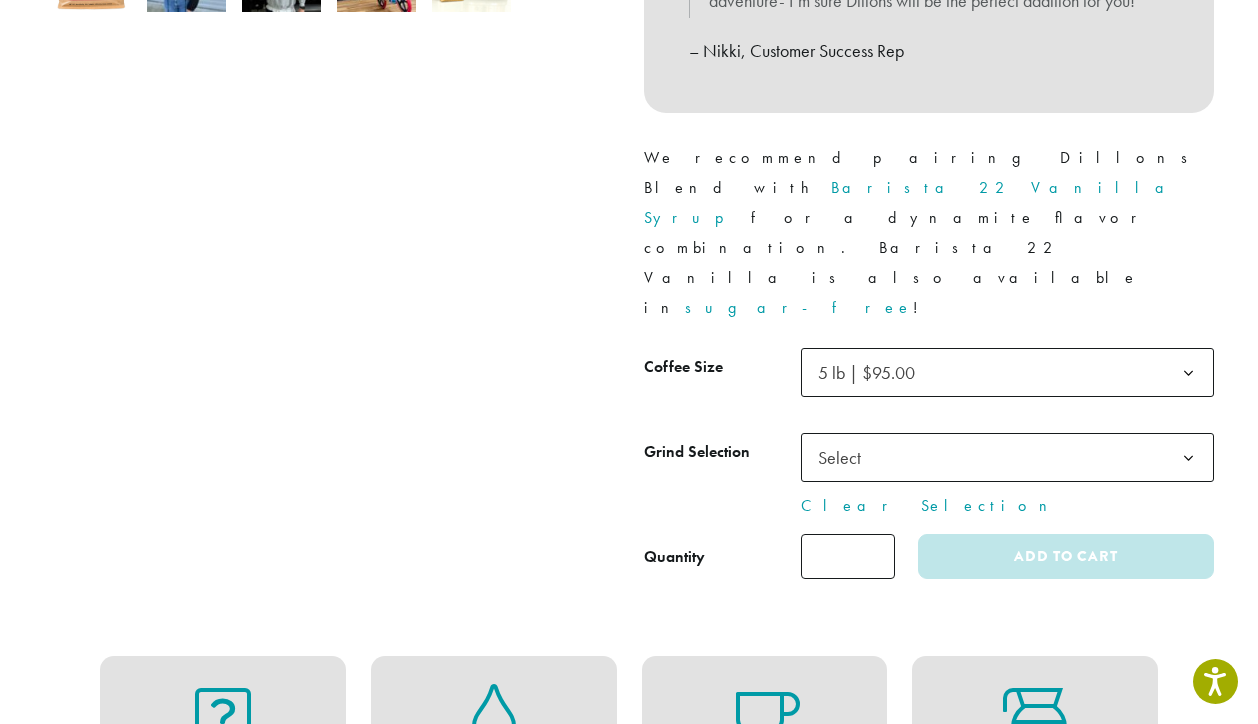 click on "**********" 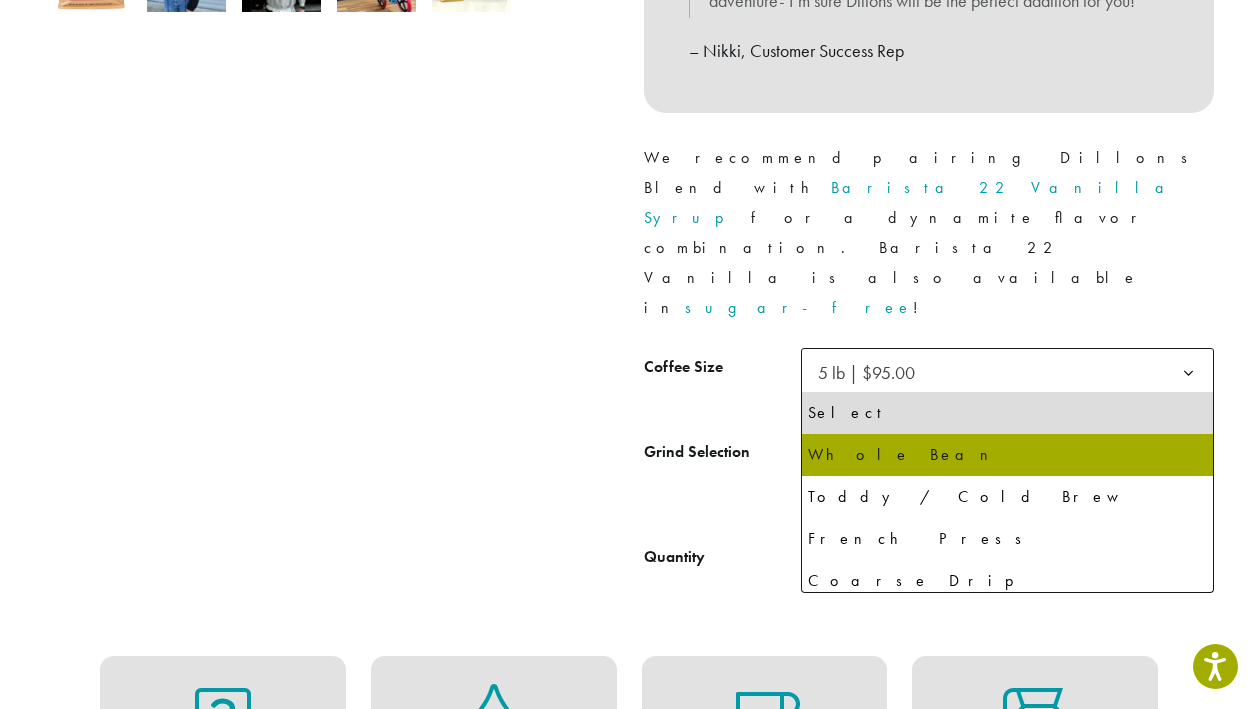 select on "**********" 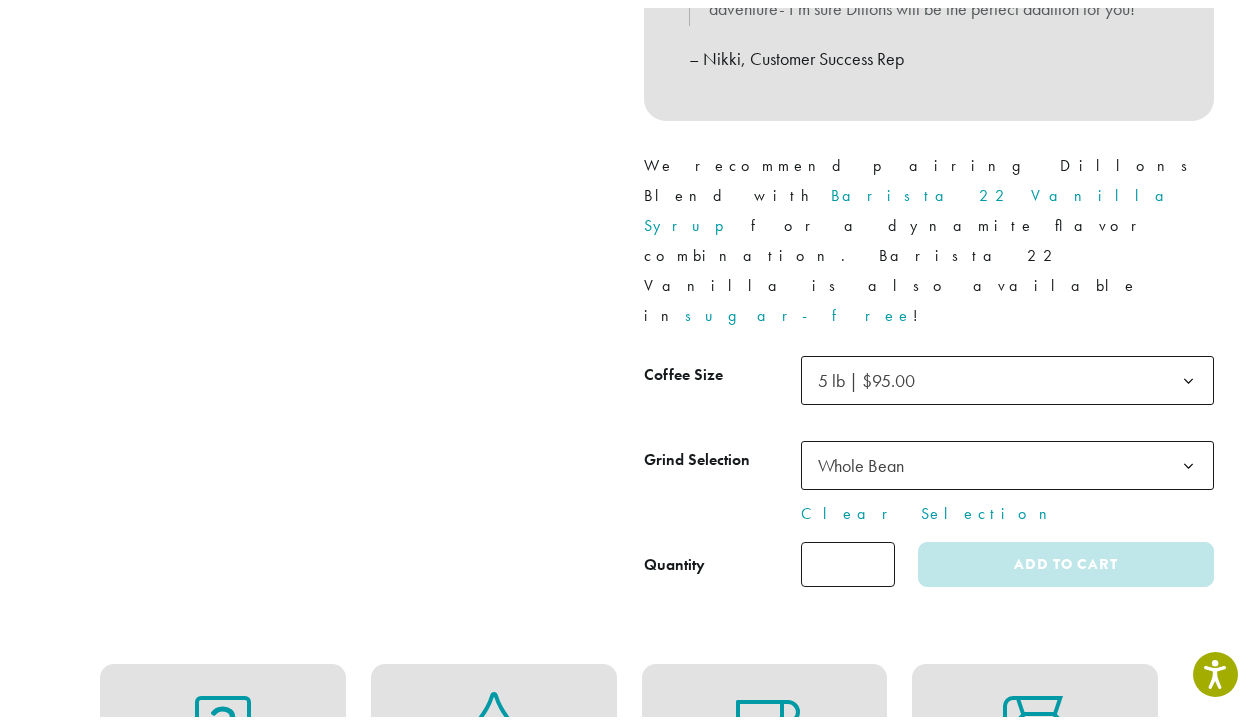 scroll, scrollTop: 772, scrollLeft: 0, axis: vertical 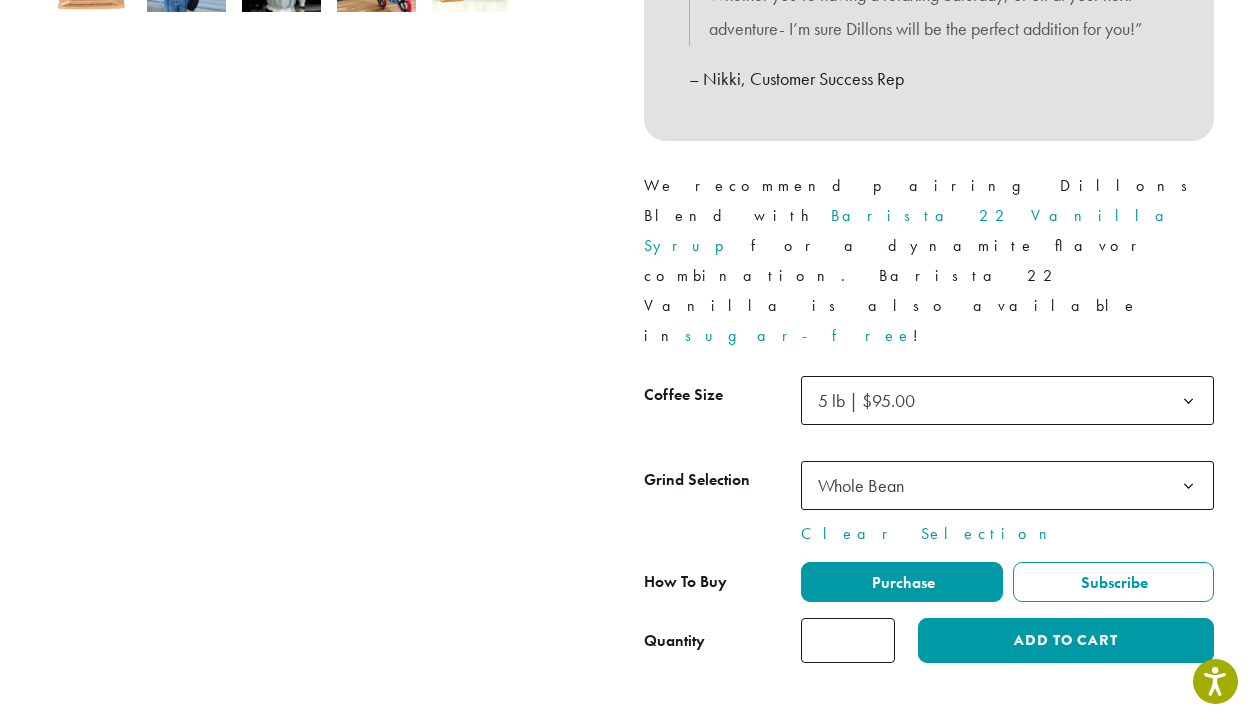 click on "*" 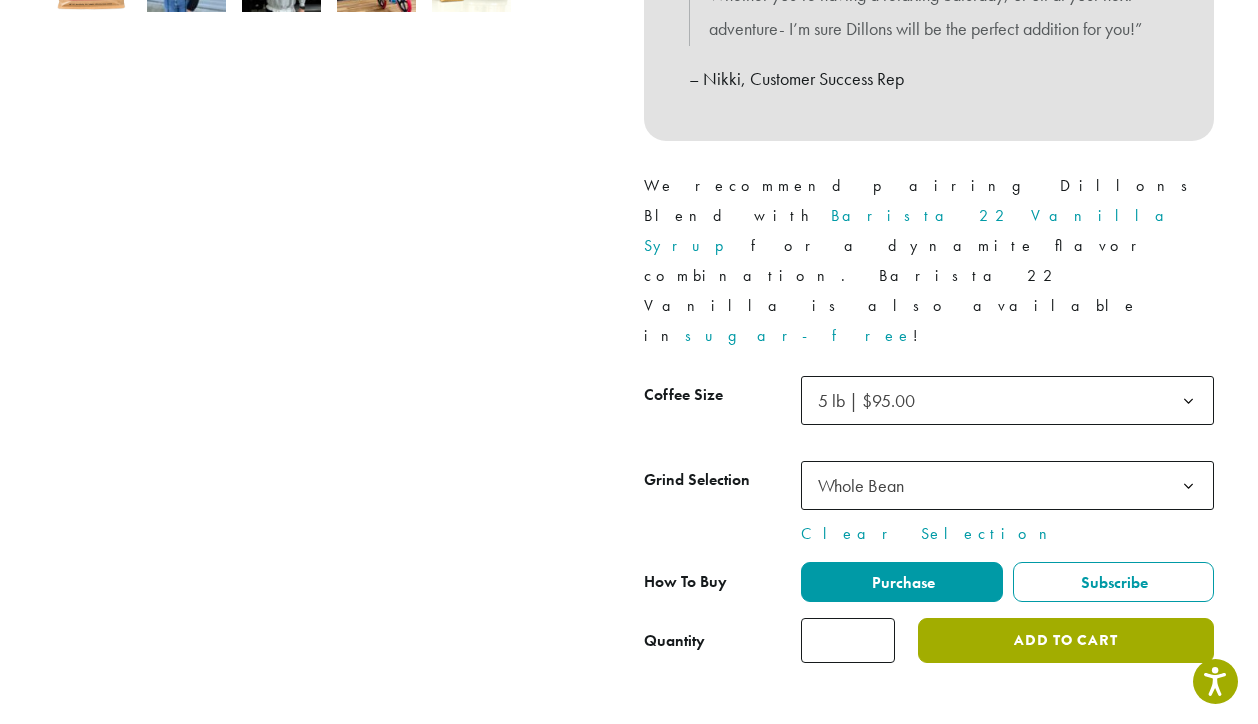 click on "Add to cart" 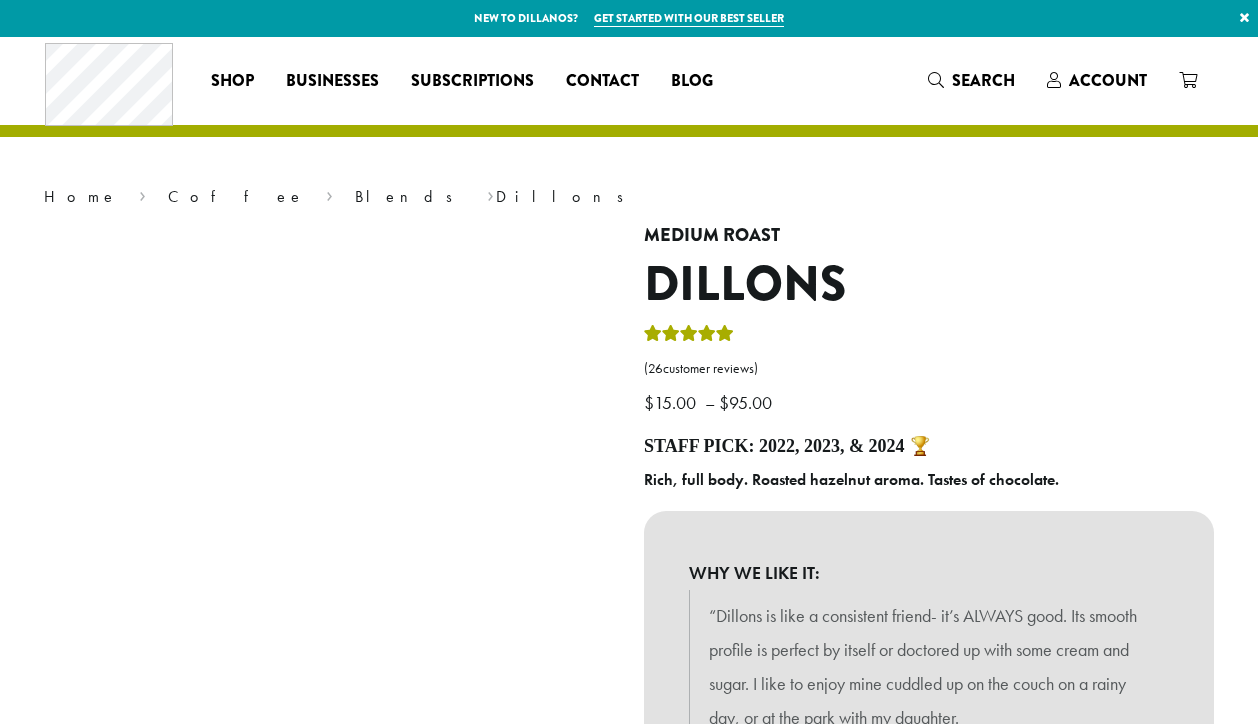 scroll, scrollTop: 0, scrollLeft: 0, axis: both 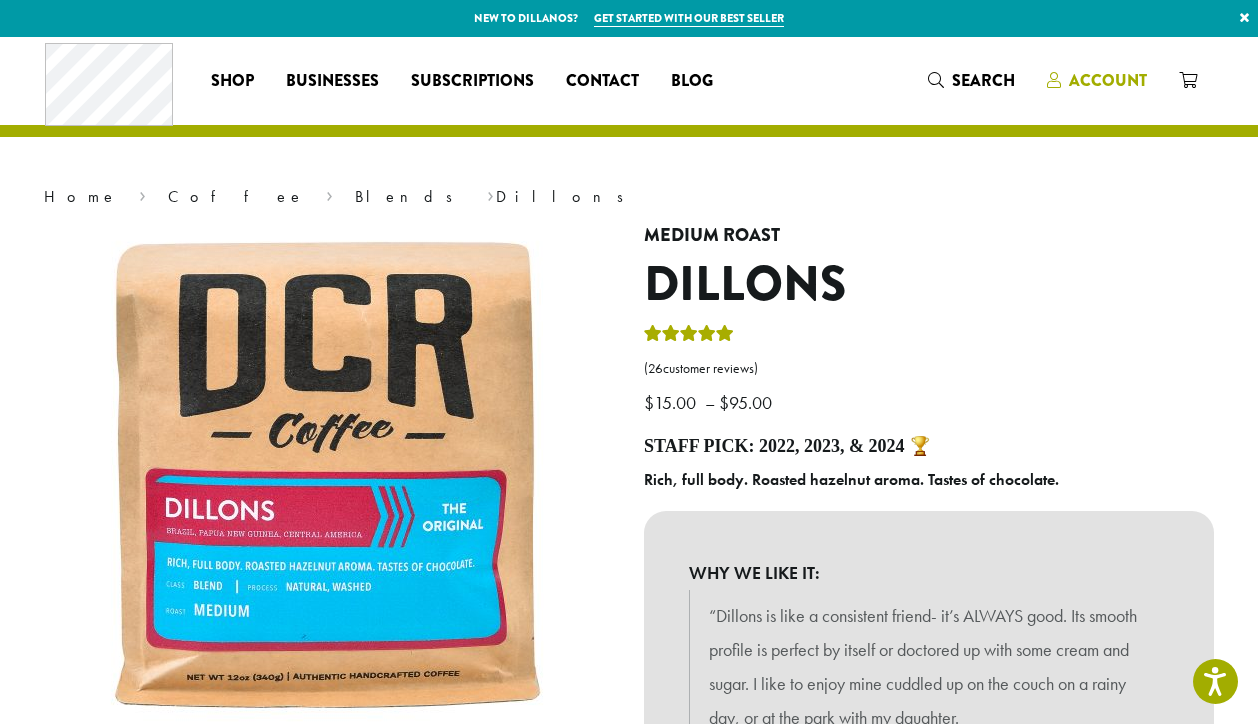 click on "Account" at bounding box center (1097, 80) 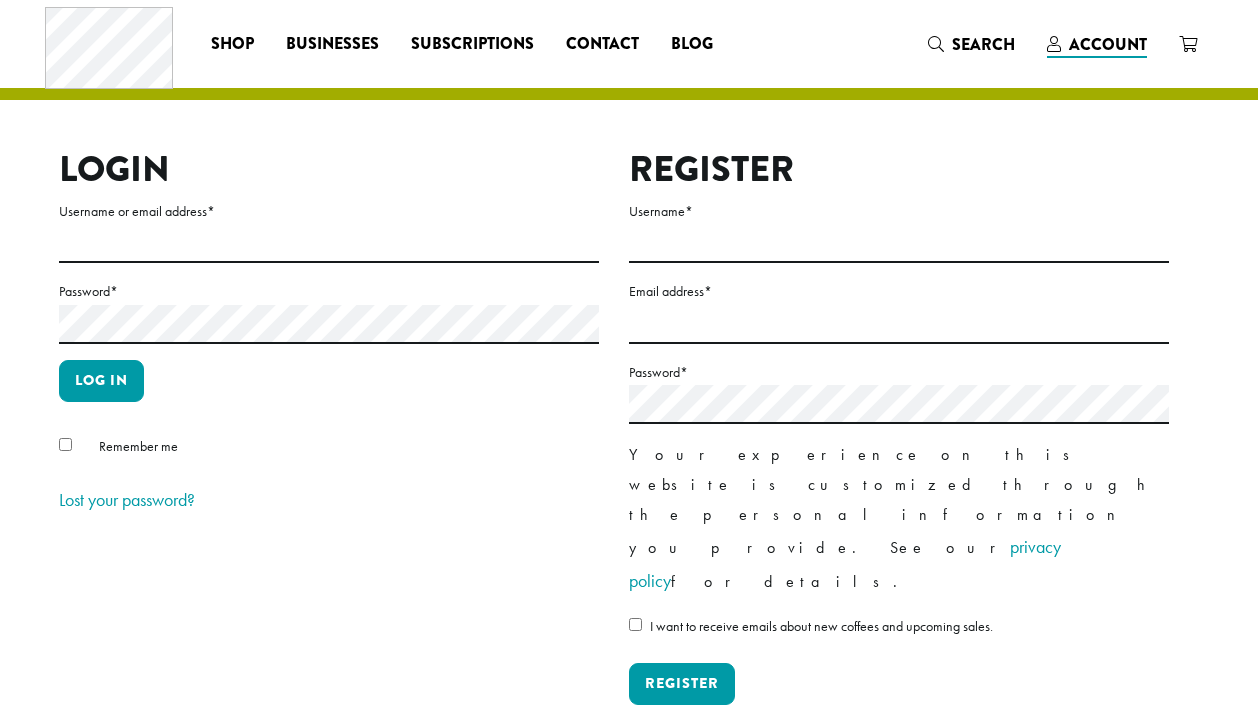 scroll, scrollTop: 0, scrollLeft: 0, axis: both 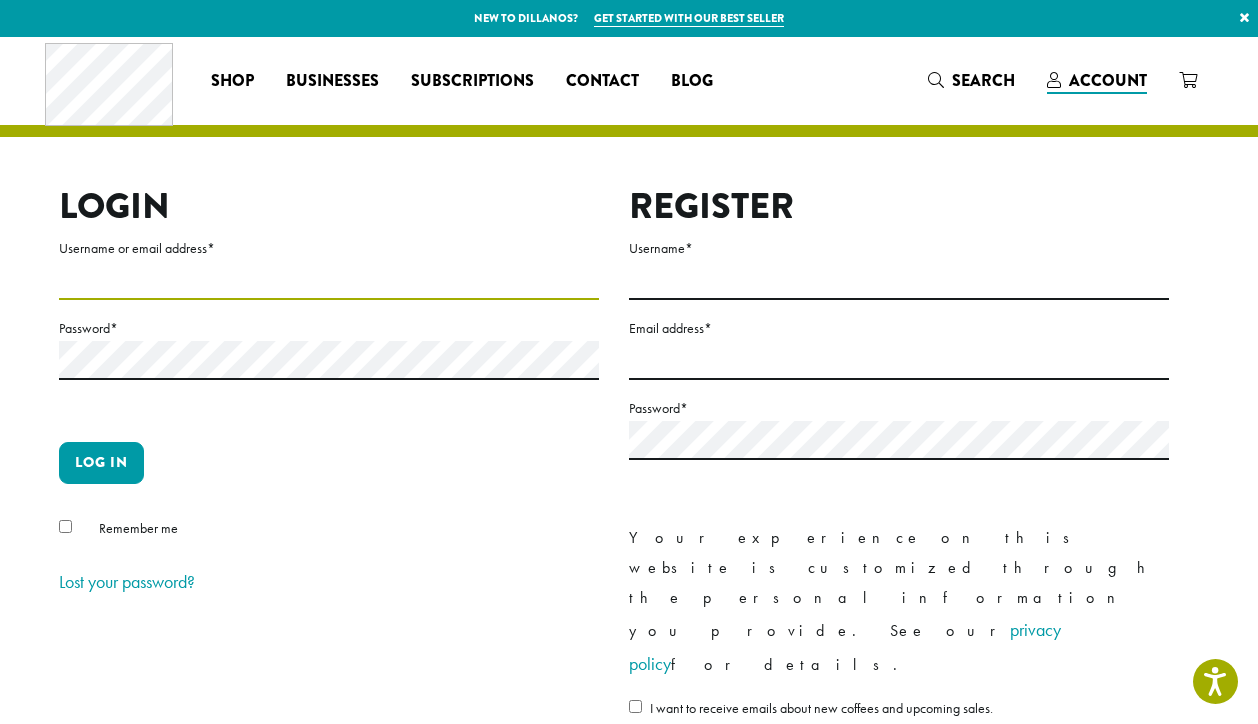 click on "Username or email address  *" at bounding box center (329, 280) 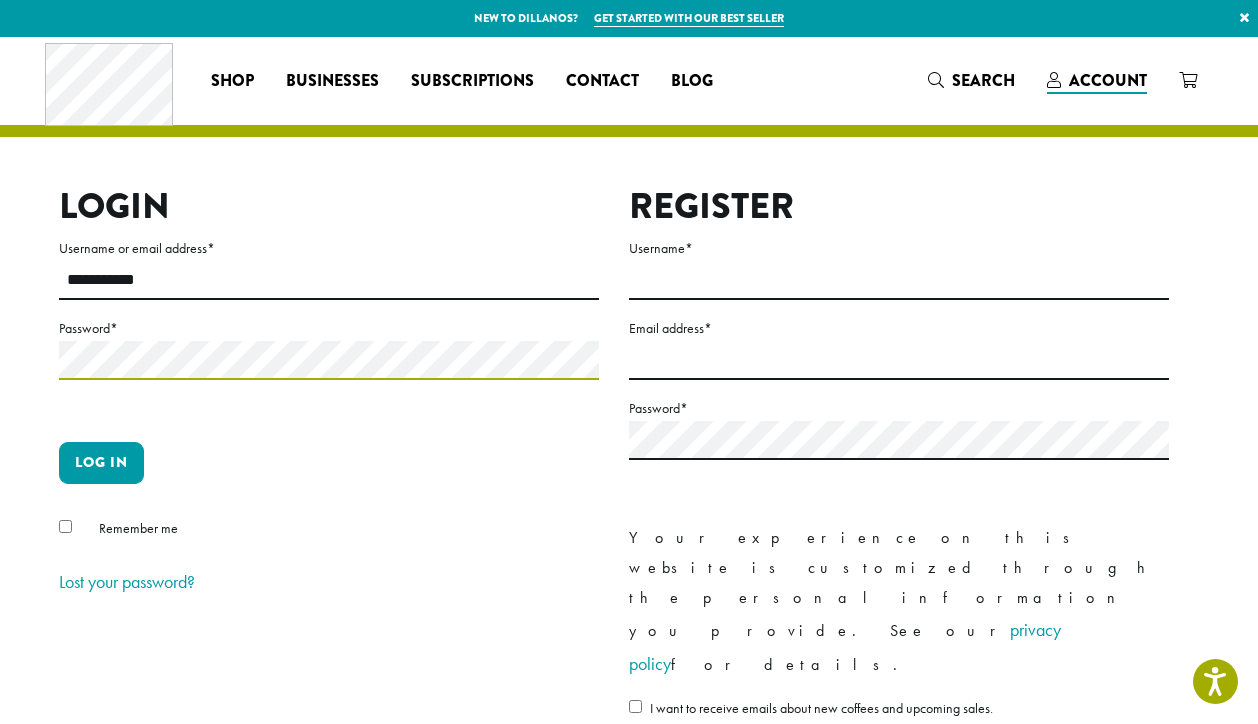 click on "Log in" at bounding box center (101, 463) 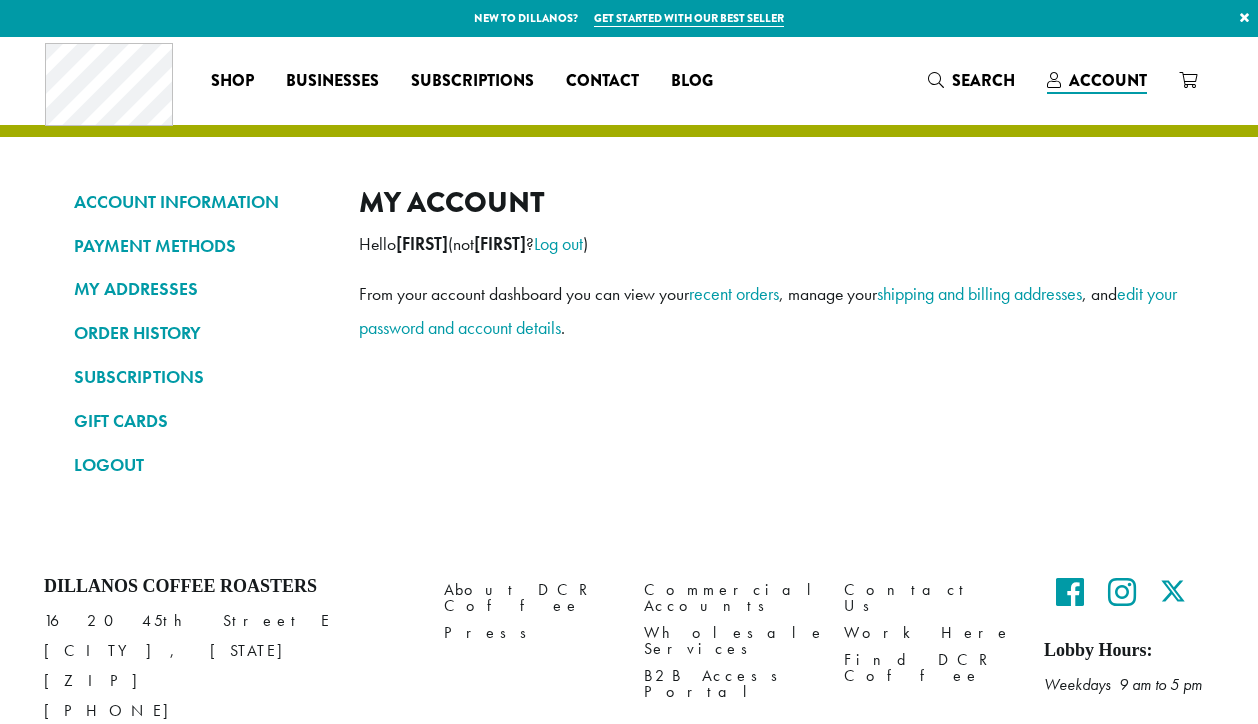 scroll, scrollTop: 0, scrollLeft: 0, axis: both 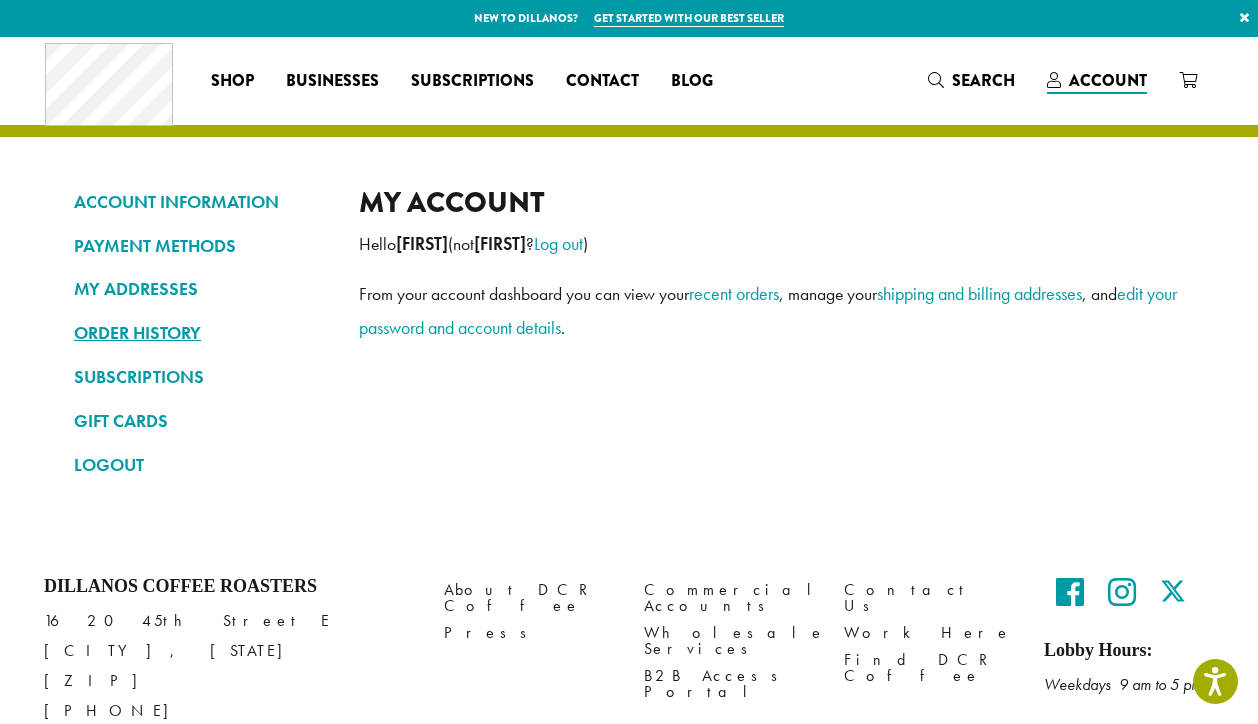 click on "ORDER HISTORY" at bounding box center [201, 333] 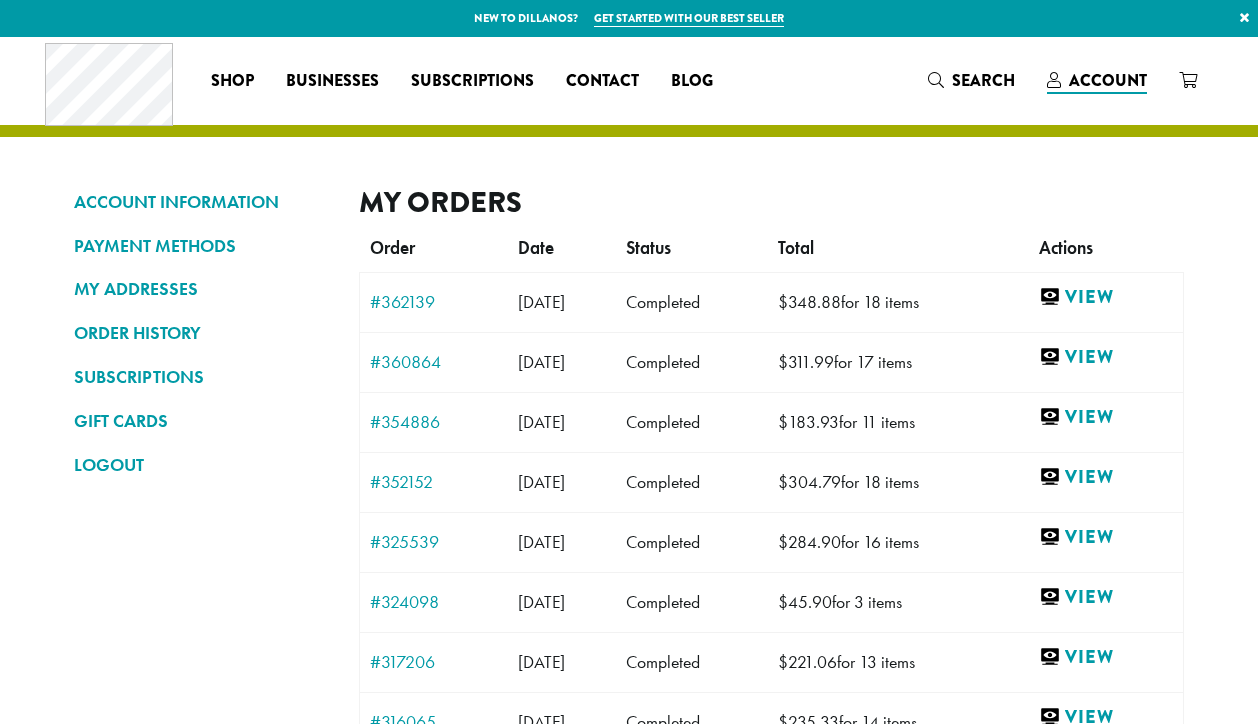 scroll, scrollTop: 0, scrollLeft: 0, axis: both 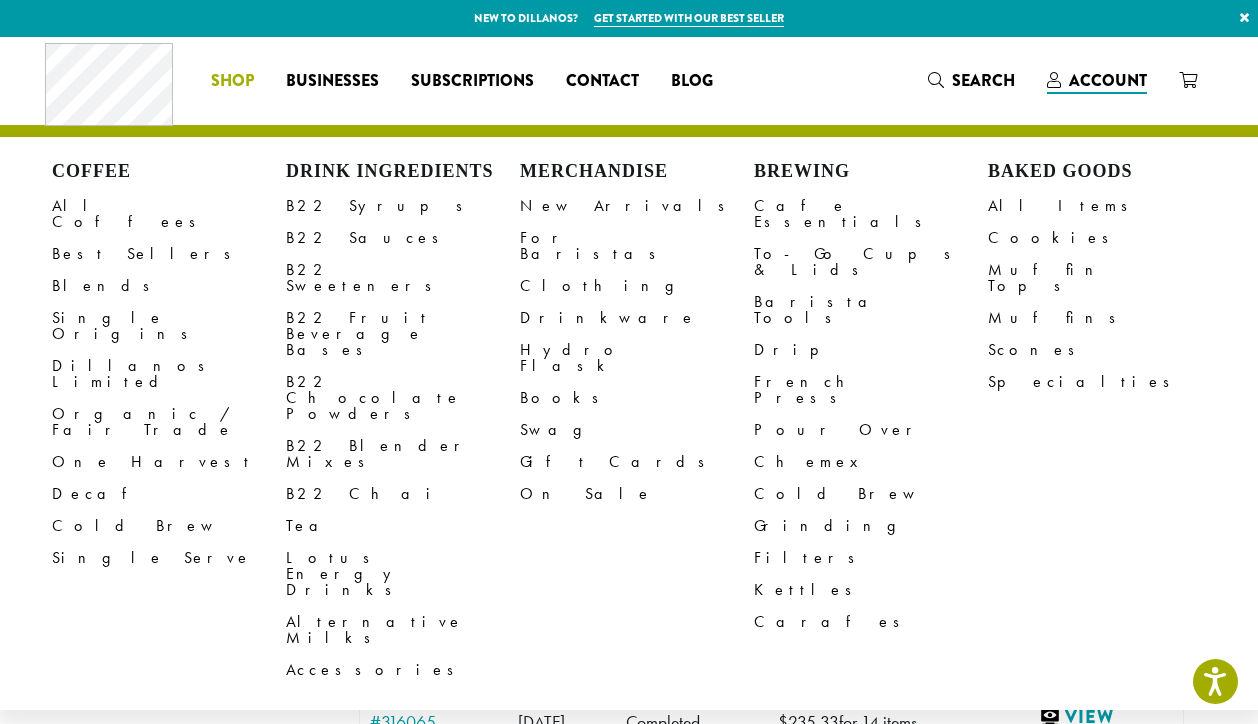 click on "Shop" at bounding box center [232, 81] 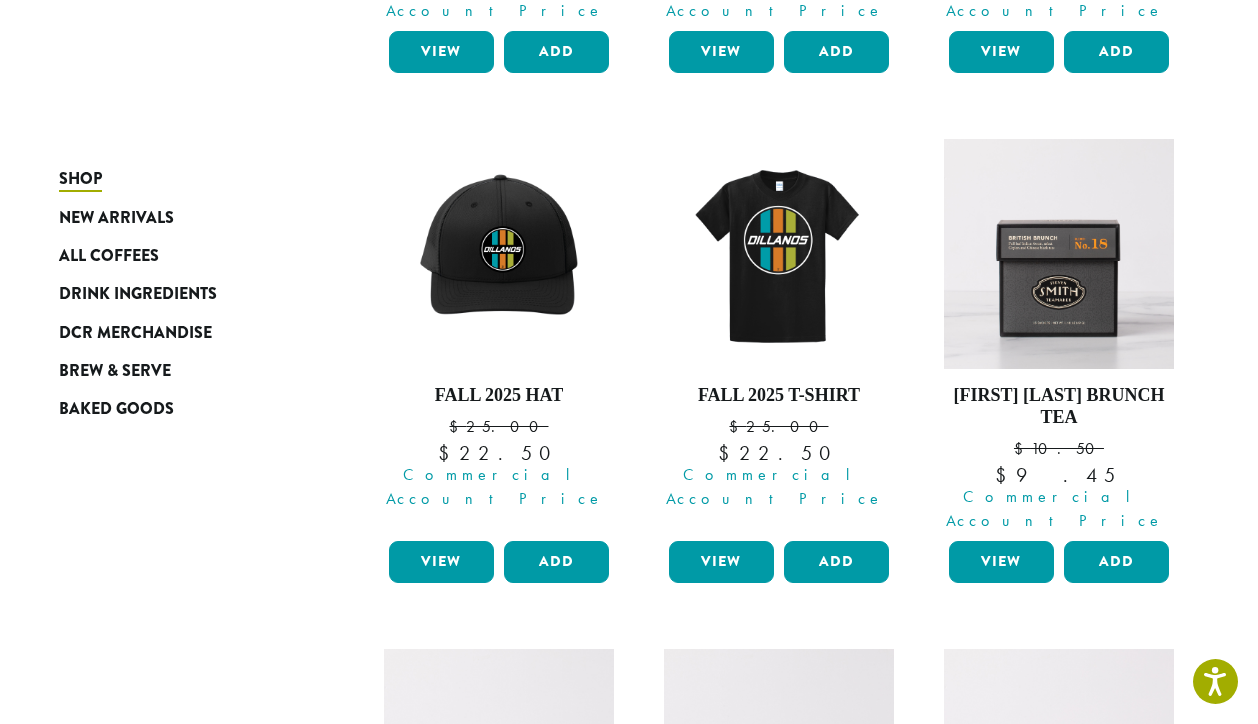 scroll, scrollTop: 600, scrollLeft: 0, axis: vertical 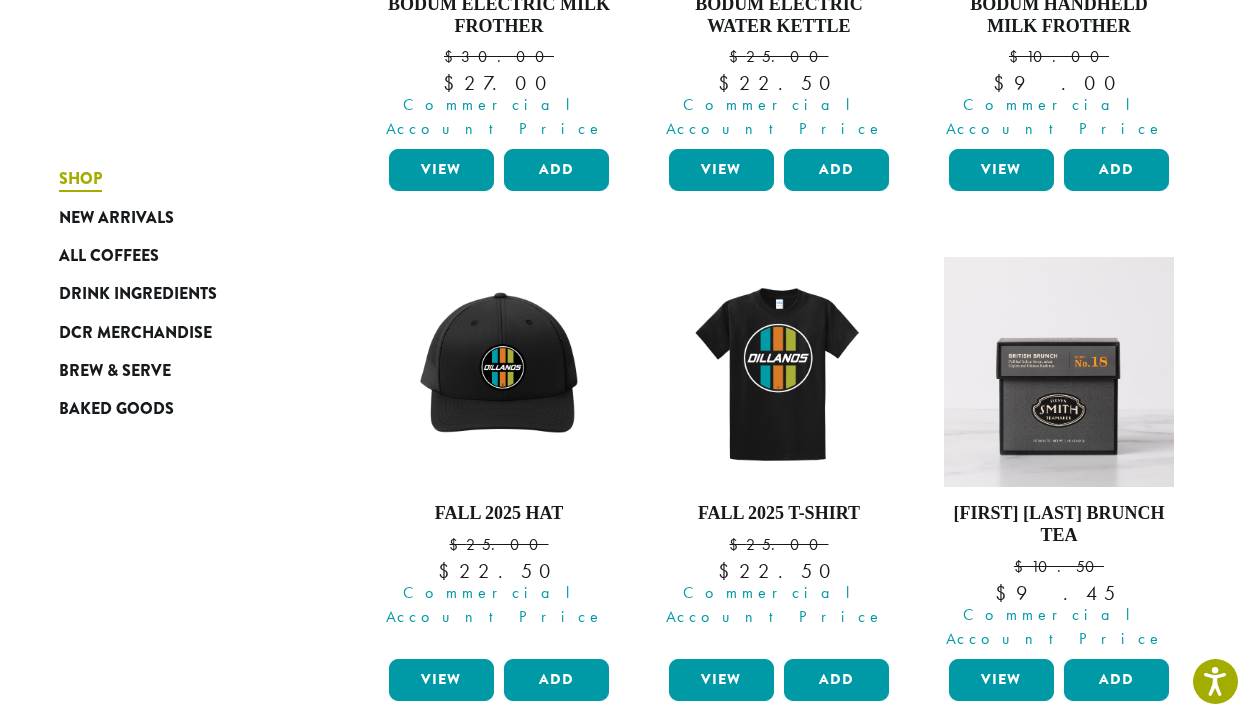 click on "Shop" at bounding box center (80, 179) 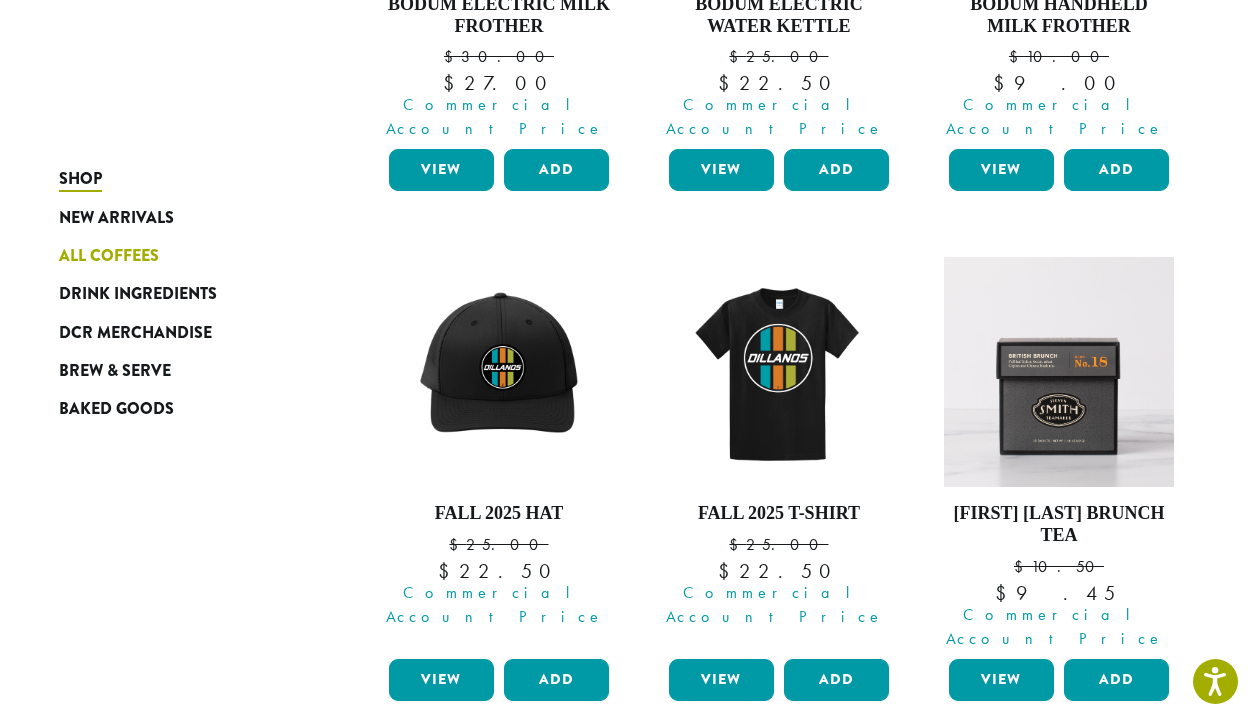 click on "All Coffees" at bounding box center (109, 256) 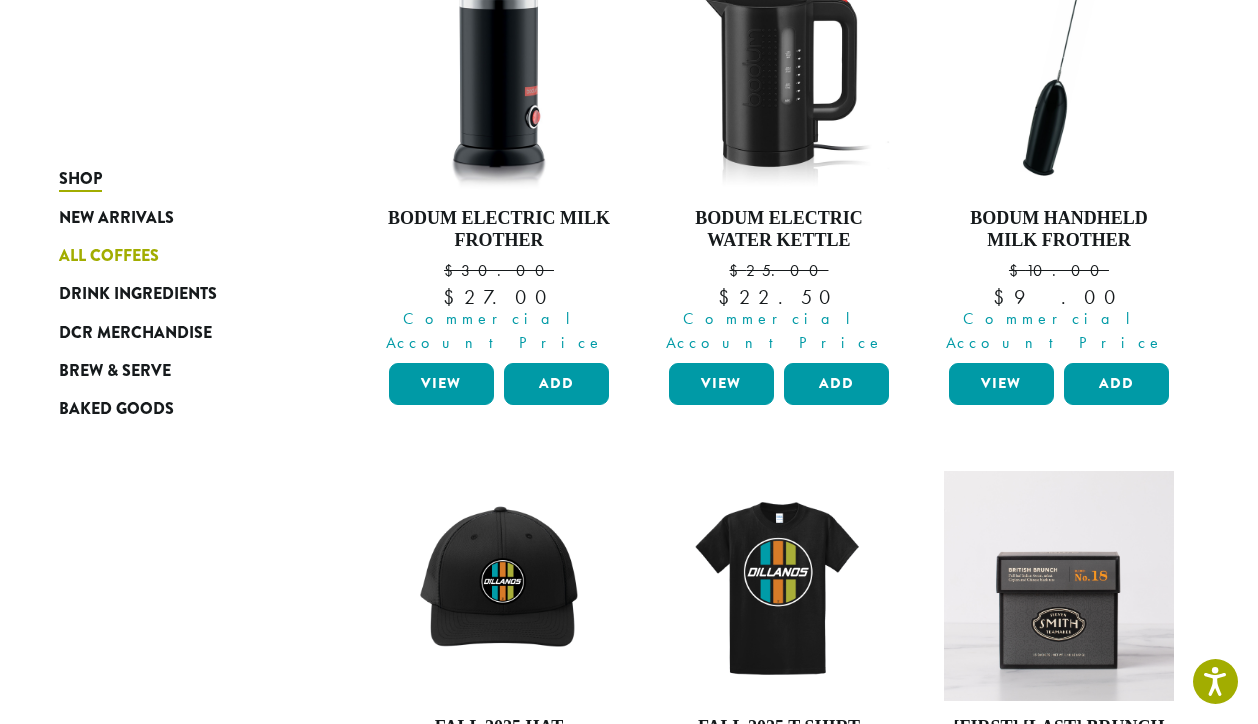 scroll, scrollTop: 300, scrollLeft: 0, axis: vertical 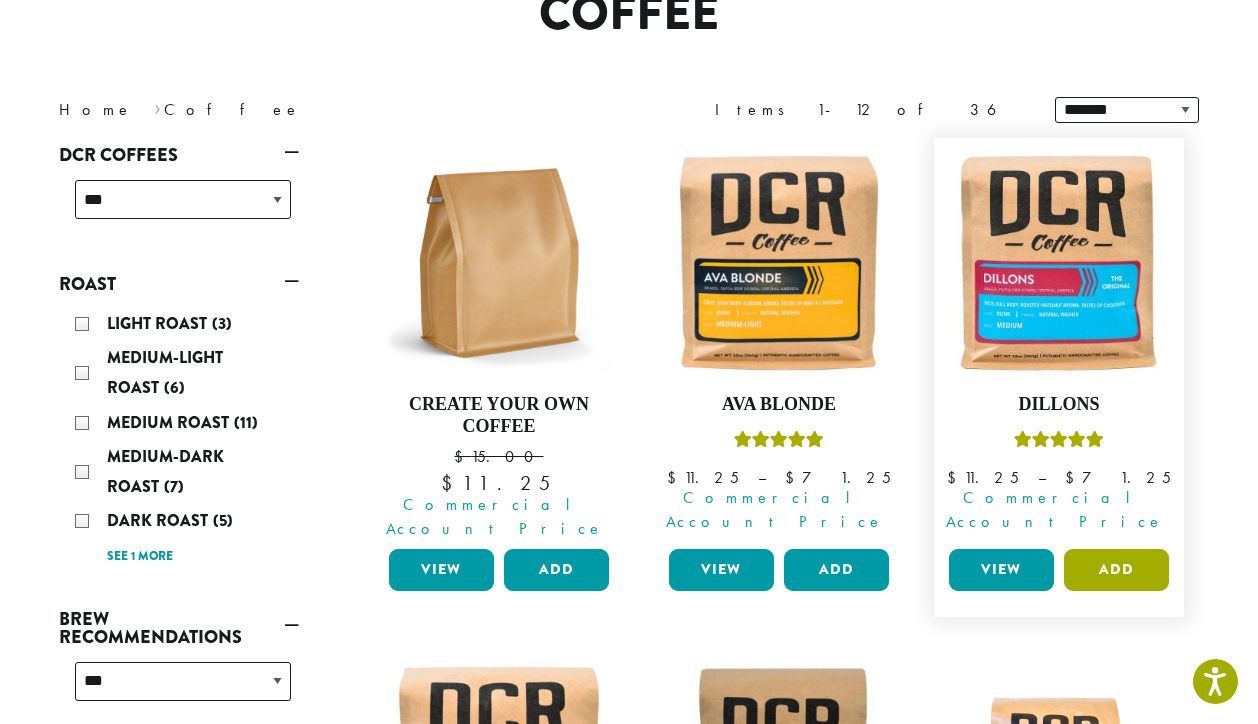 click on "Add" at bounding box center [1116, 570] 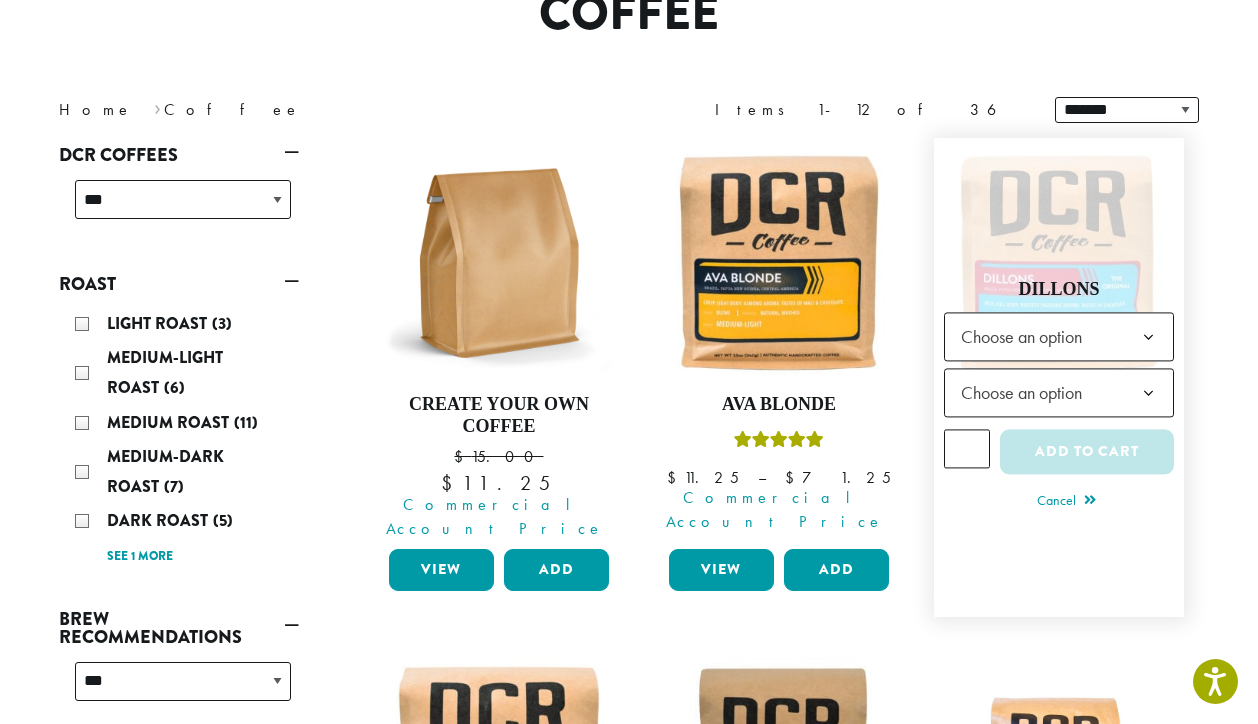 click 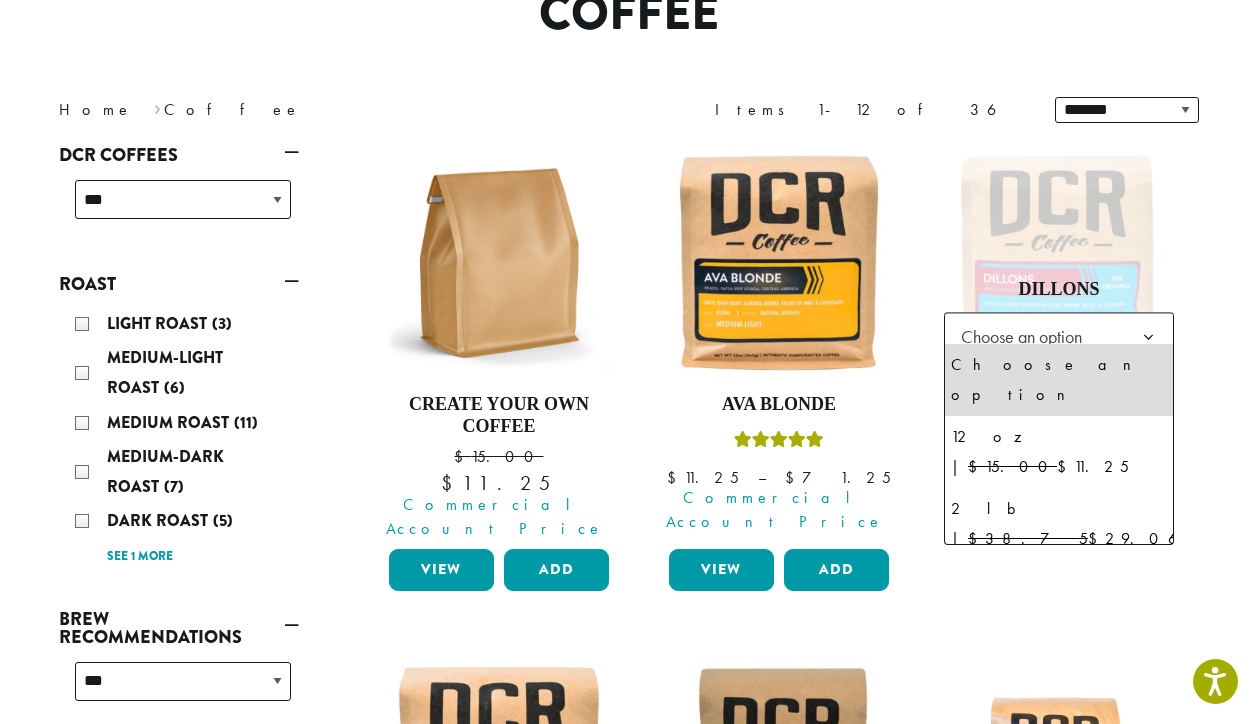 select on "**********" 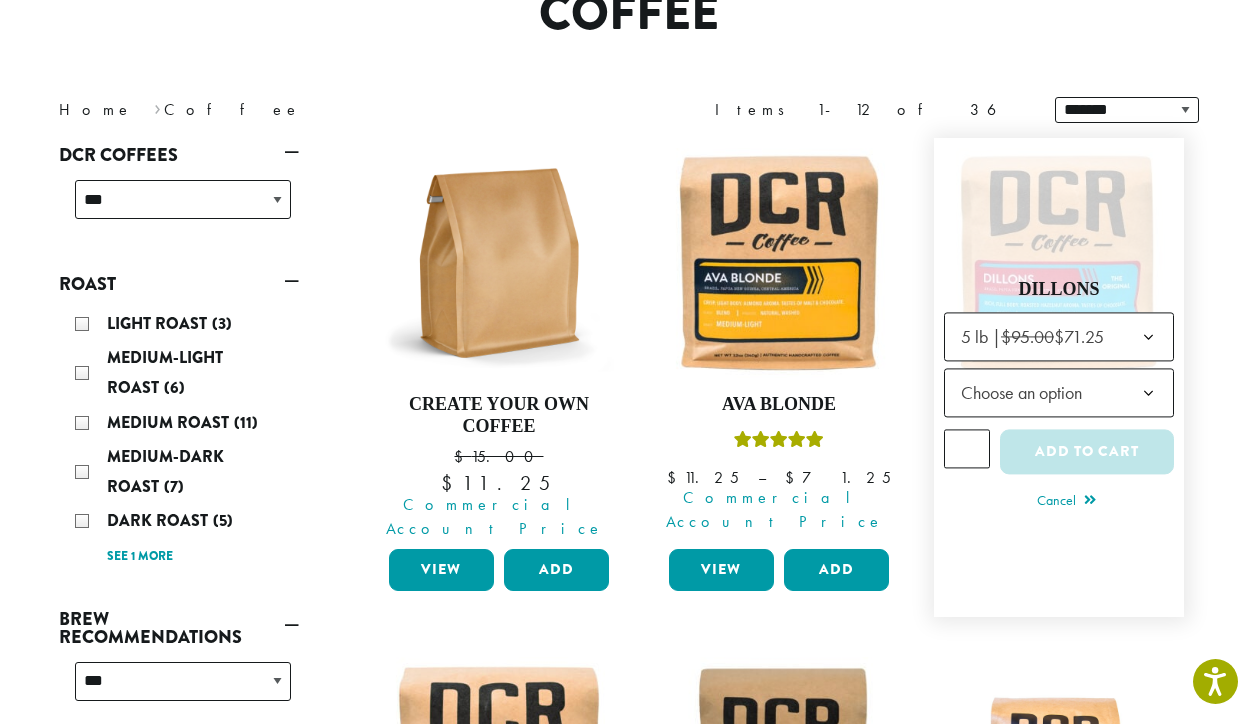 click on "Choose an option" 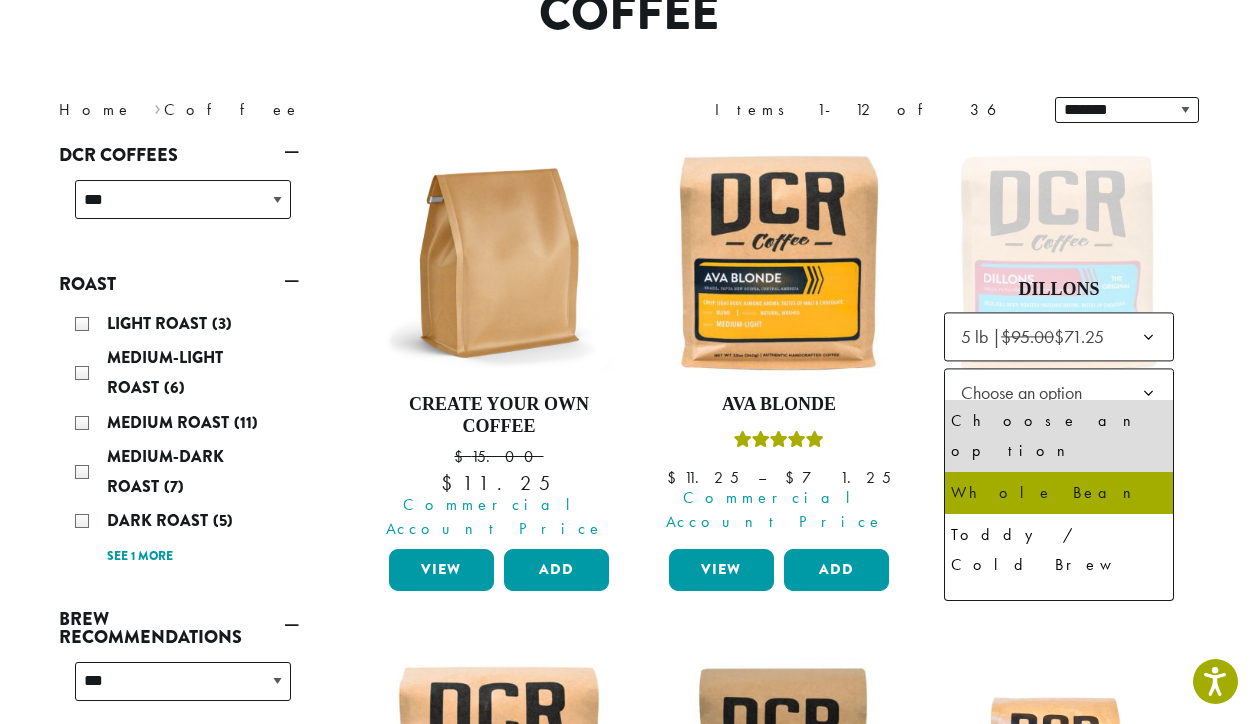 select on "**********" 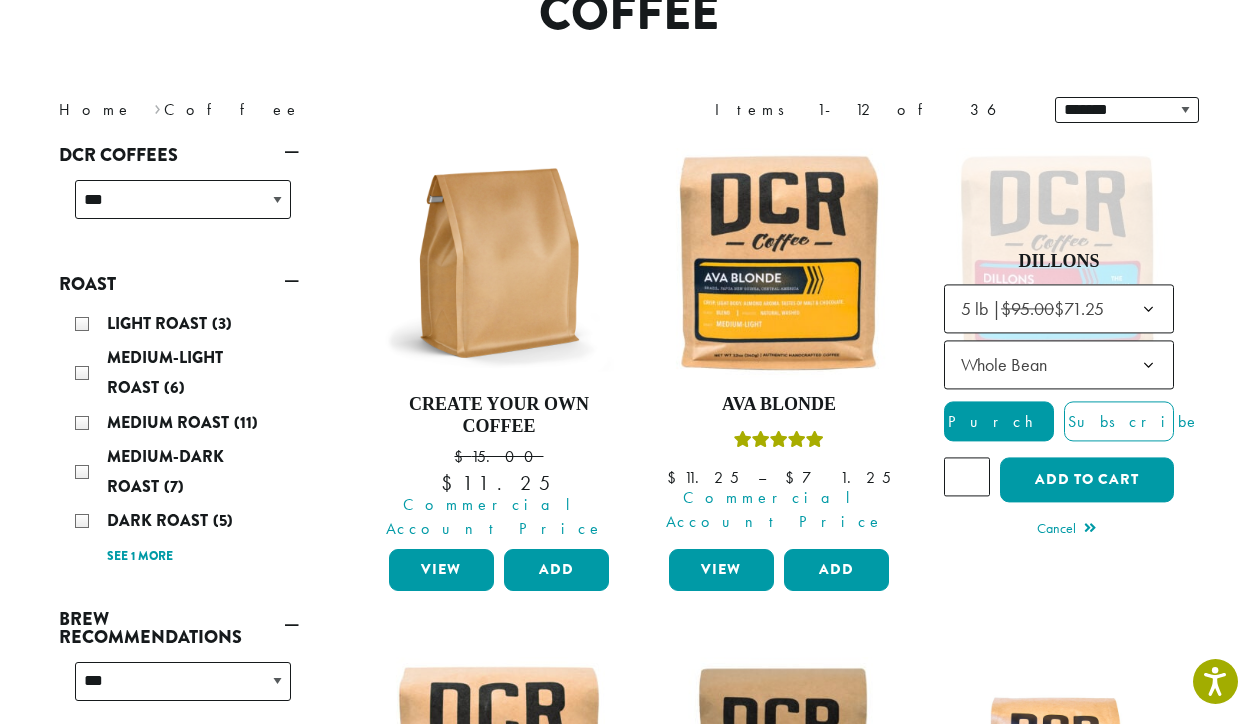 type on "*" 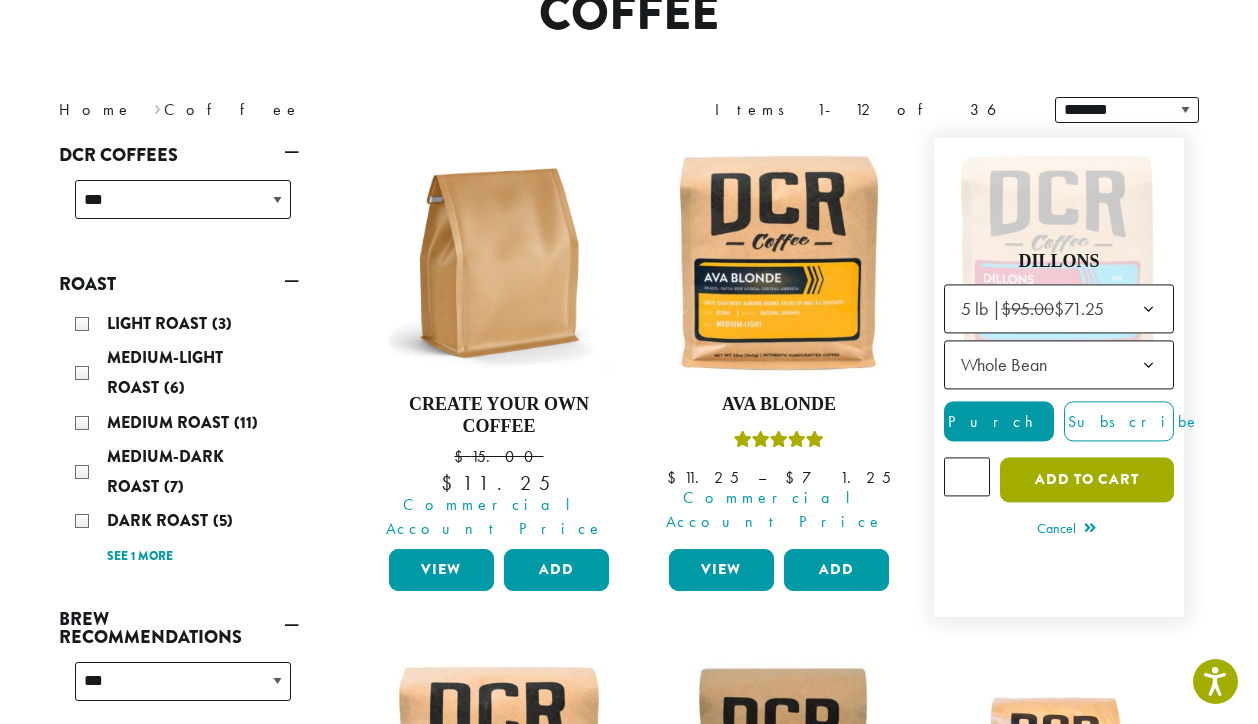 click on "Add to cart" 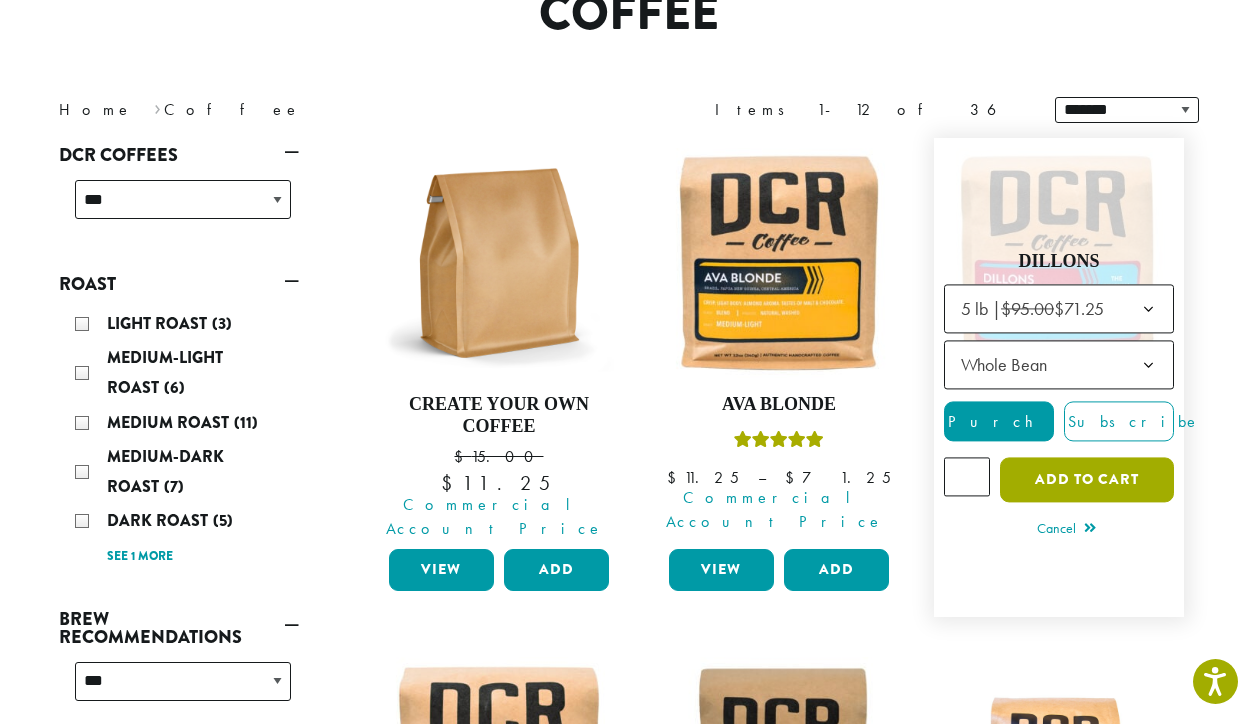 click on "Add to cart" 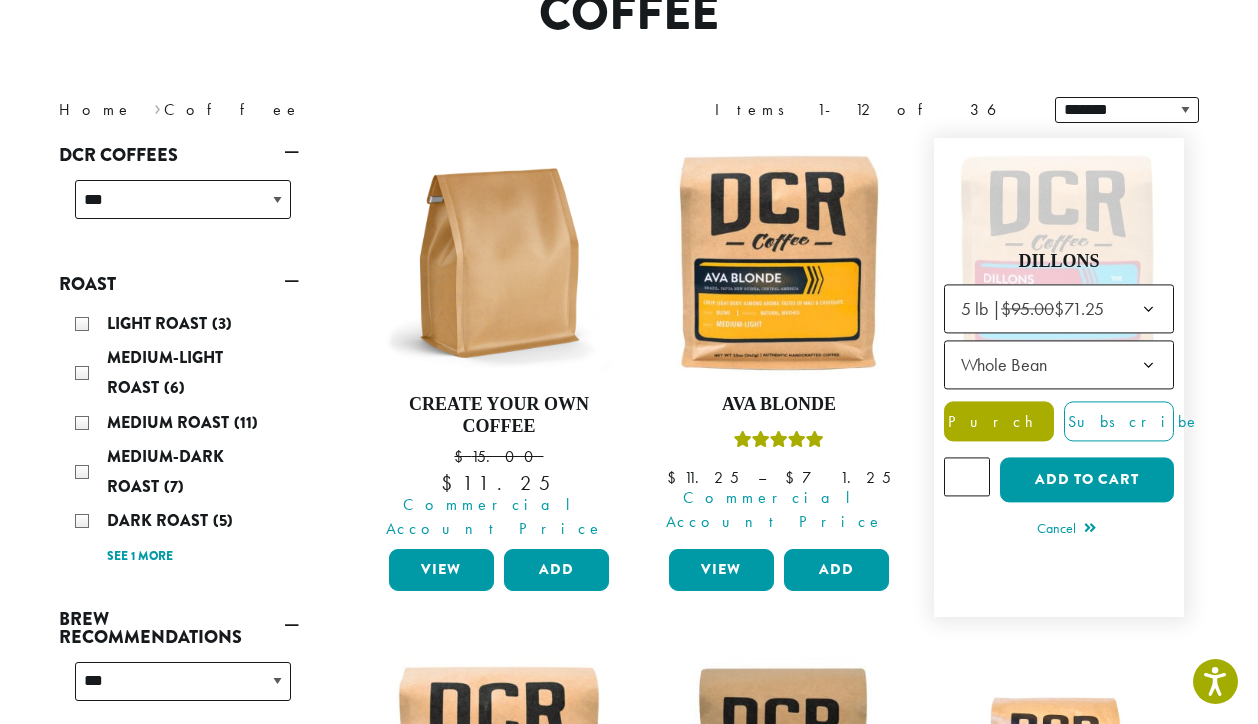 click on "Purchase" 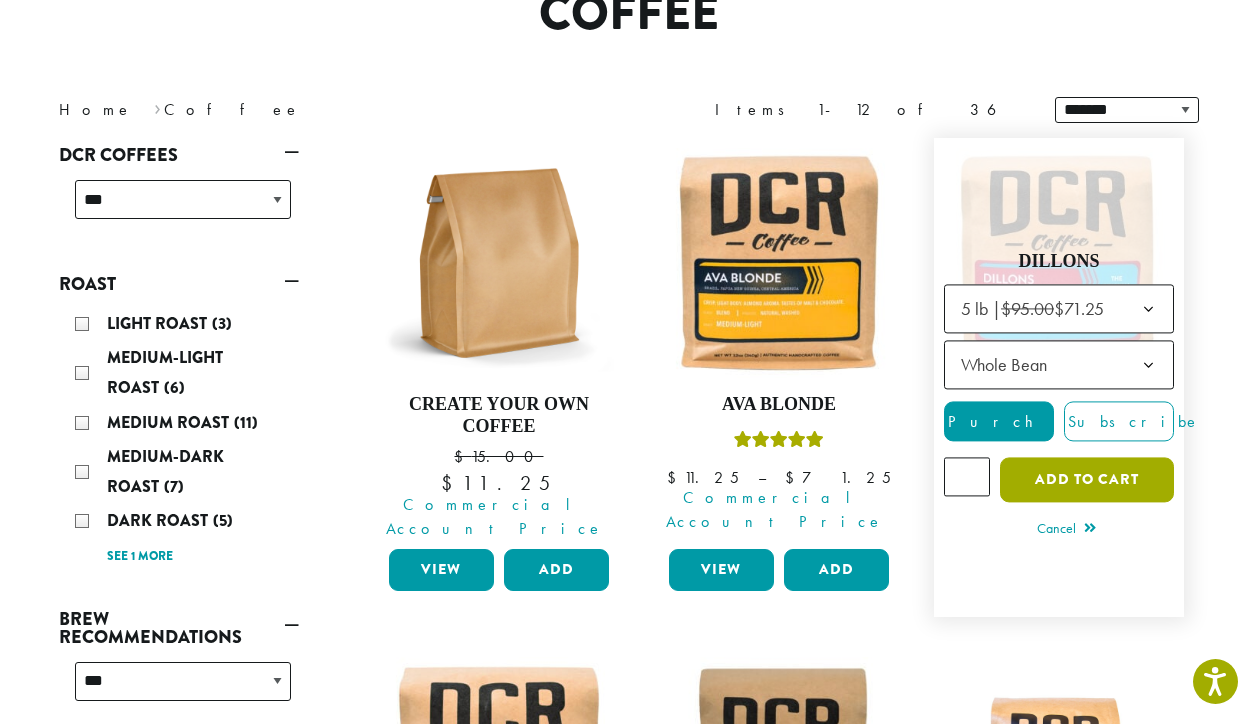 click on "Add to cart" 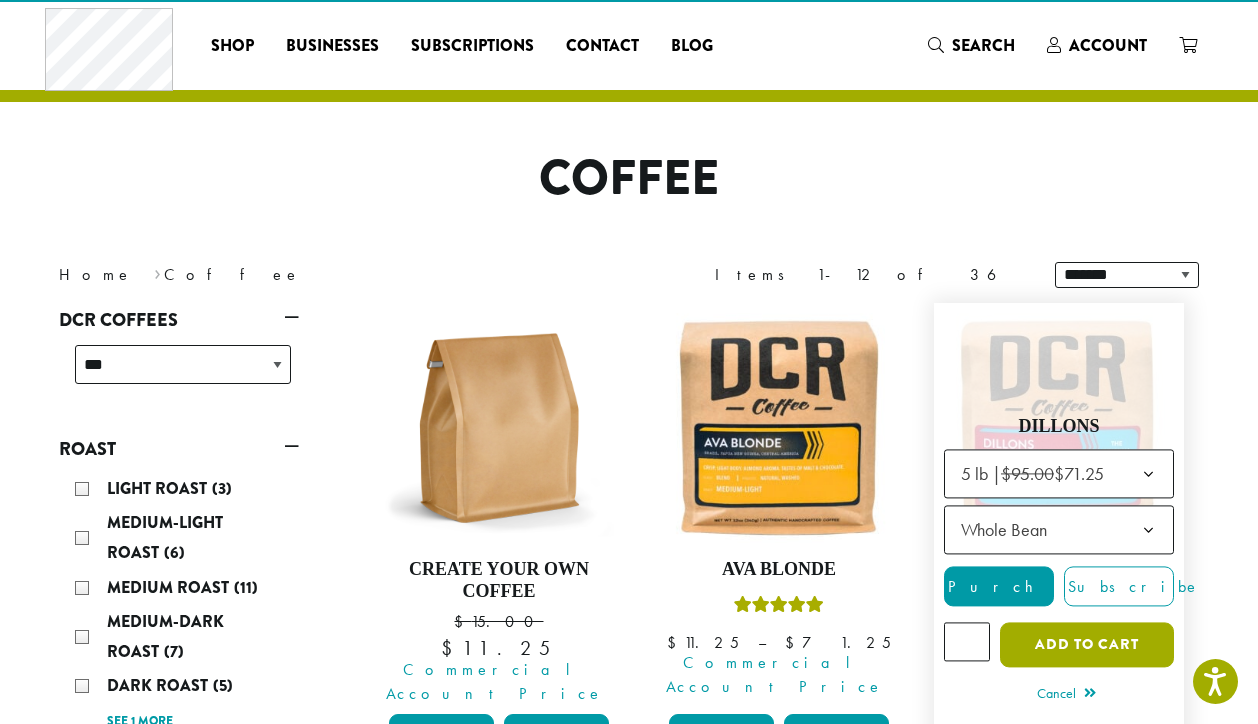 scroll, scrollTop: 0, scrollLeft: 0, axis: both 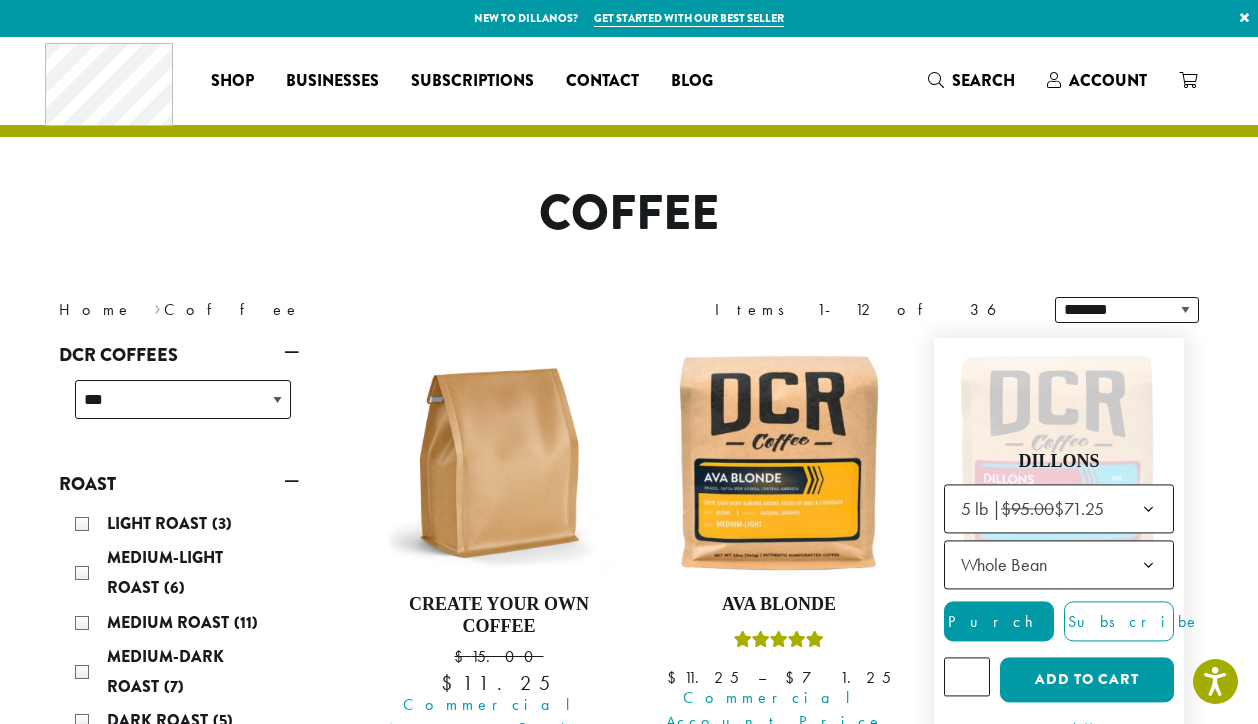 click on "Dillons
$ 11.25   –   $ 71.25 Price range: $11.25 through $71.25
Commercial Account Price" at bounding box center [1059, 577] 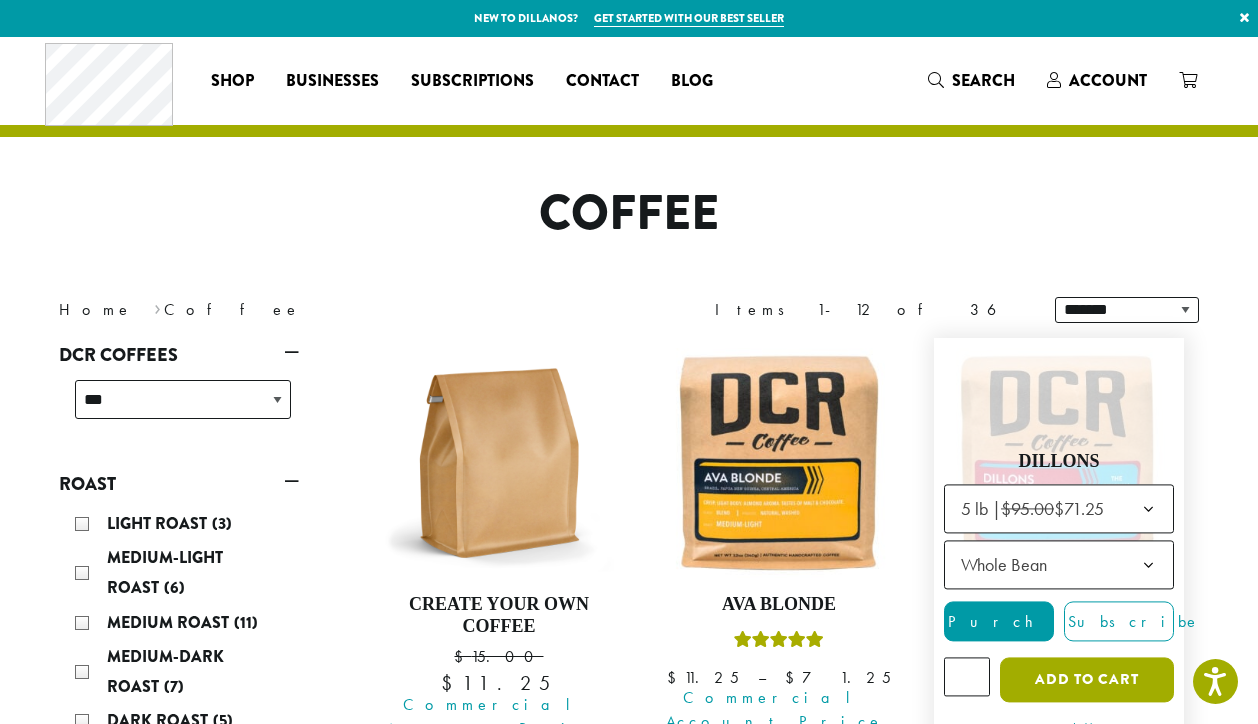 click on "Add to cart" 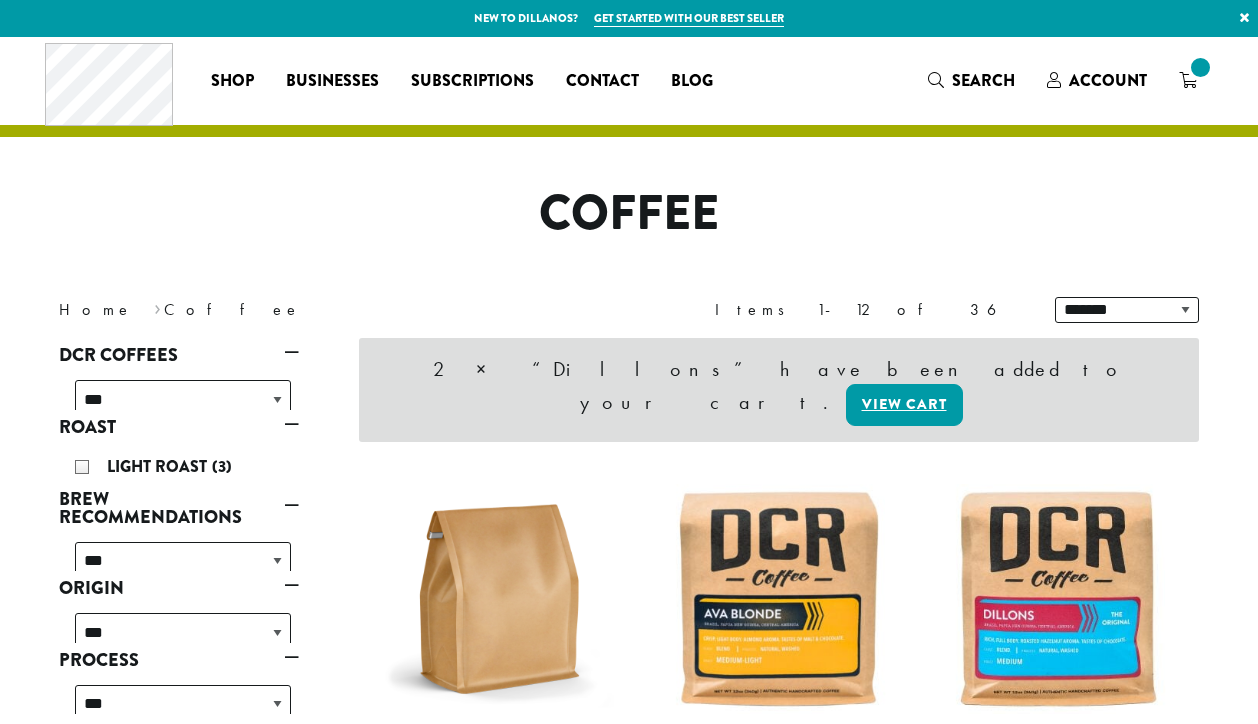 scroll, scrollTop: 0, scrollLeft: 0, axis: both 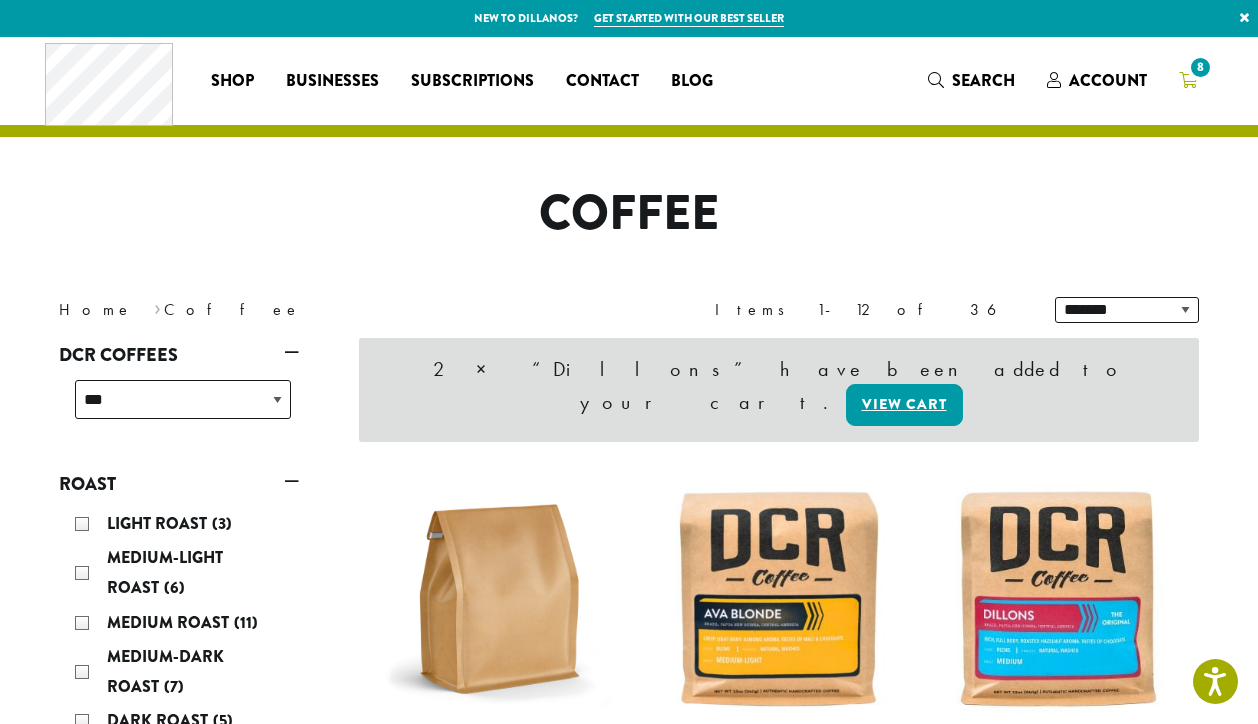 click on "8" at bounding box center [1188, 80] 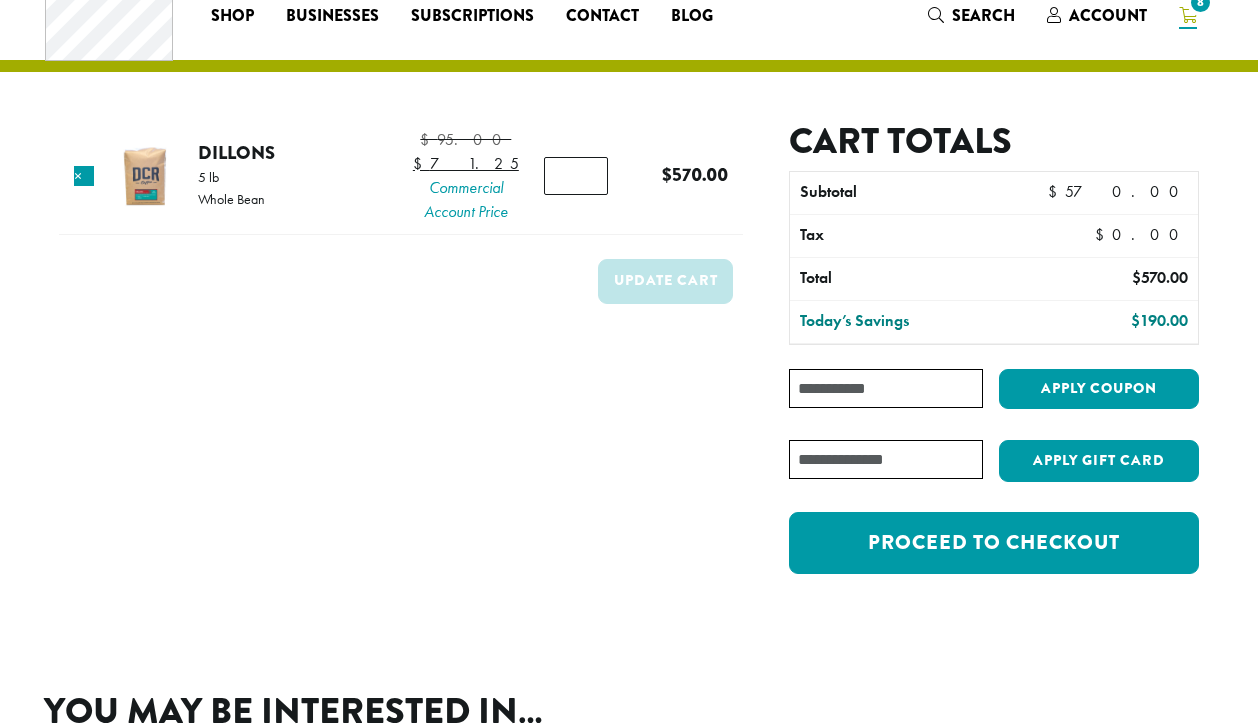 scroll, scrollTop: 100, scrollLeft: 0, axis: vertical 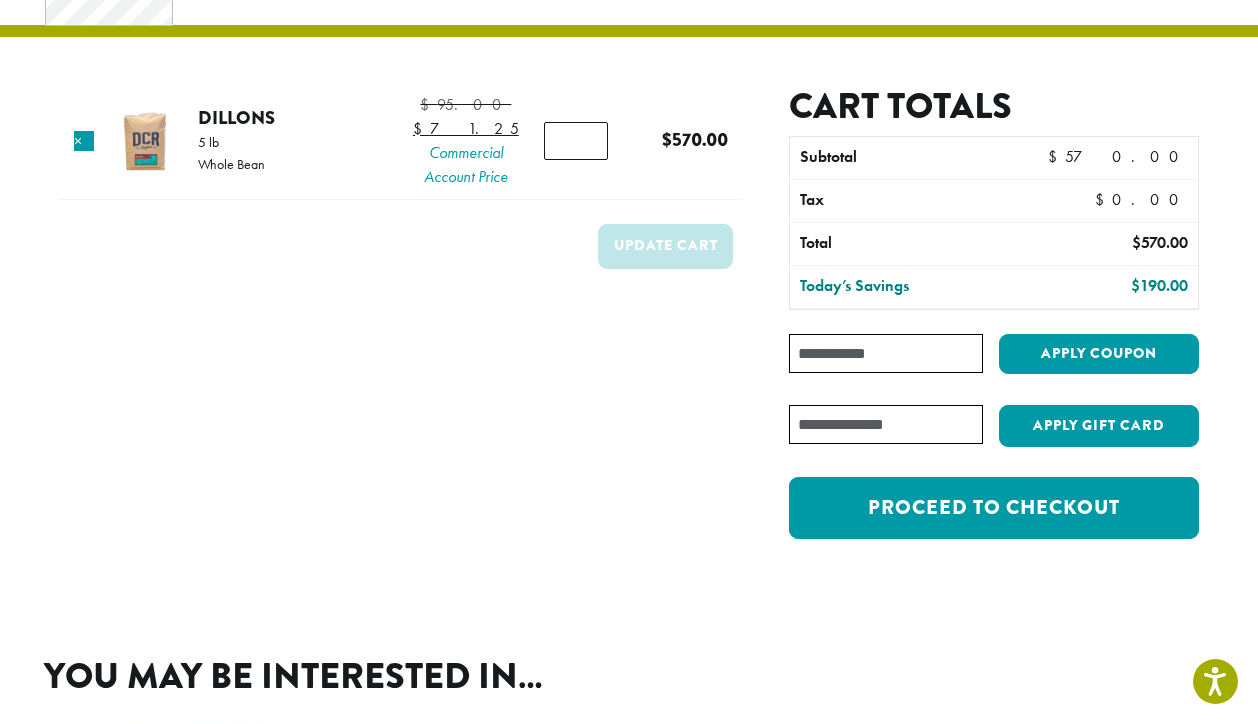 click on "*" at bounding box center (576, 141) 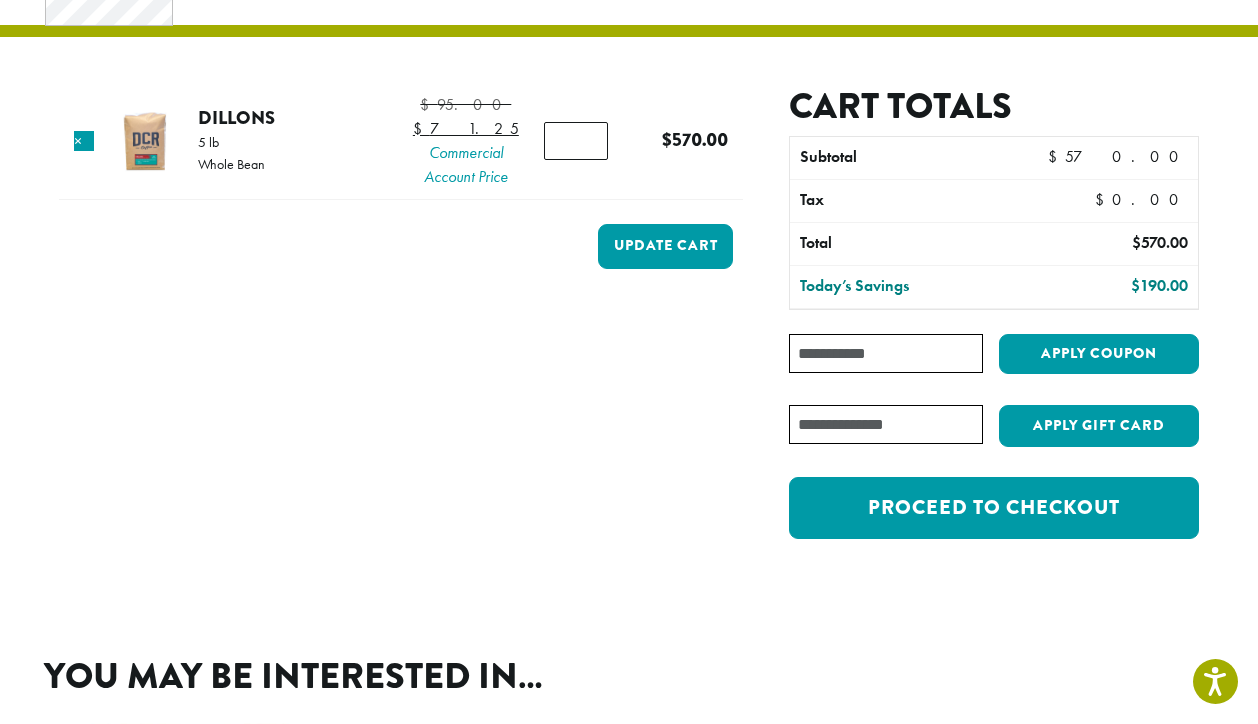click on "*" at bounding box center (576, 141) 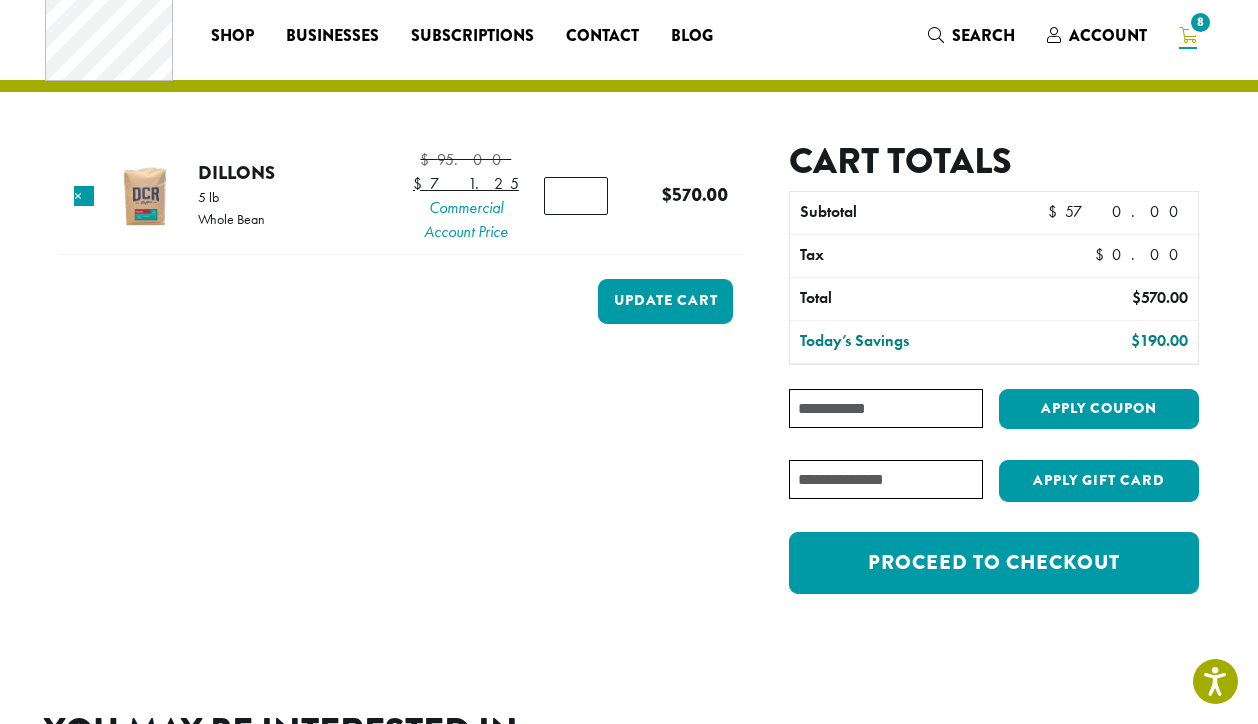 scroll, scrollTop: 0, scrollLeft: 0, axis: both 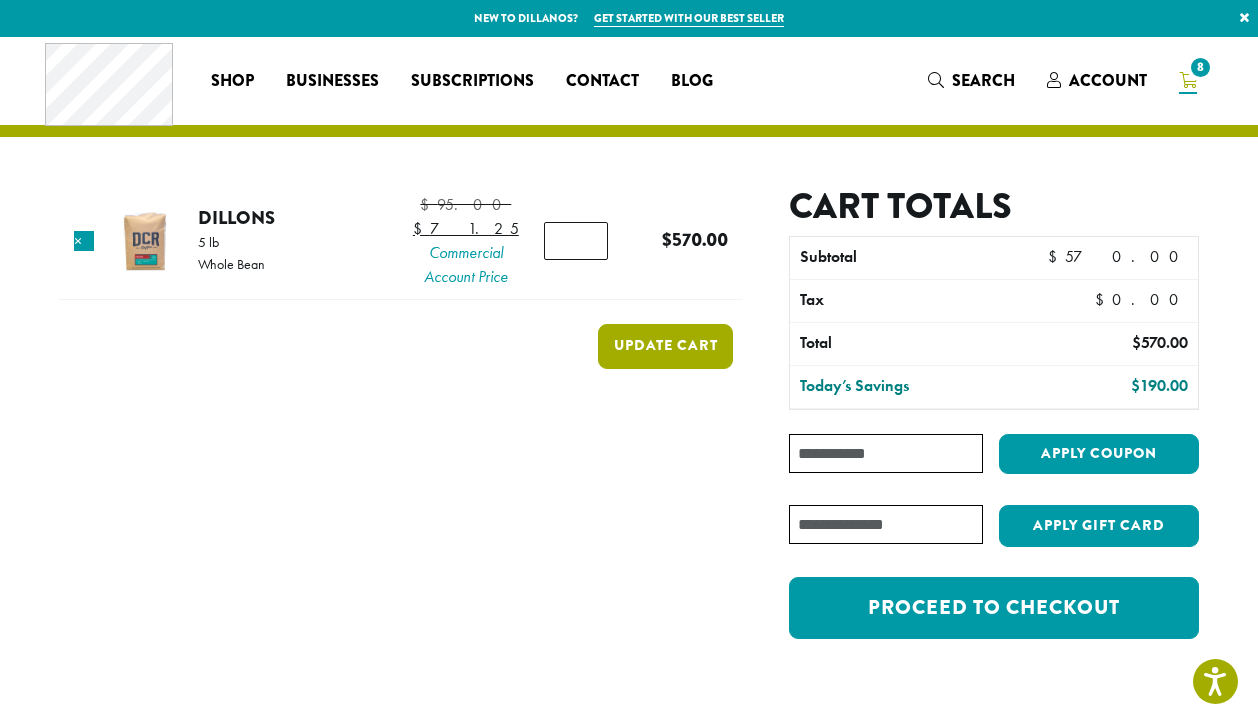 click on "Update cart" at bounding box center (665, 346) 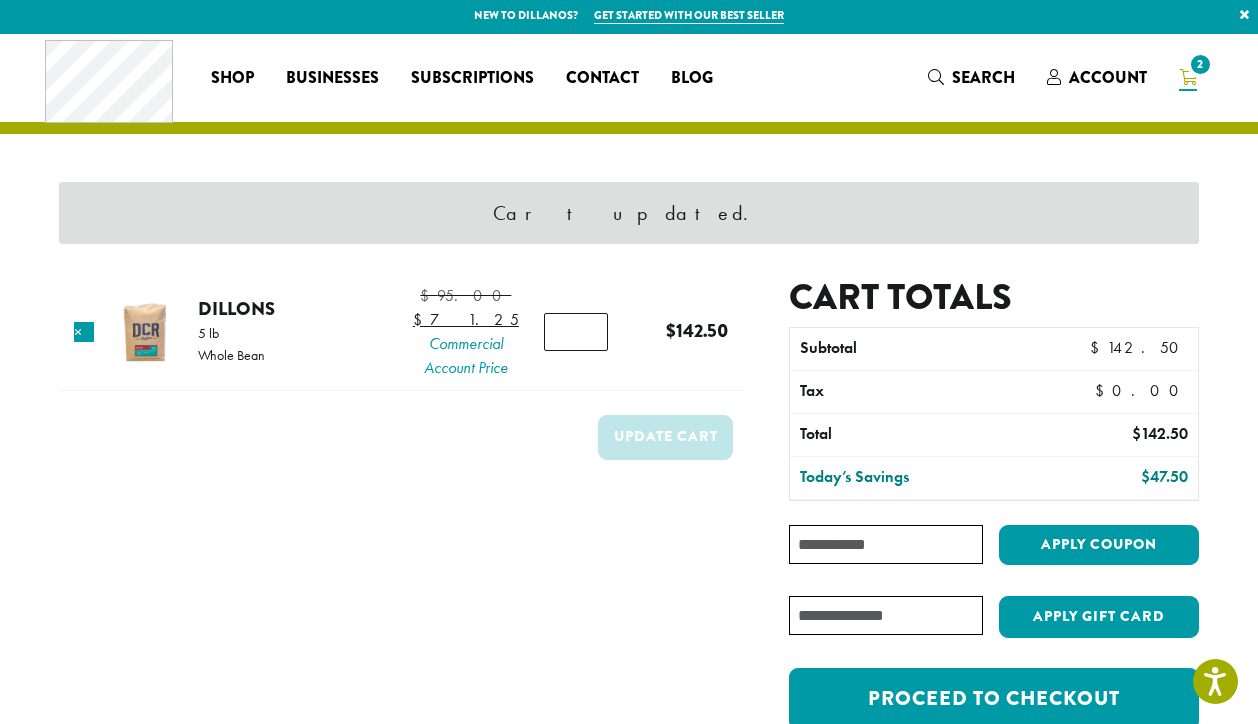 scroll, scrollTop: 0, scrollLeft: 0, axis: both 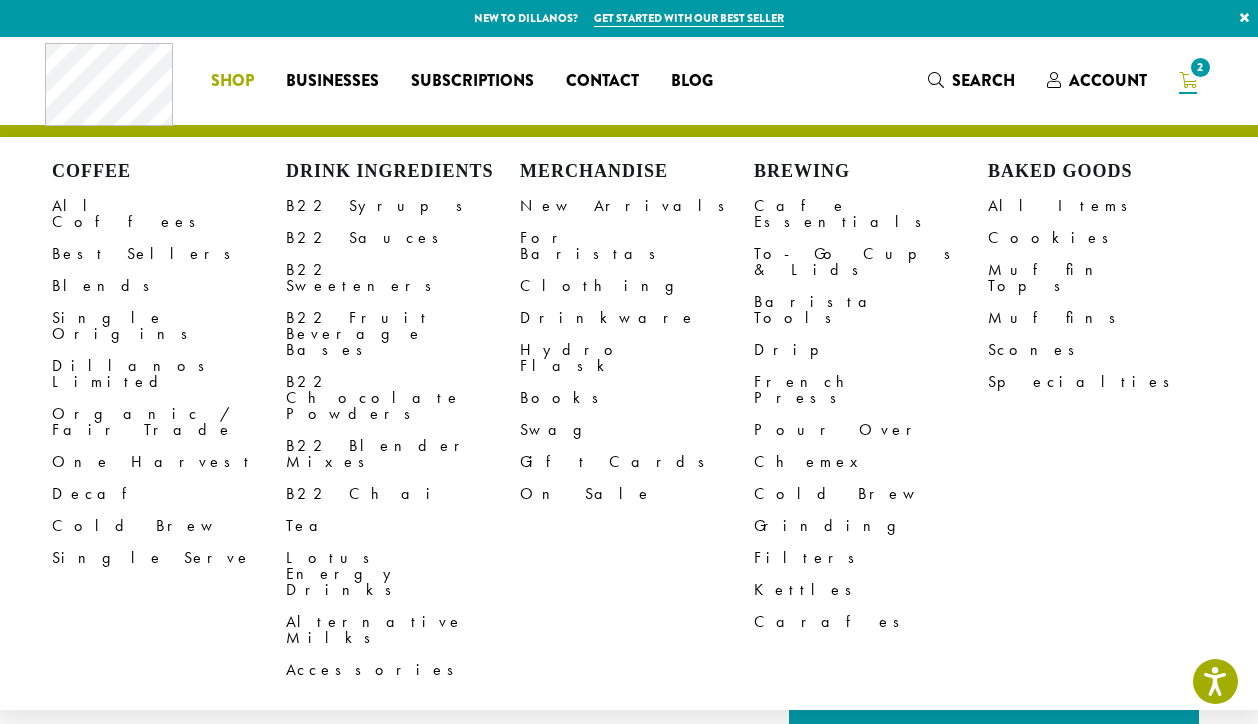 click on "Shop" at bounding box center [232, 81] 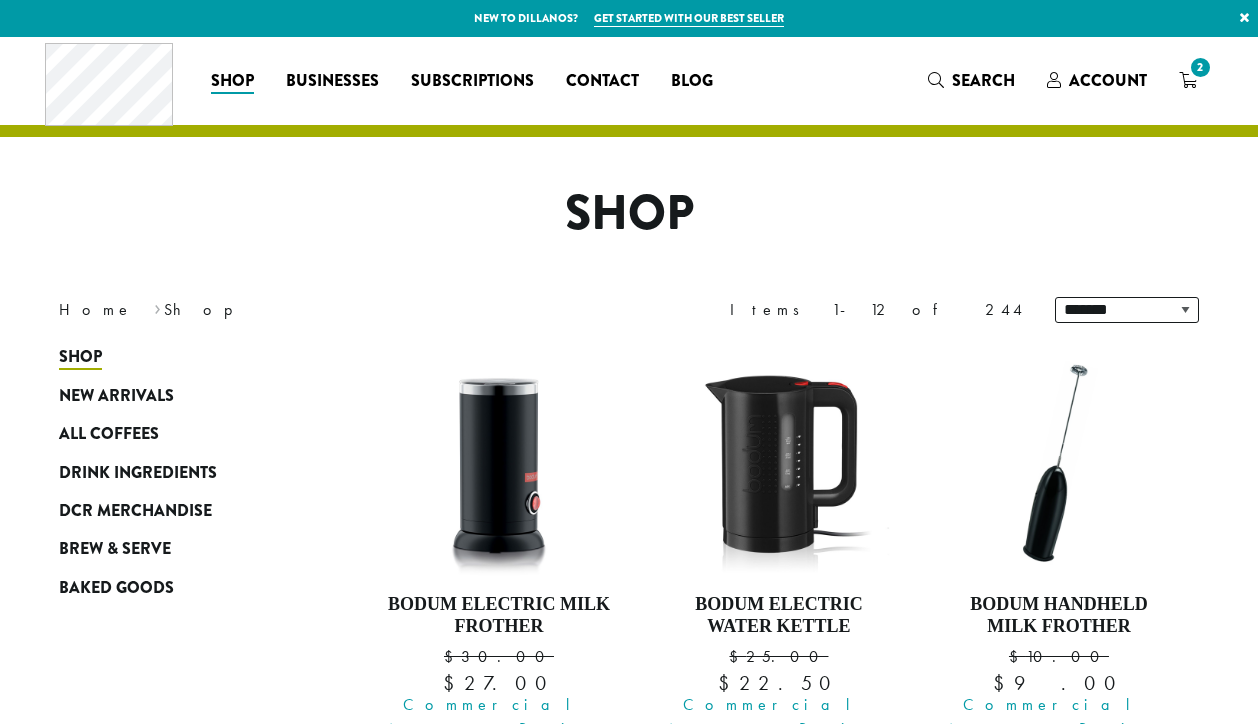 scroll, scrollTop: 0, scrollLeft: 0, axis: both 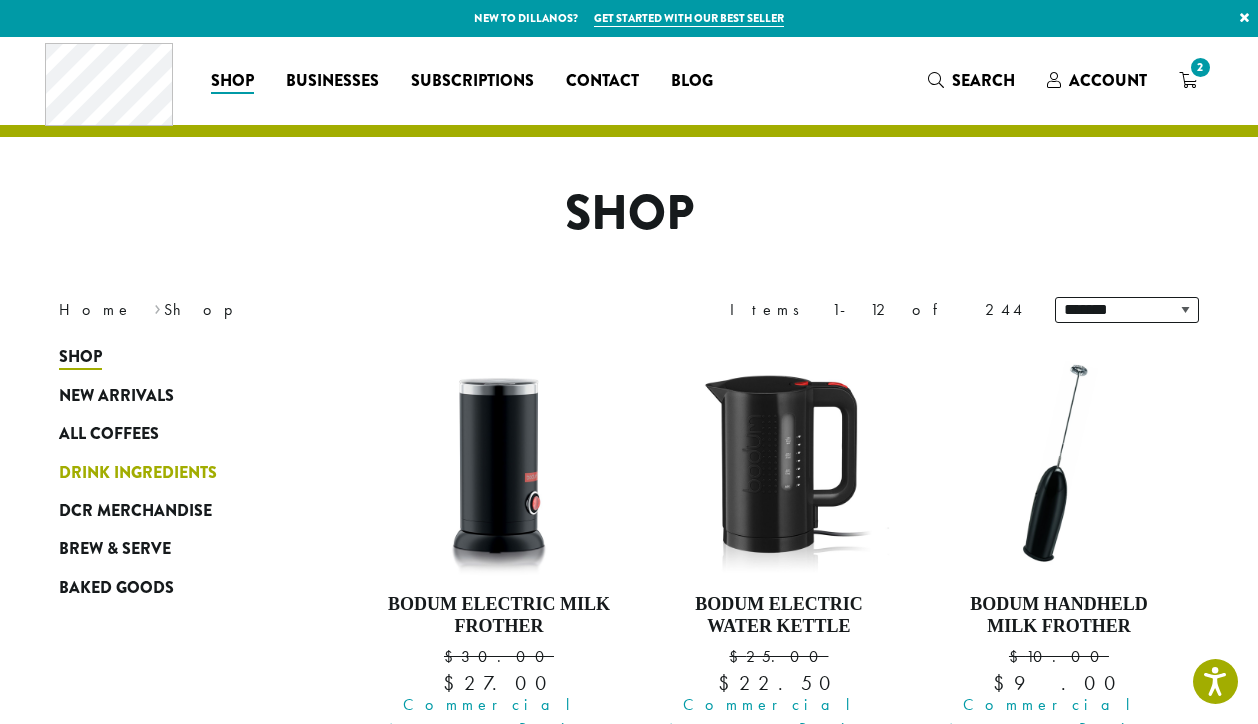 click on "Drink Ingredients" at bounding box center [138, 473] 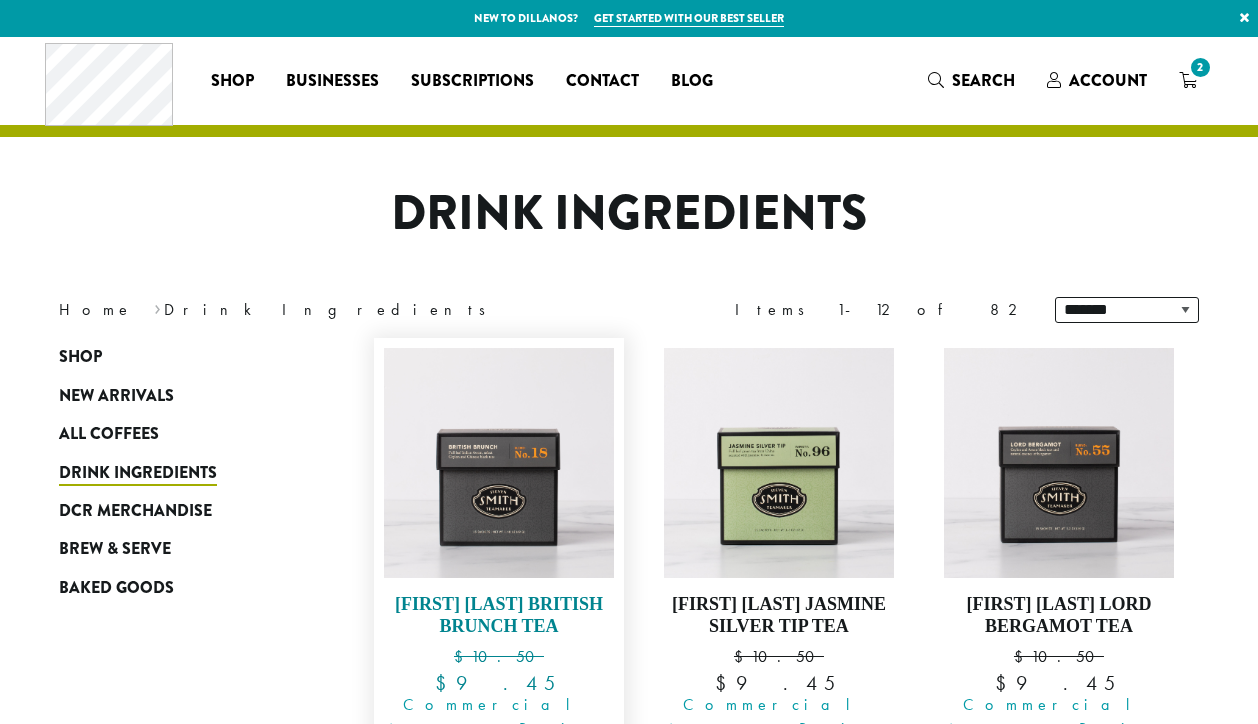 scroll, scrollTop: 0, scrollLeft: 0, axis: both 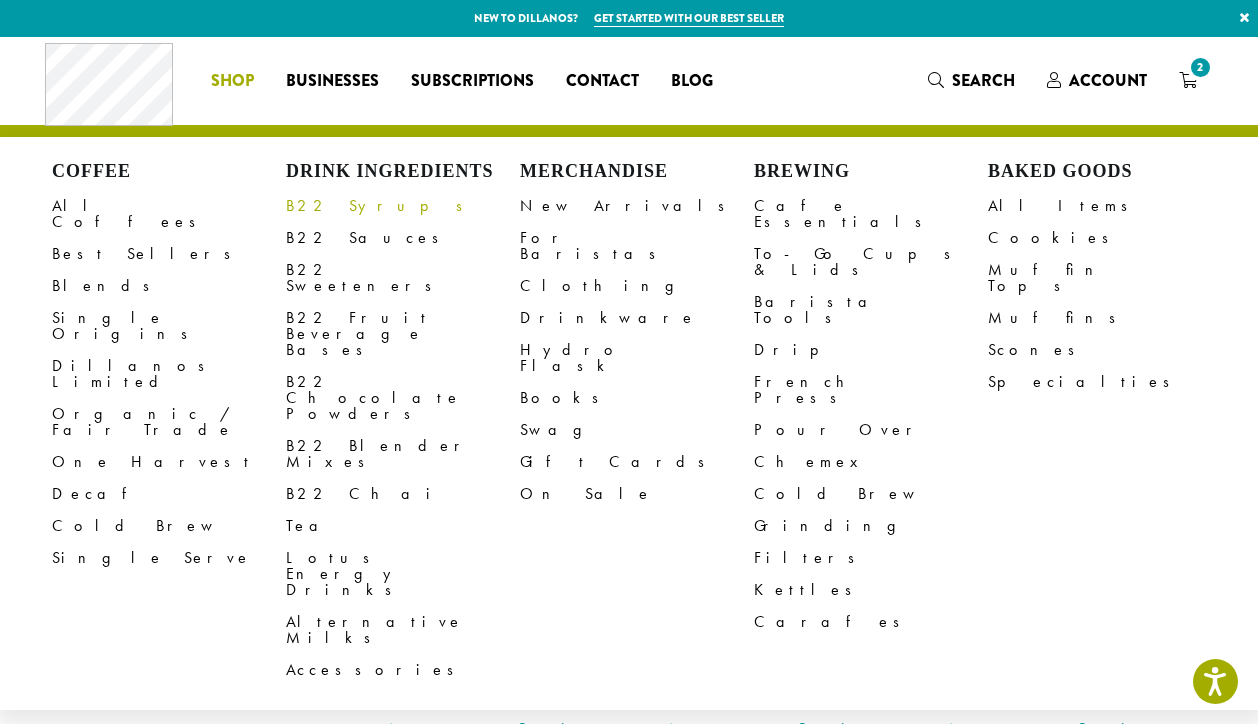 click on "B22 Syrups" at bounding box center [403, 206] 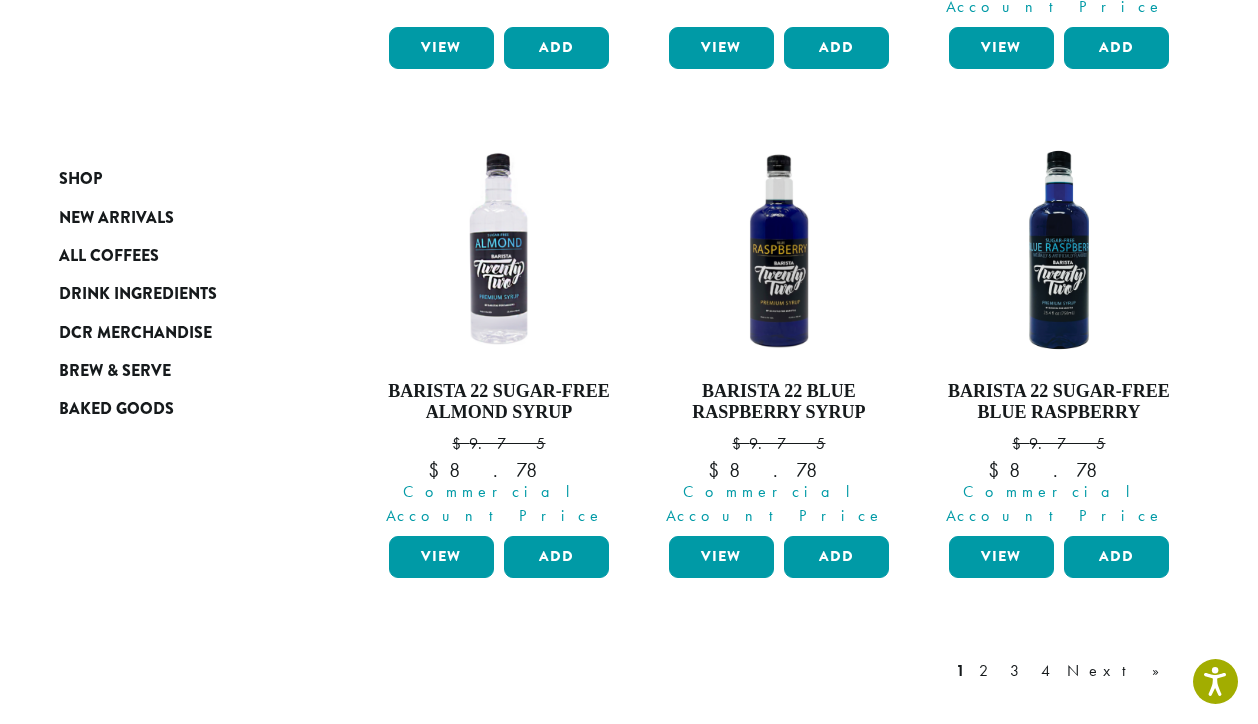 scroll, scrollTop: 1900, scrollLeft: 0, axis: vertical 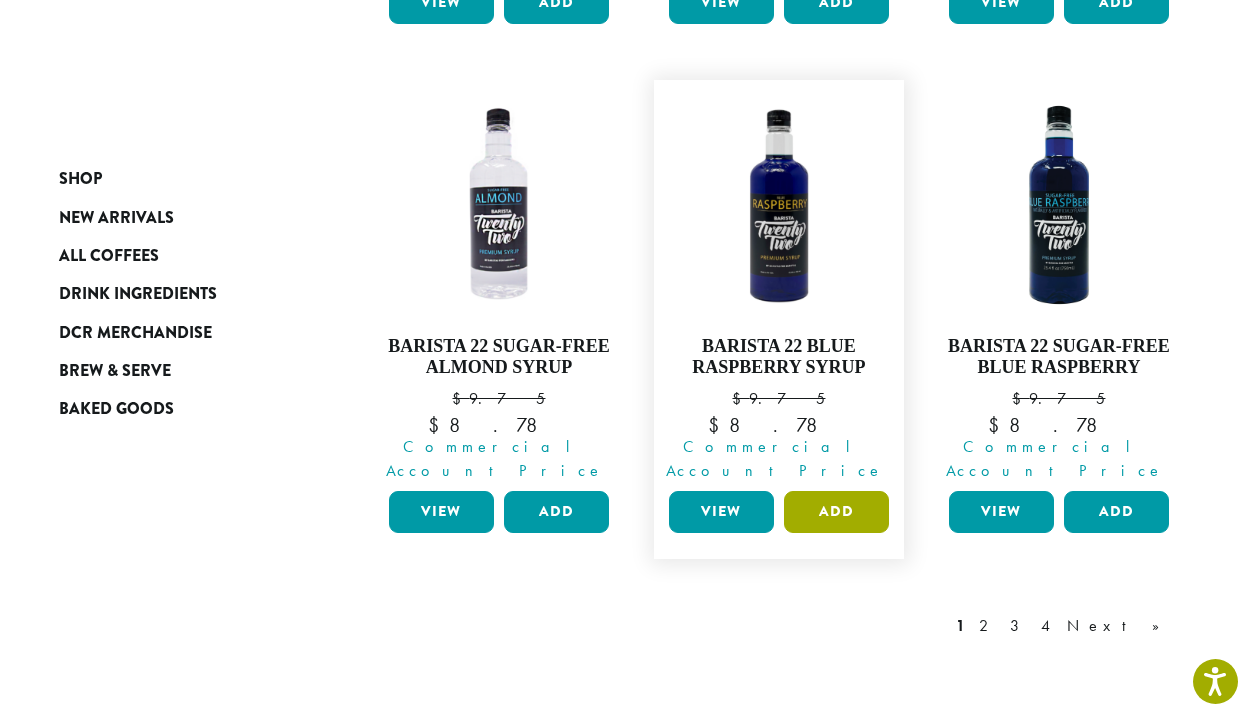 click on "Add" at bounding box center [836, 512] 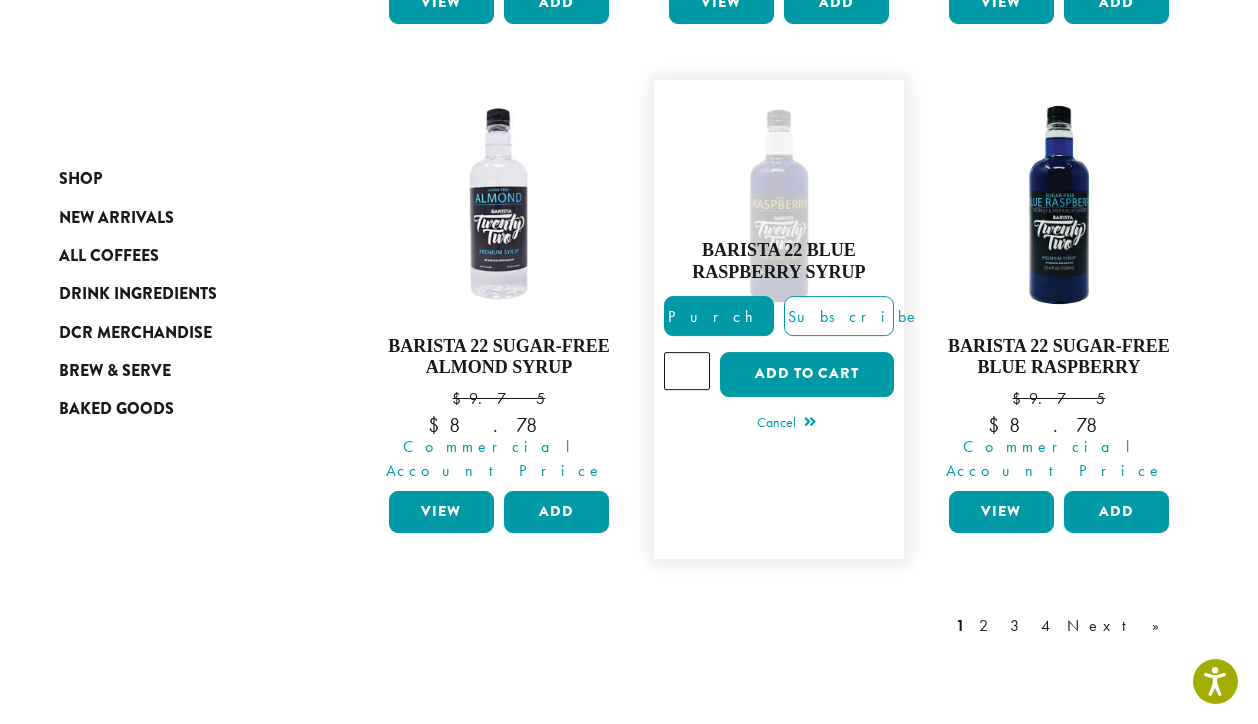 click on "*" at bounding box center [687, 371] 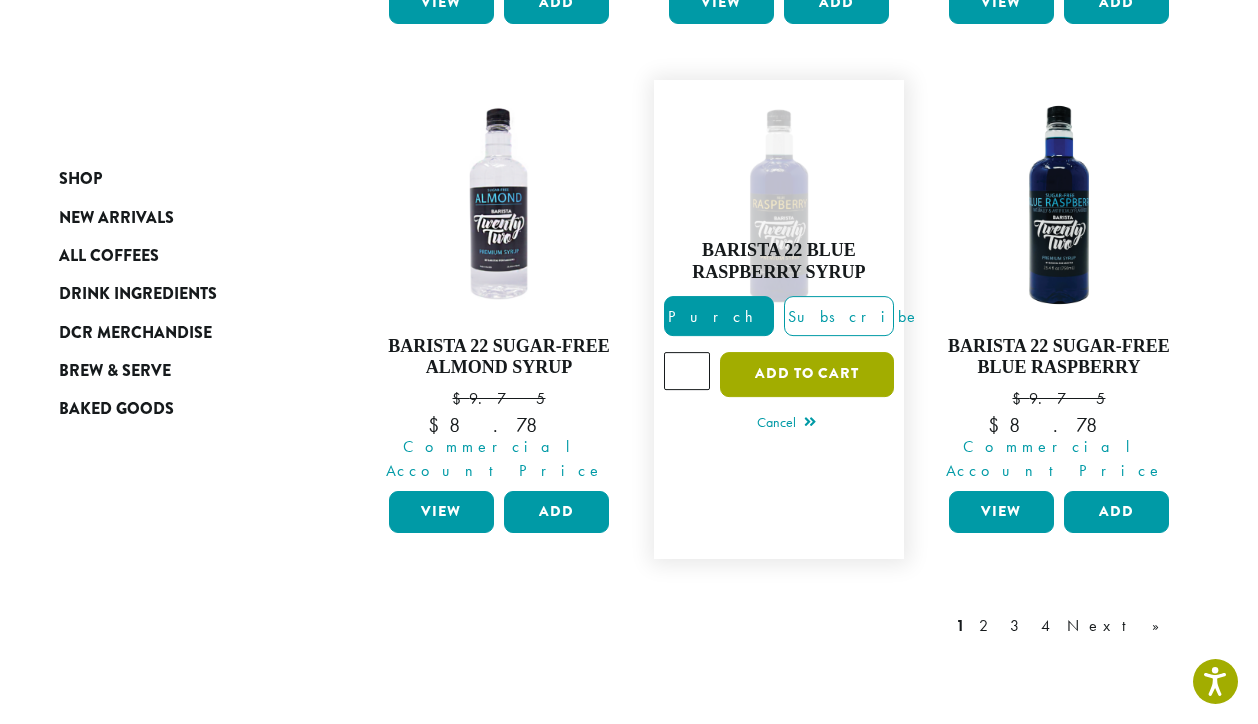 click on "Add to cart" at bounding box center [807, 374] 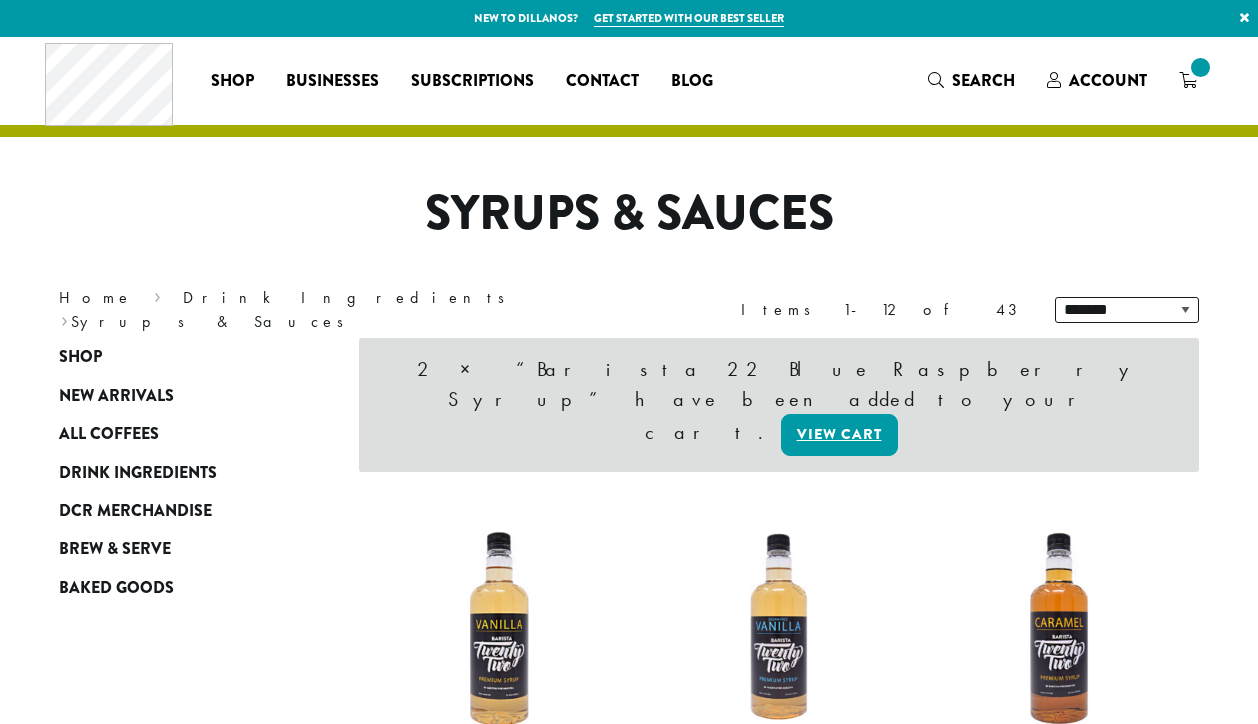 scroll, scrollTop: 0, scrollLeft: 0, axis: both 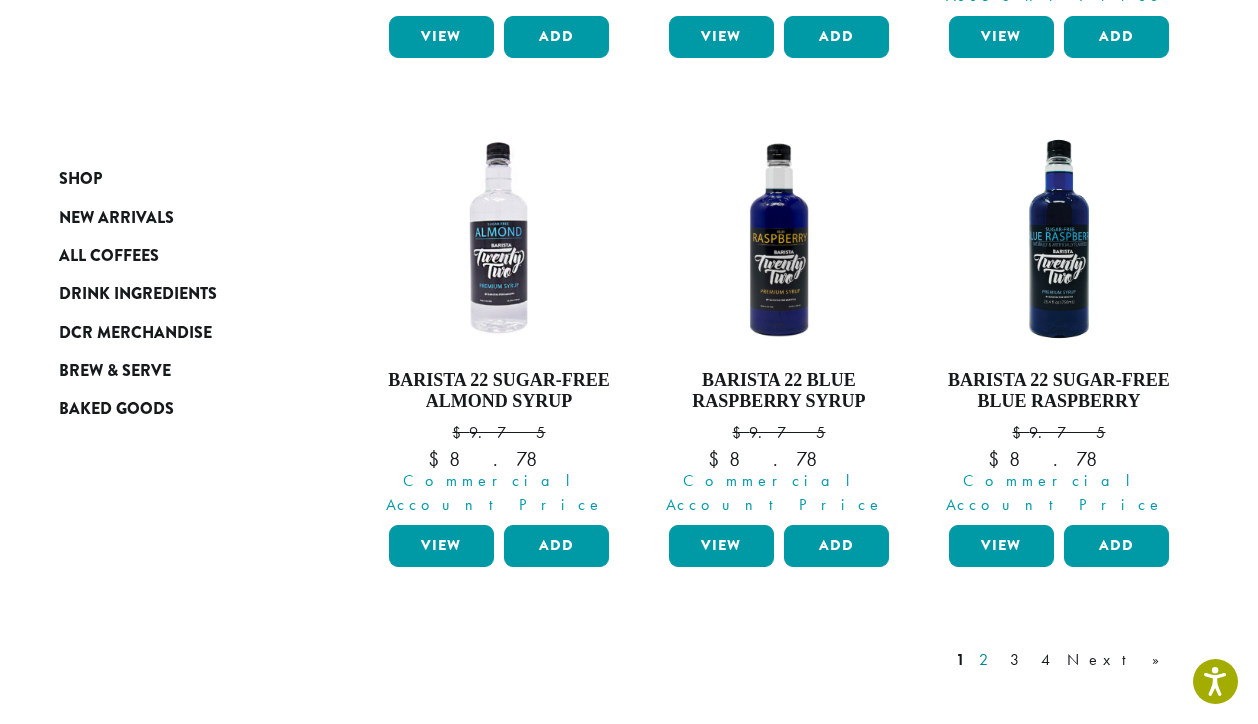 click on "2" at bounding box center [987, 660] 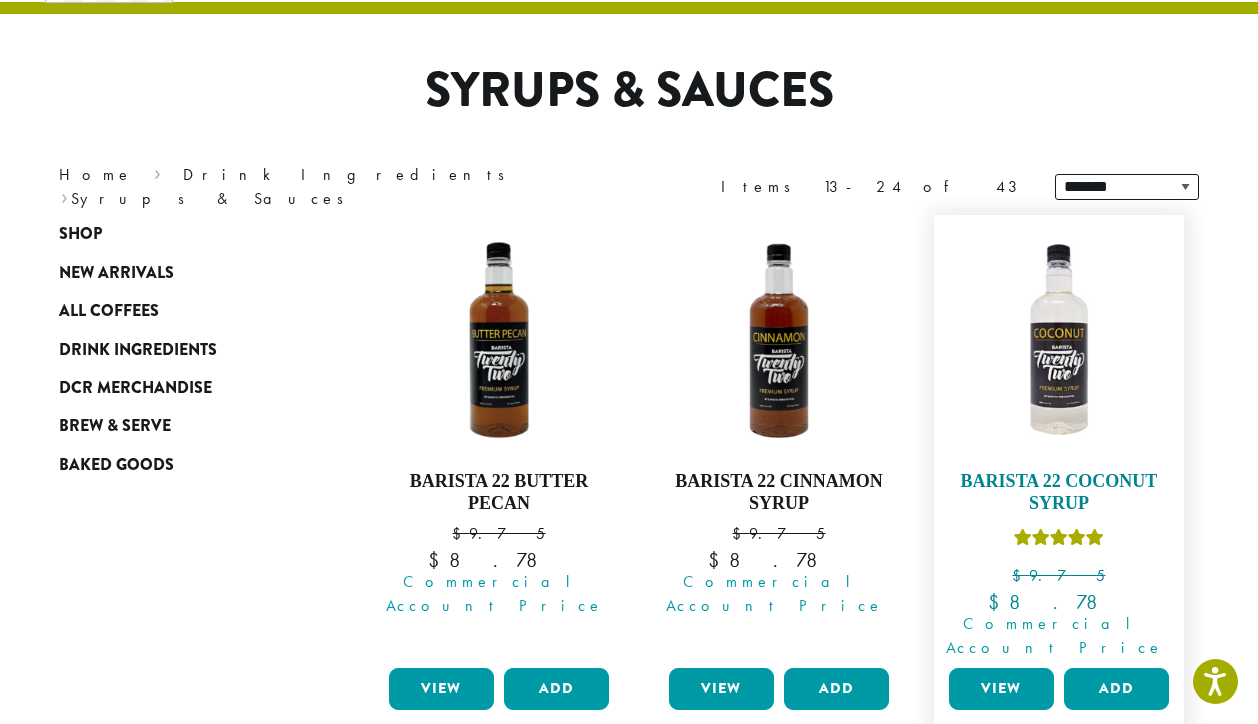 scroll, scrollTop: 223, scrollLeft: 0, axis: vertical 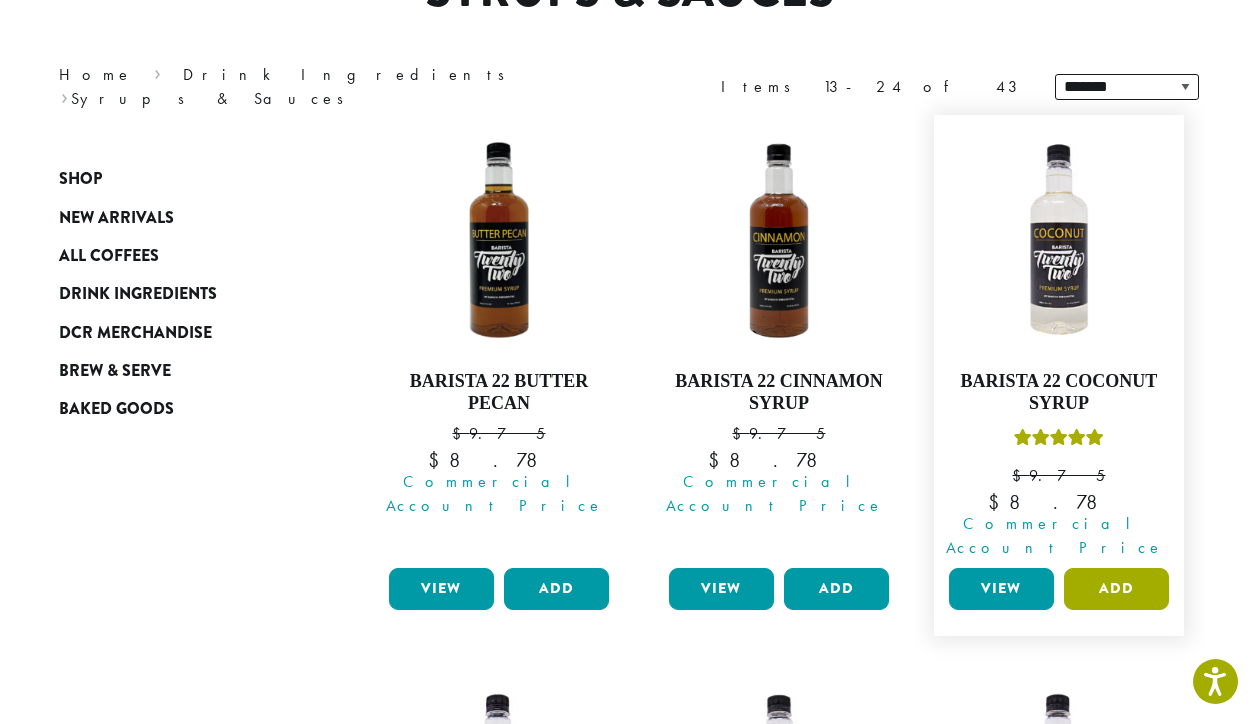 click on "Add" at bounding box center [1116, 589] 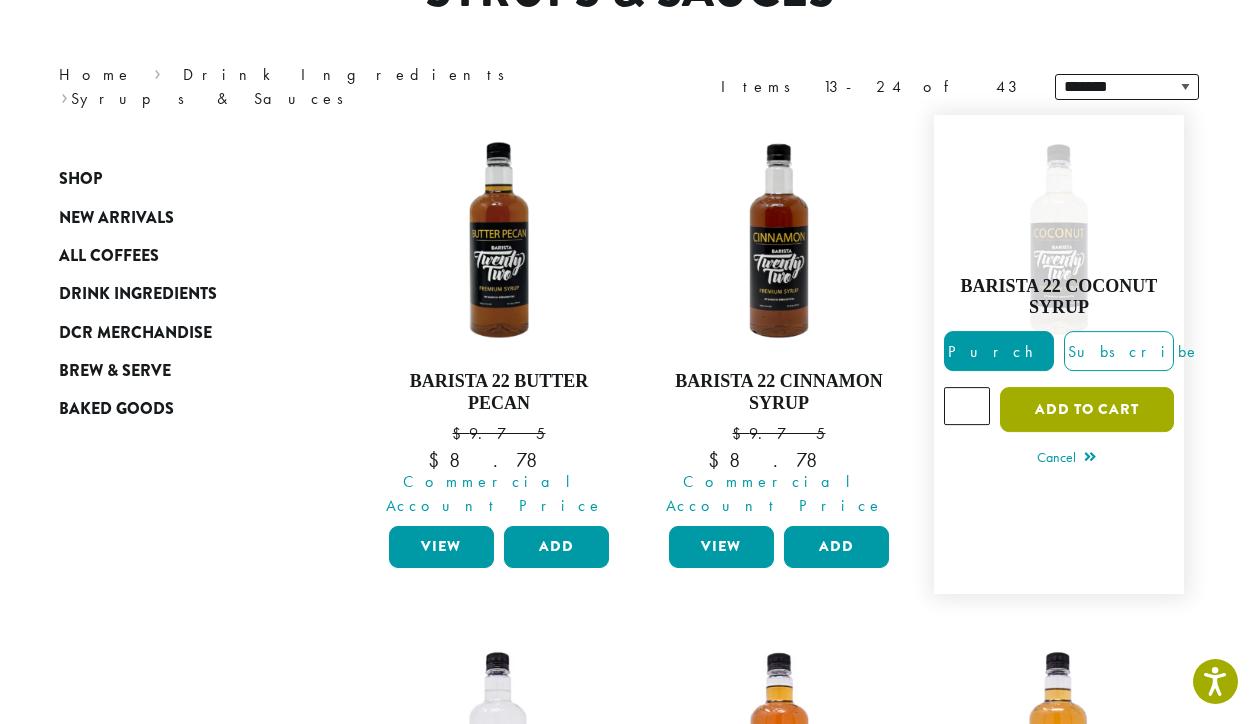 click on "Add to cart" at bounding box center [1087, 409] 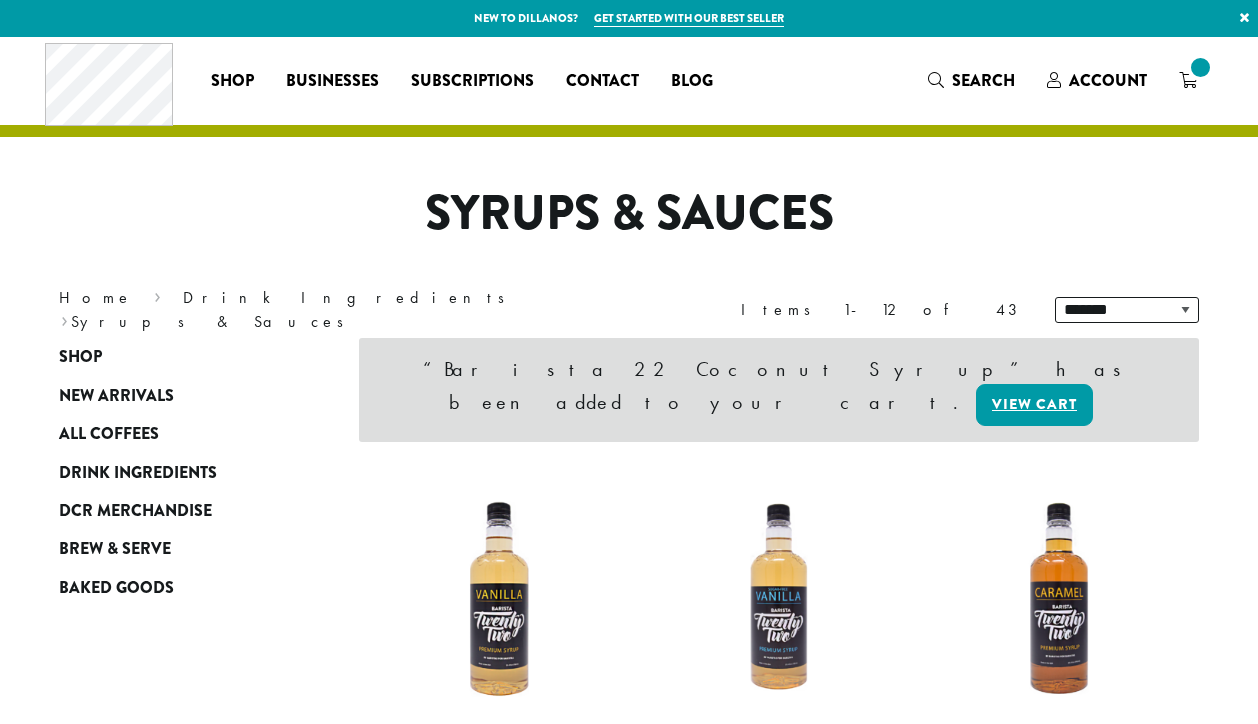 scroll, scrollTop: 0, scrollLeft: 0, axis: both 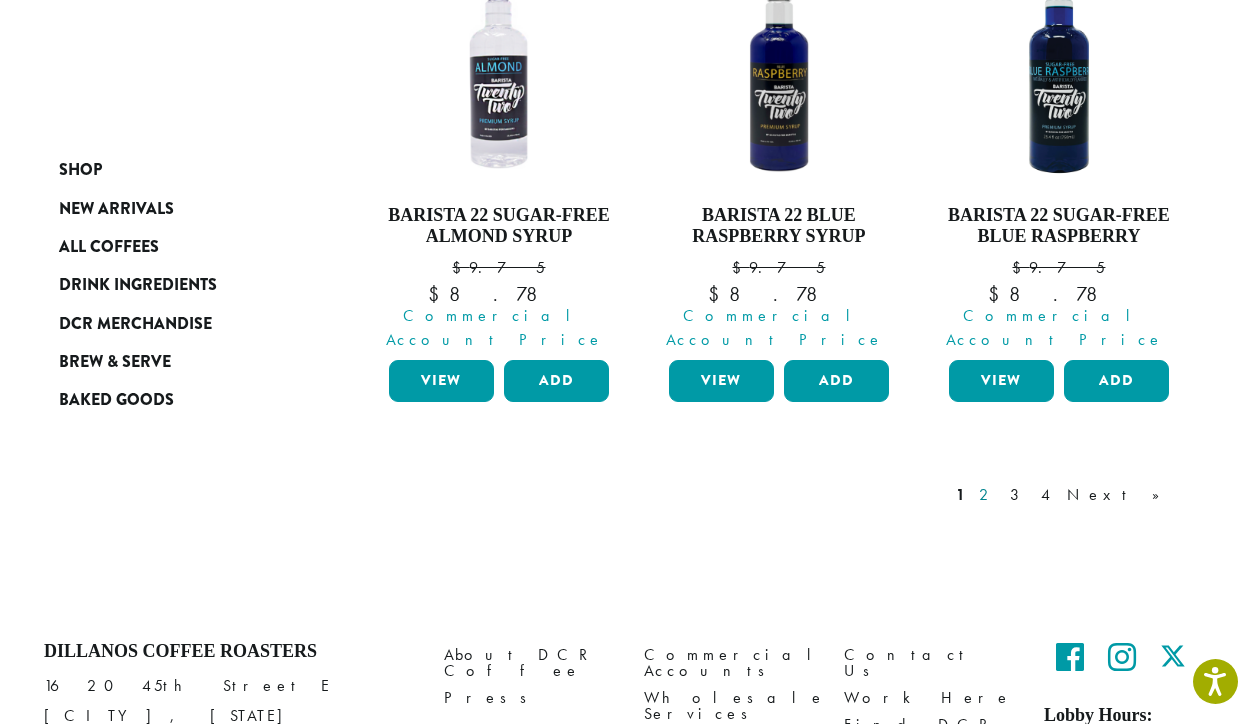 click on "2" at bounding box center [987, 495] 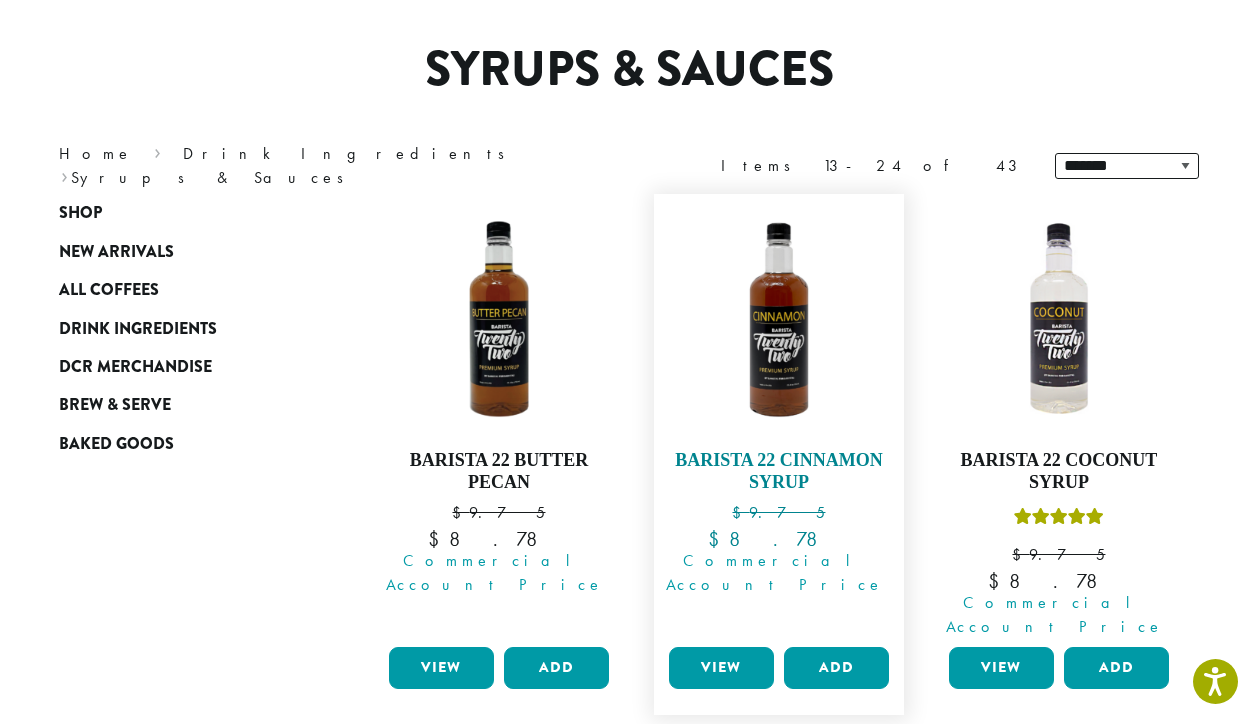 scroll, scrollTop: 123, scrollLeft: 0, axis: vertical 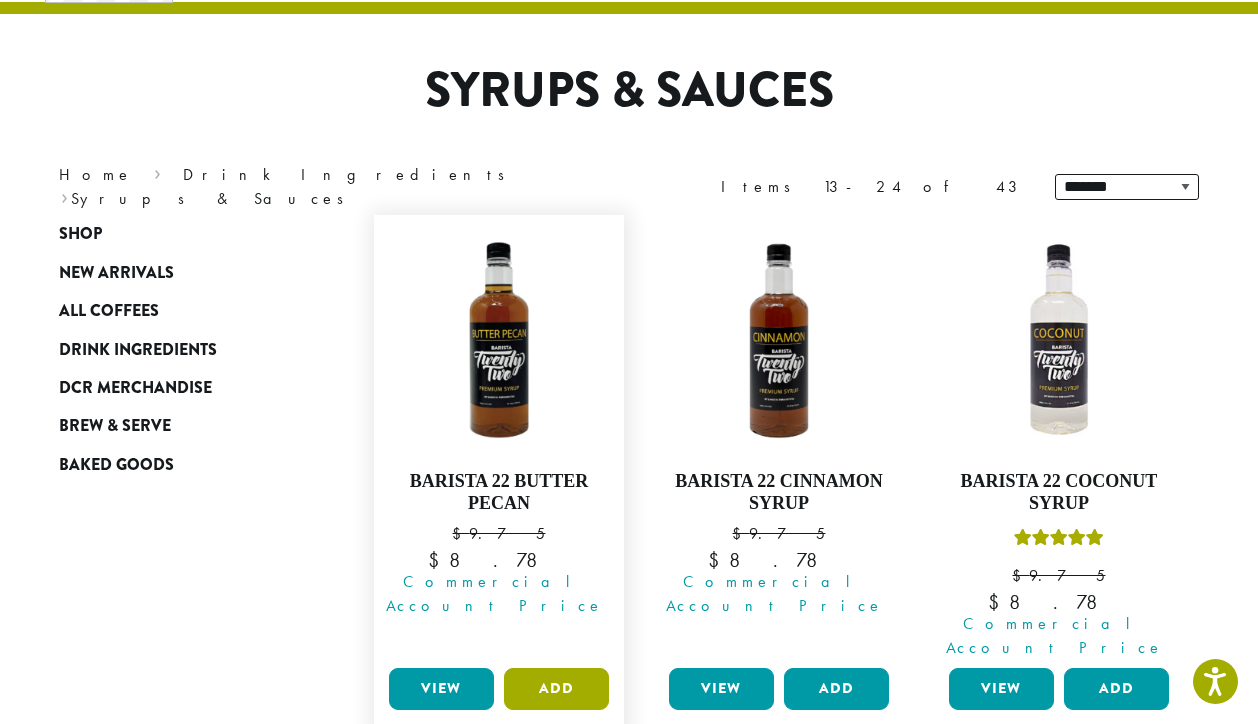 click on "Add" at bounding box center [556, 689] 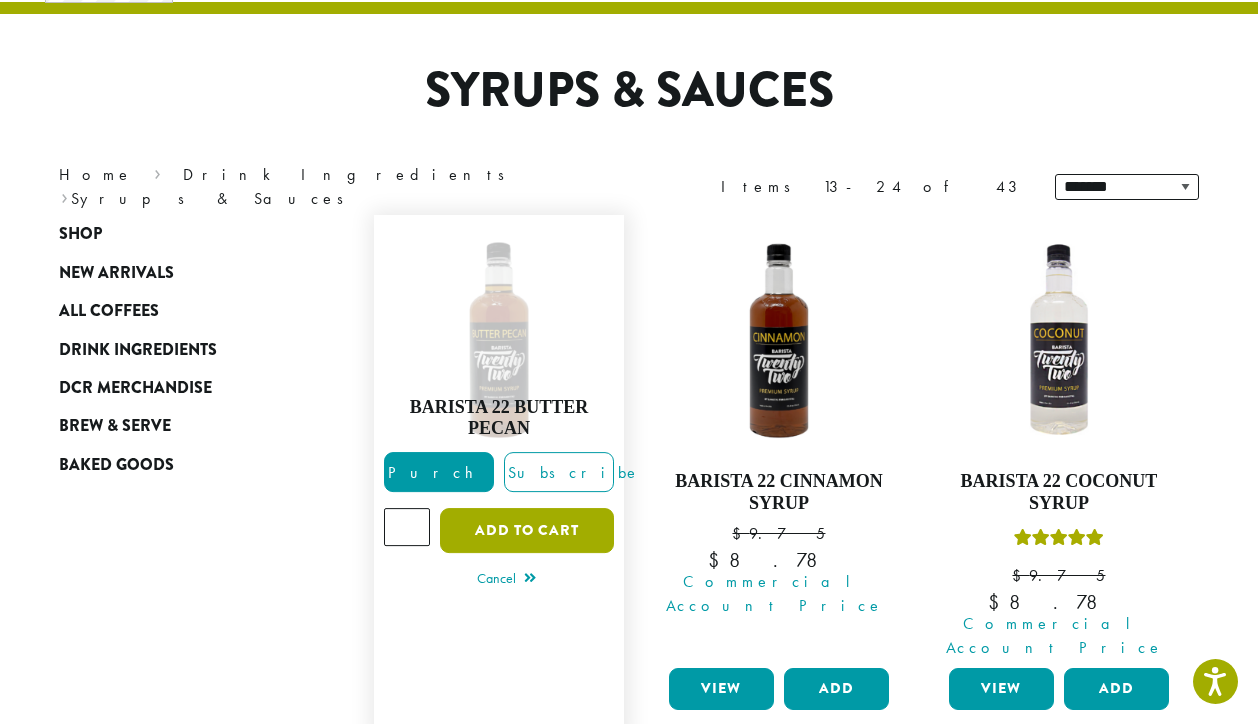 click on "Add to cart" at bounding box center (527, 530) 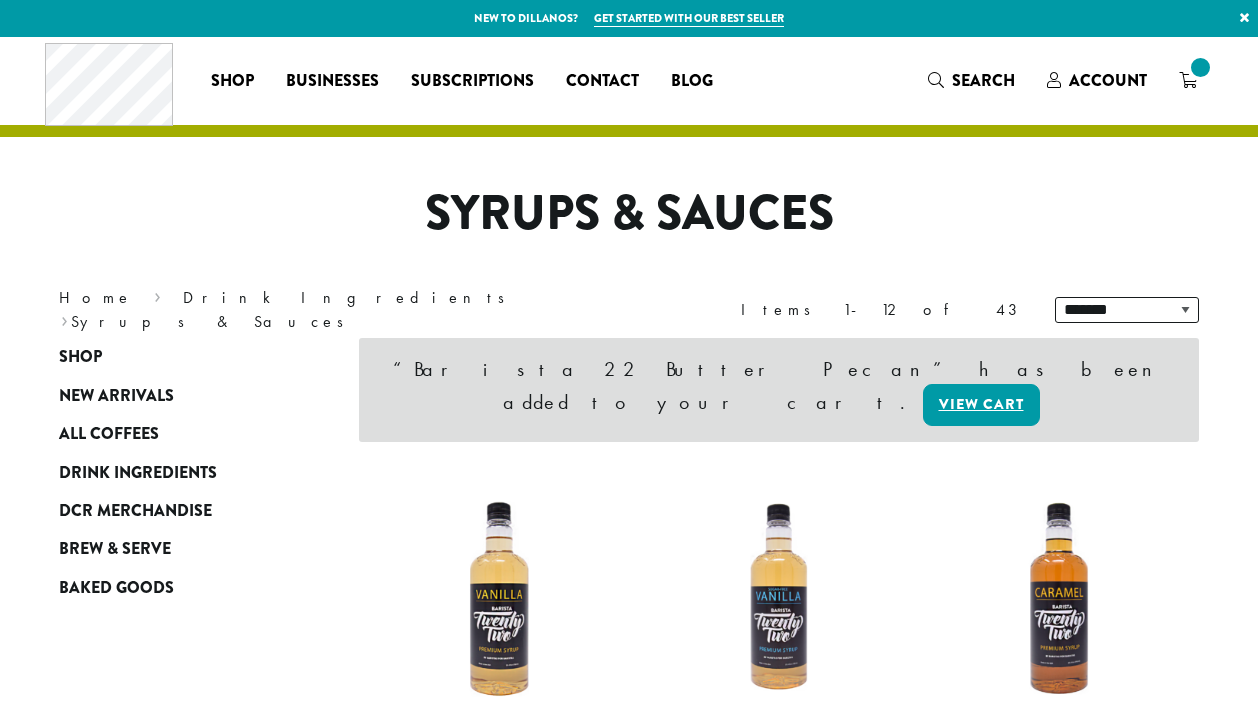 scroll, scrollTop: 0, scrollLeft: 0, axis: both 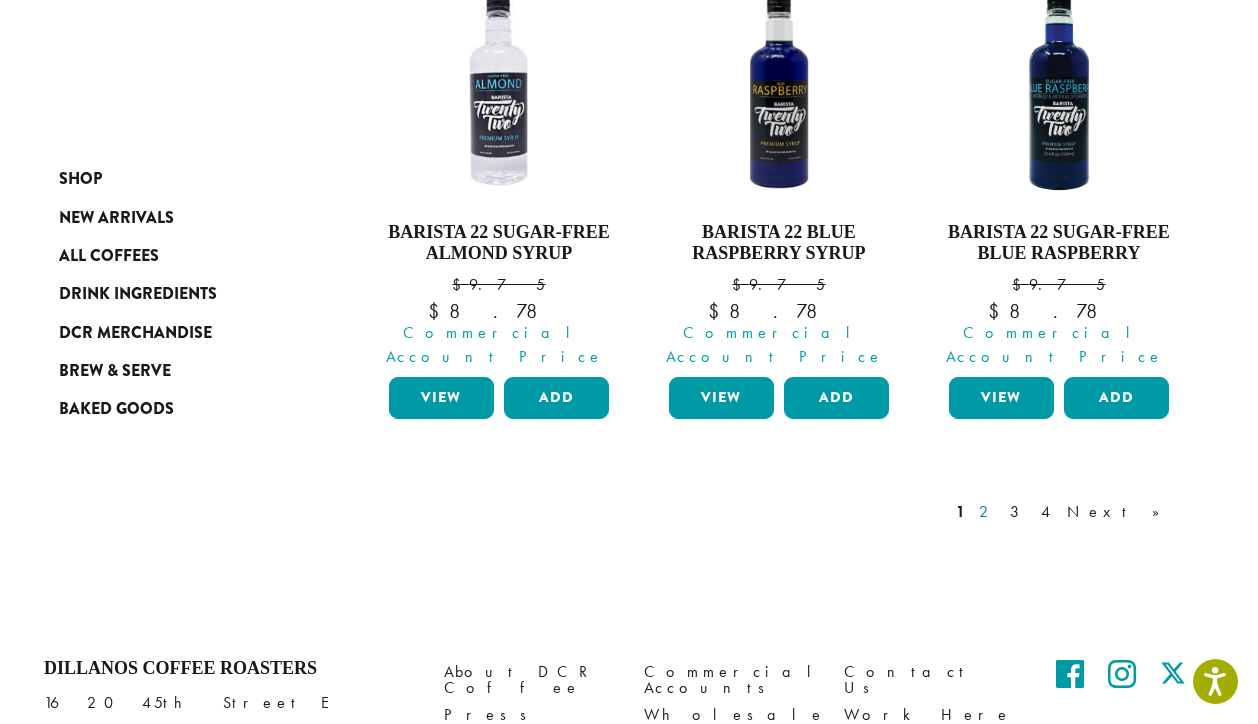 click on "2" at bounding box center (987, 512) 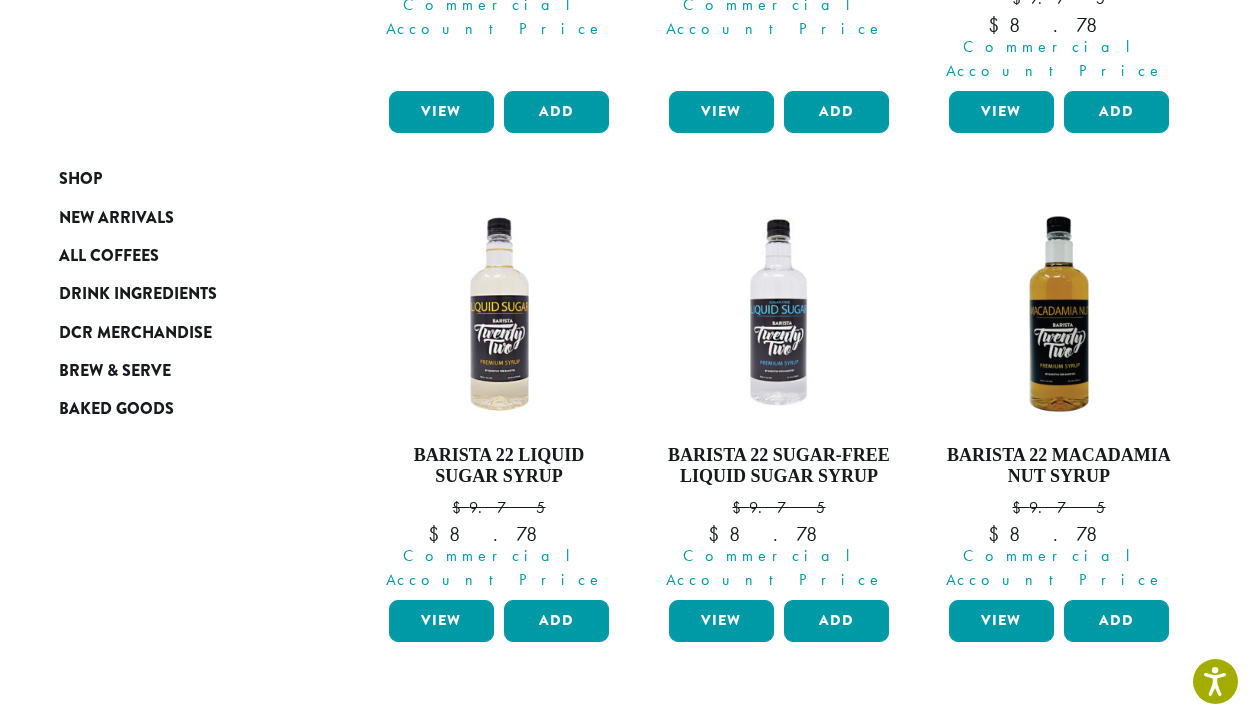 scroll, scrollTop: 1823, scrollLeft: 0, axis: vertical 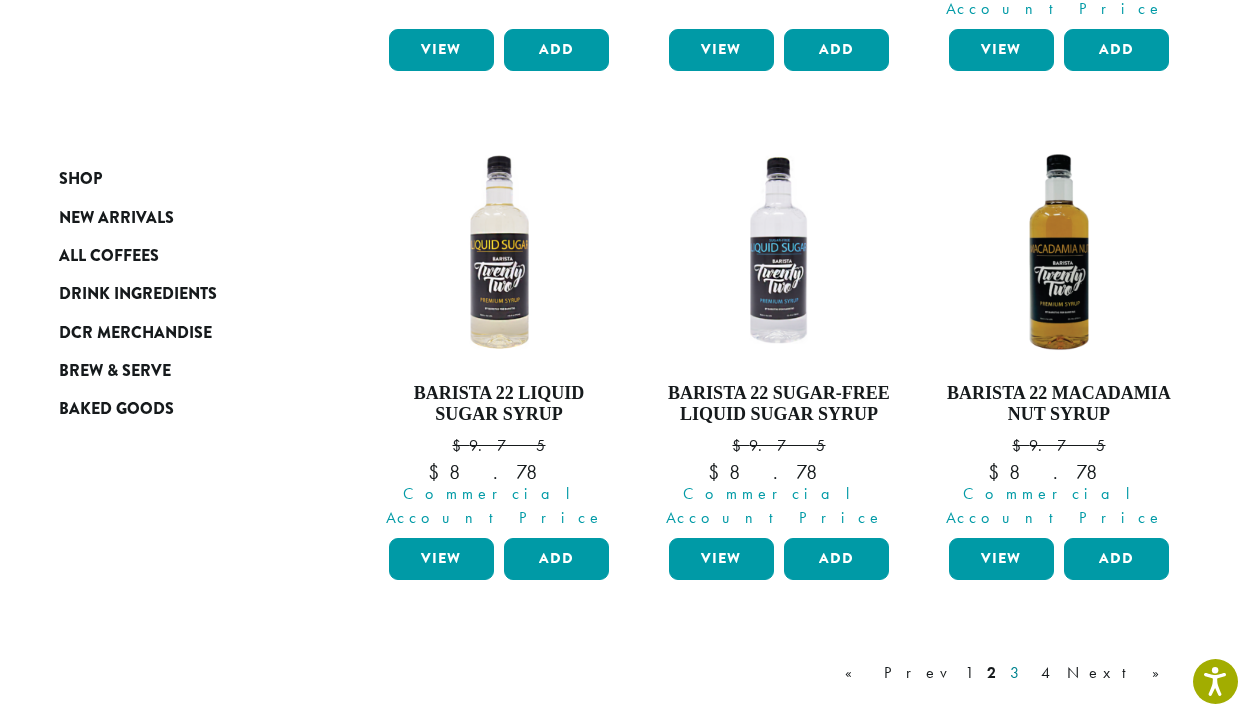 click on "3" at bounding box center [1018, 673] 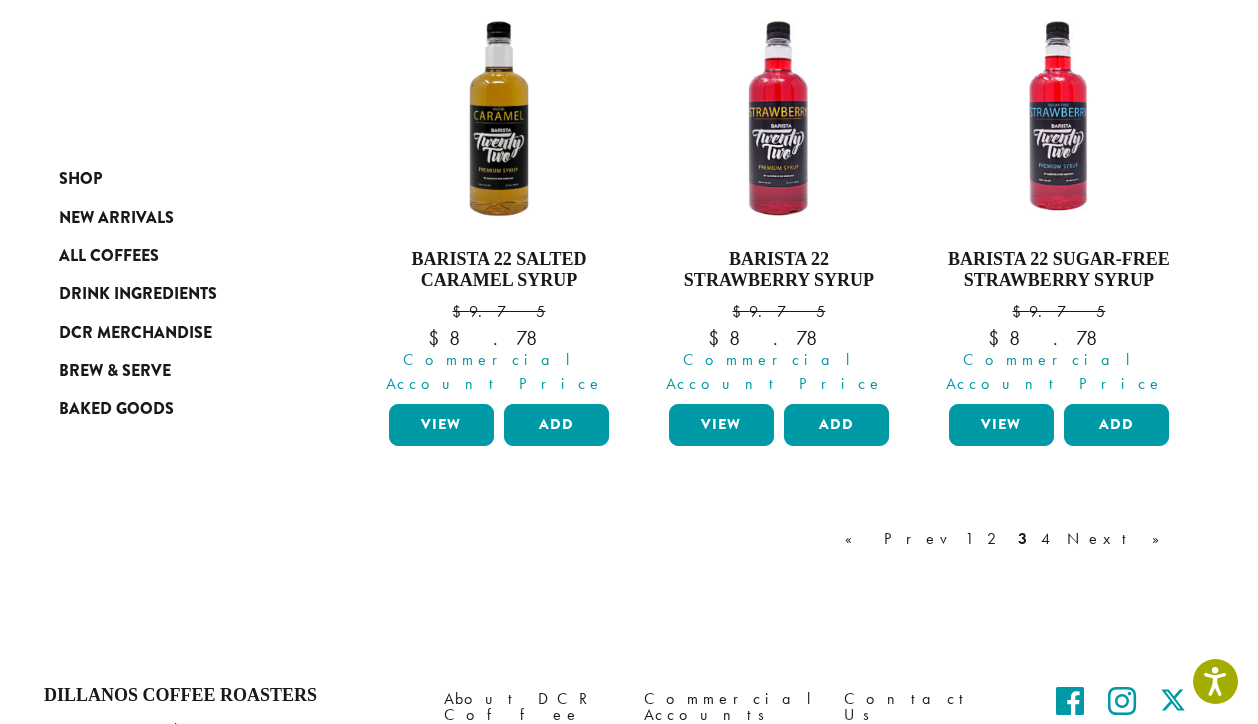 scroll, scrollTop: 1923, scrollLeft: 0, axis: vertical 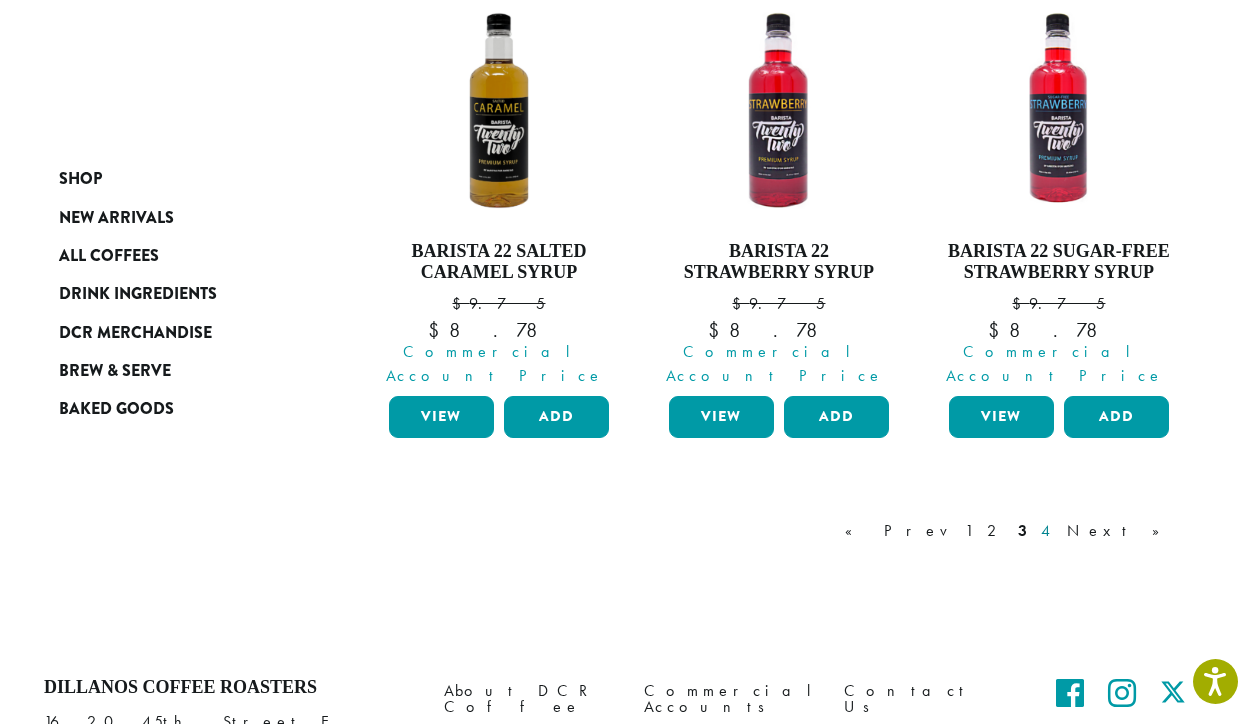 click on "4" at bounding box center [1047, 531] 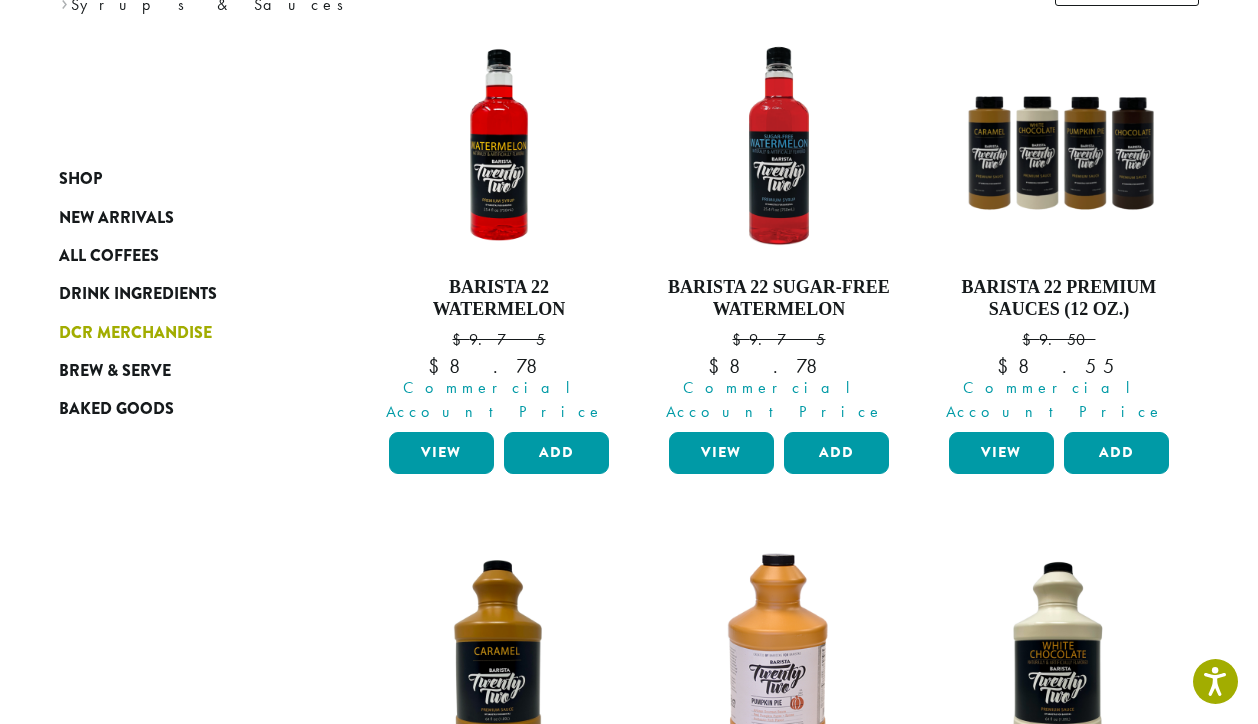 scroll, scrollTop: 323, scrollLeft: 0, axis: vertical 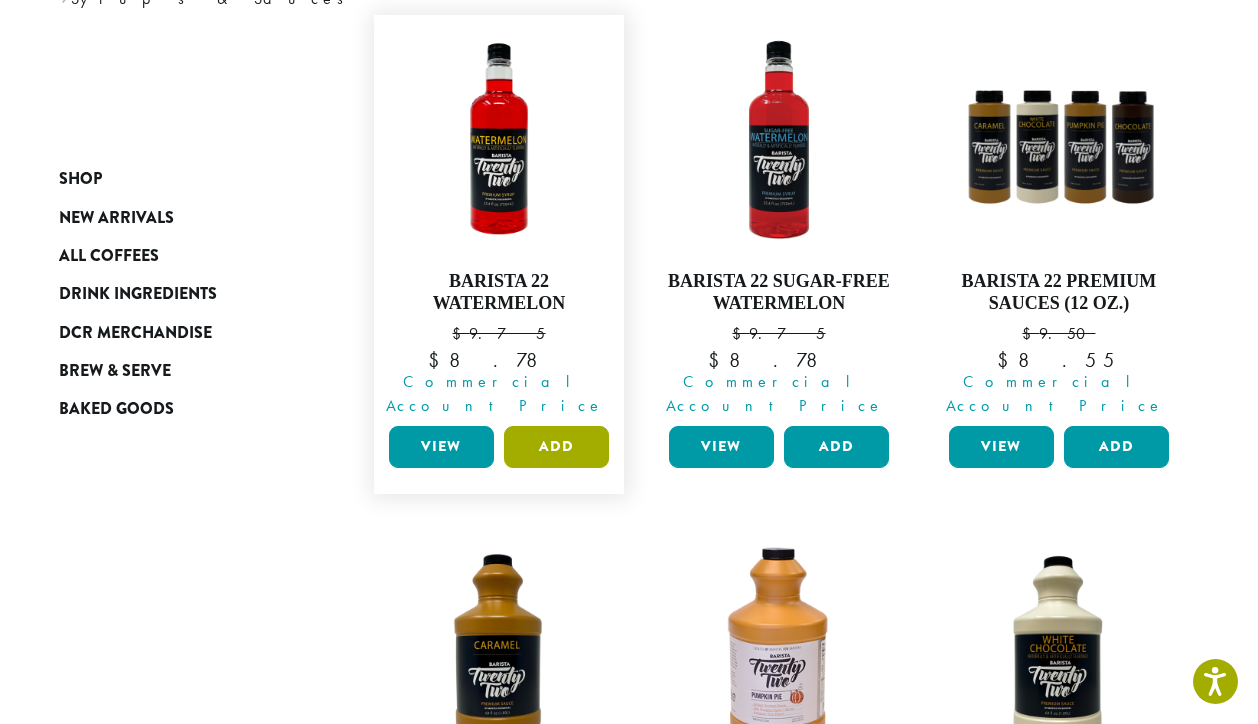click on "Add" at bounding box center (556, 447) 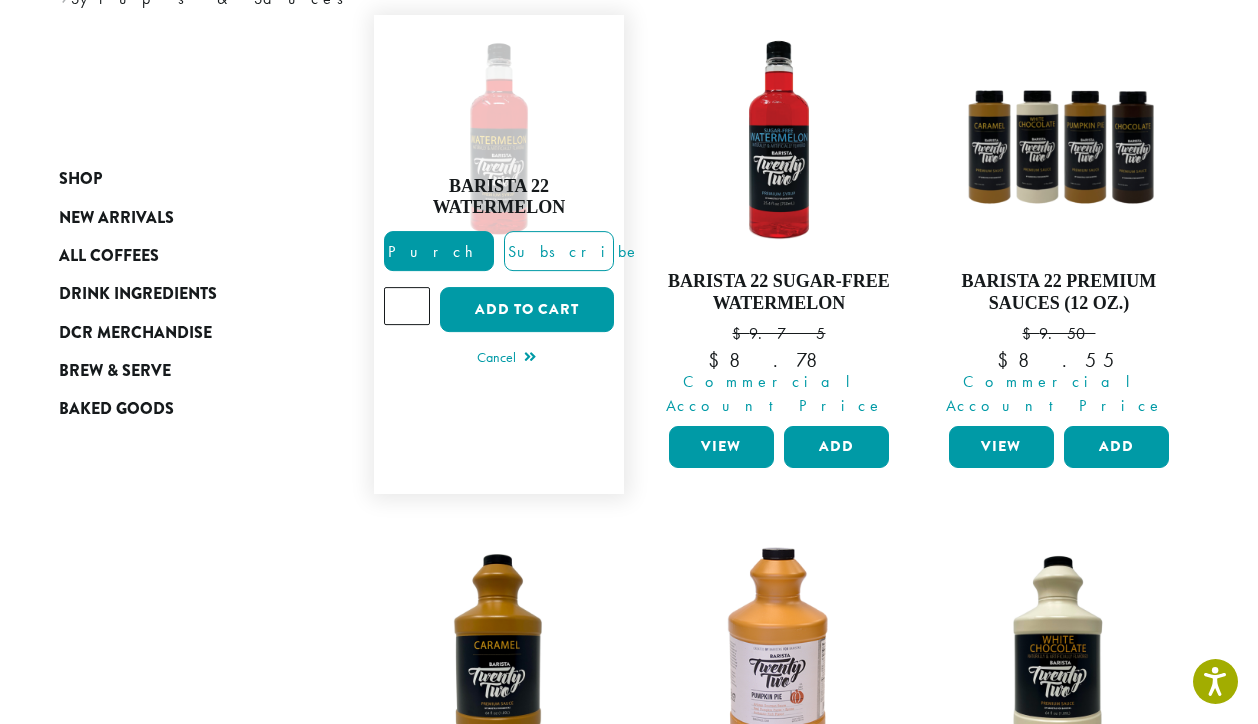 type on "*" 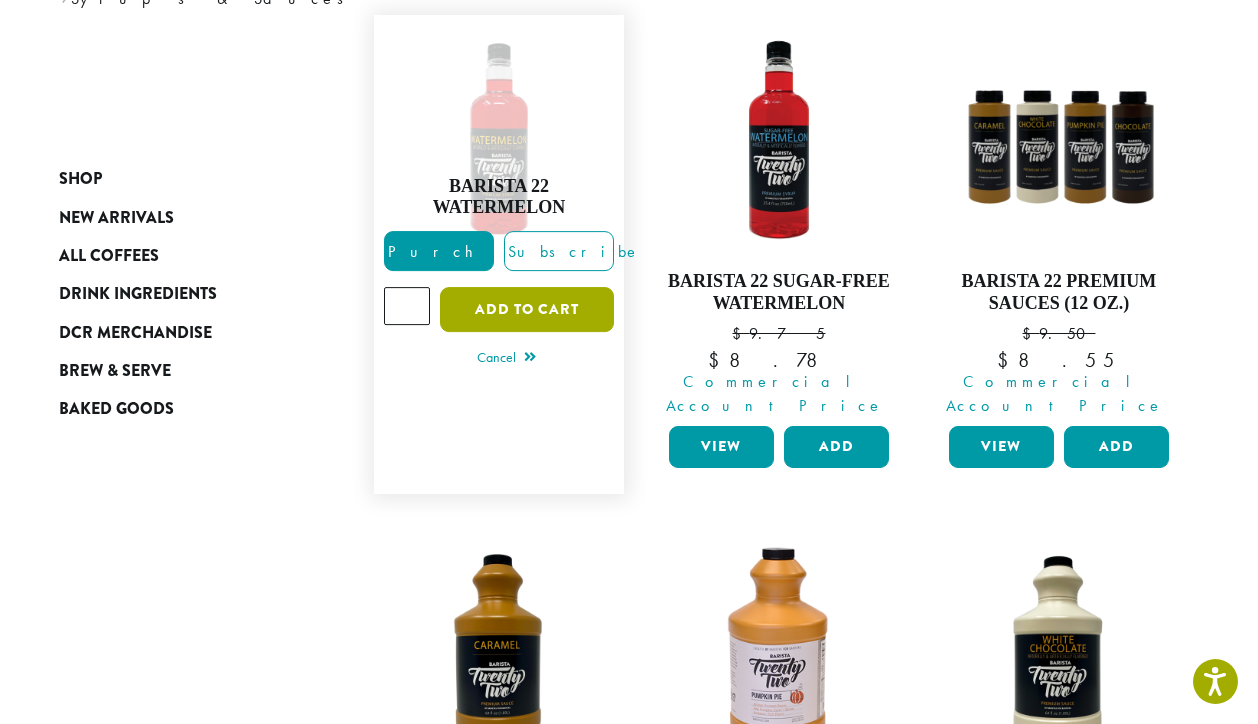 click on "Add to cart" at bounding box center [527, 309] 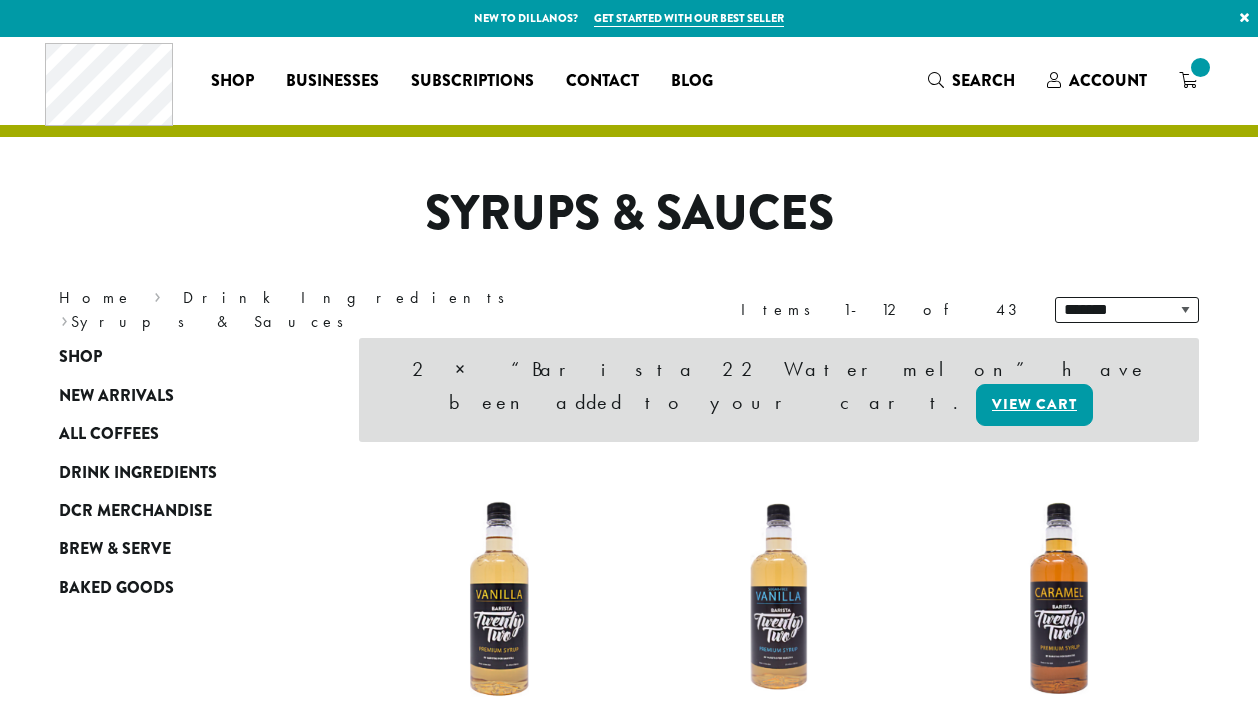 scroll, scrollTop: 100, scrollLeft: 0, axis: vertical 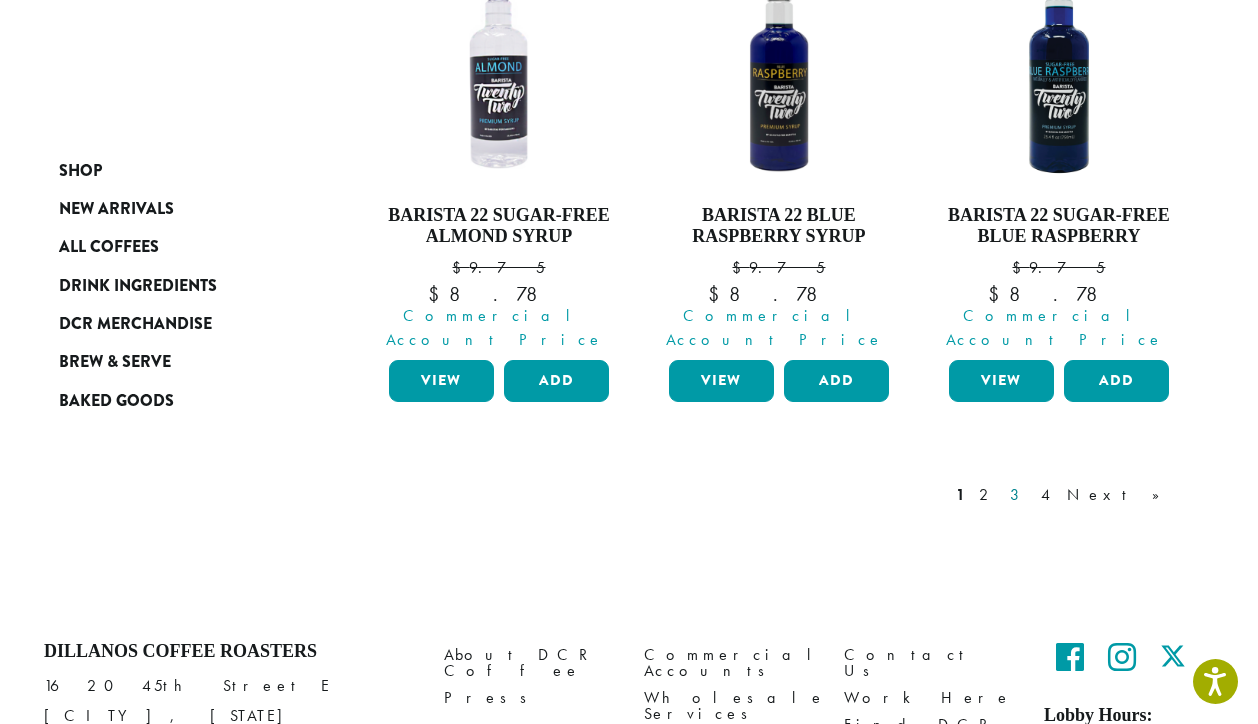 click on "3" at bounding box center [1018, 495] 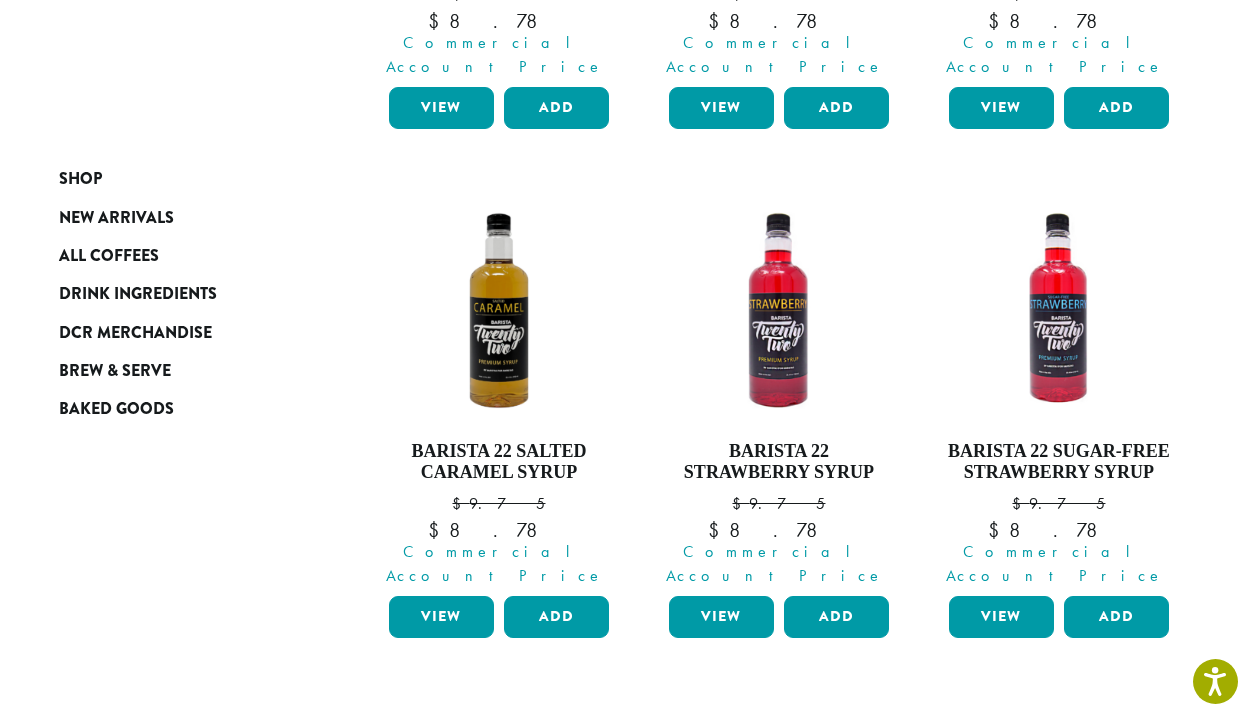 scroll, scrollTop: 1923, scrollLeft: 0, axis: vertical 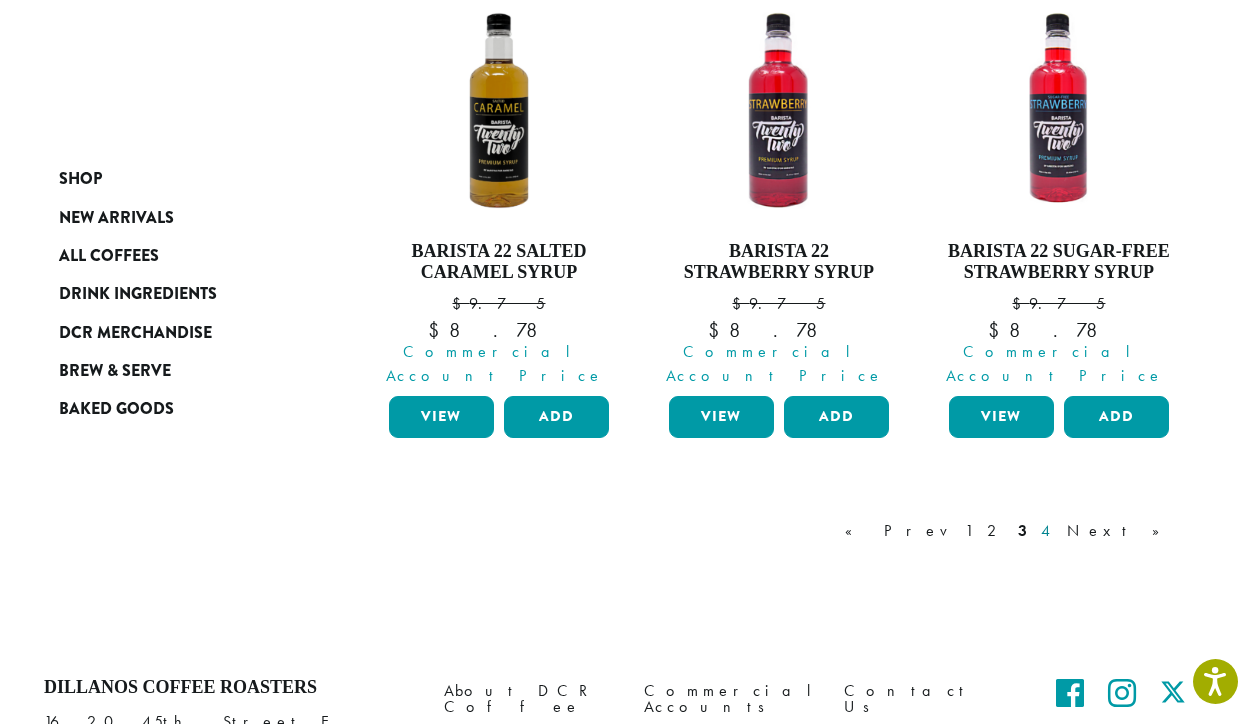 click on "4" at bounding box center [1047, 531] 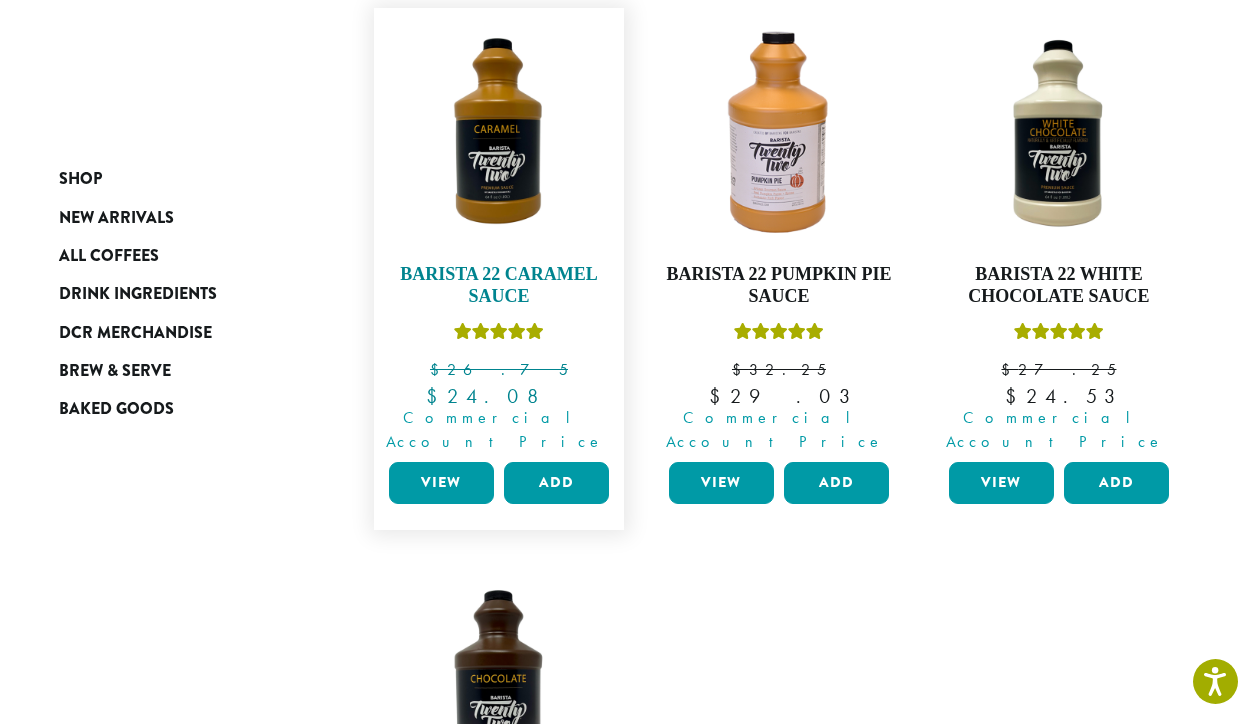 scroll, scrollTop: 923, scrollLeft: 0, axis: vertical 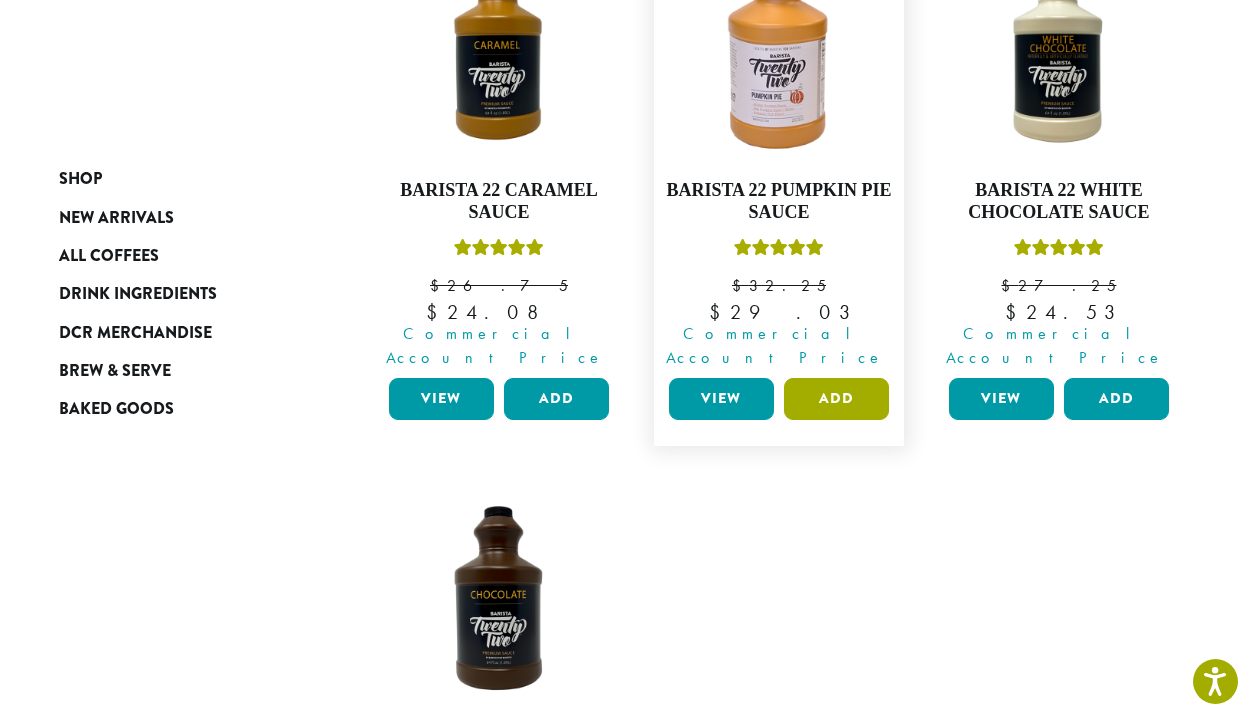 click on "Add" at bounding box center (836, 399) 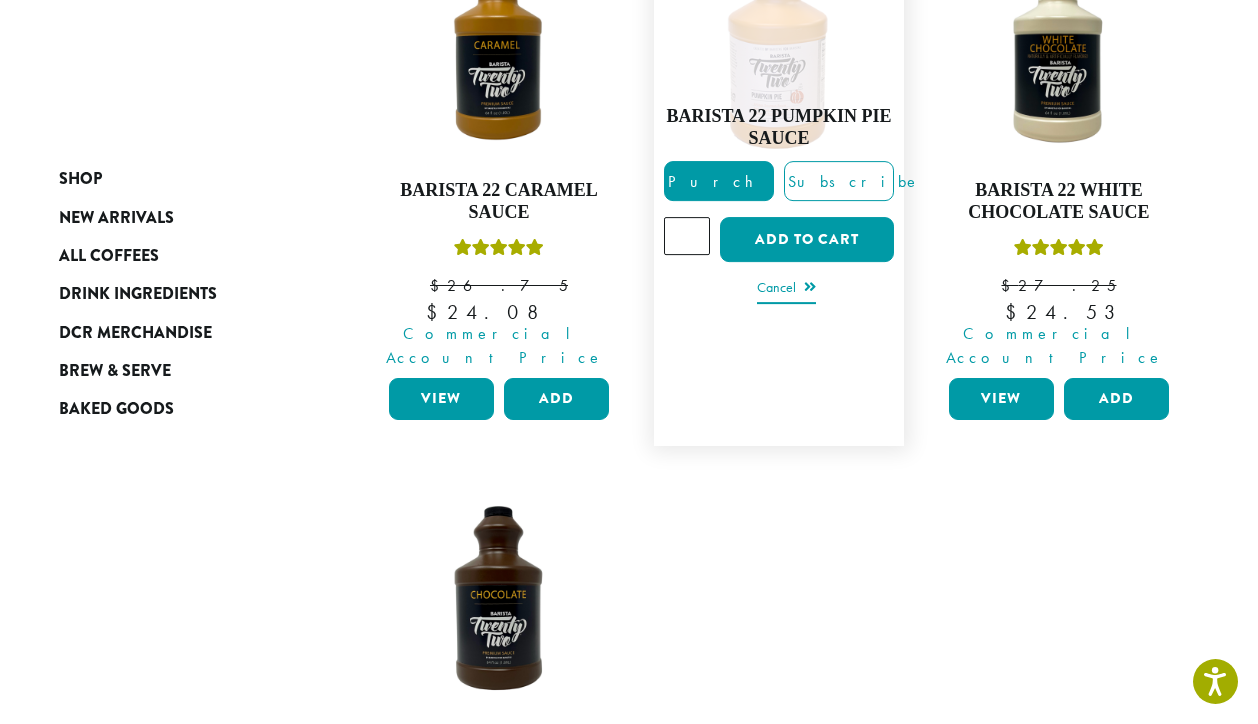 click on "Cancel" at bounding box center [786, 290] 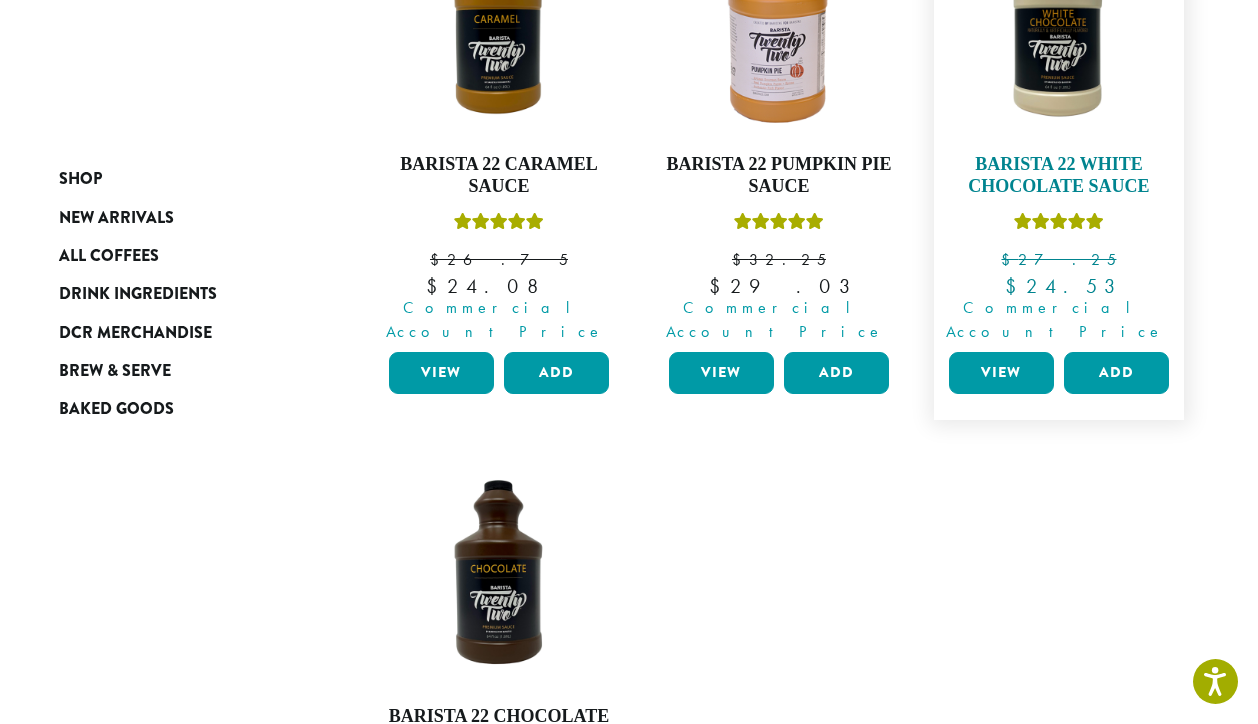 scroll, scrollTop: 923, scrollLeft: 0, axis: vertical 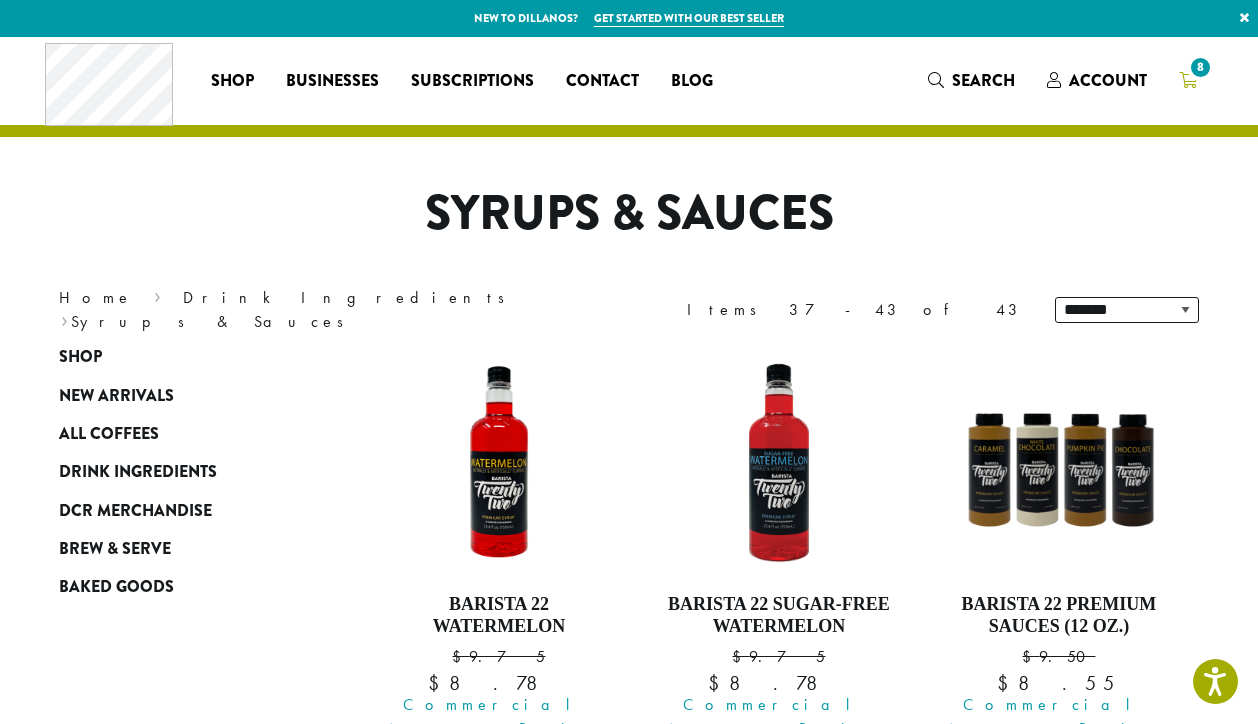 click on "8" at bounding box center [1188, 80] 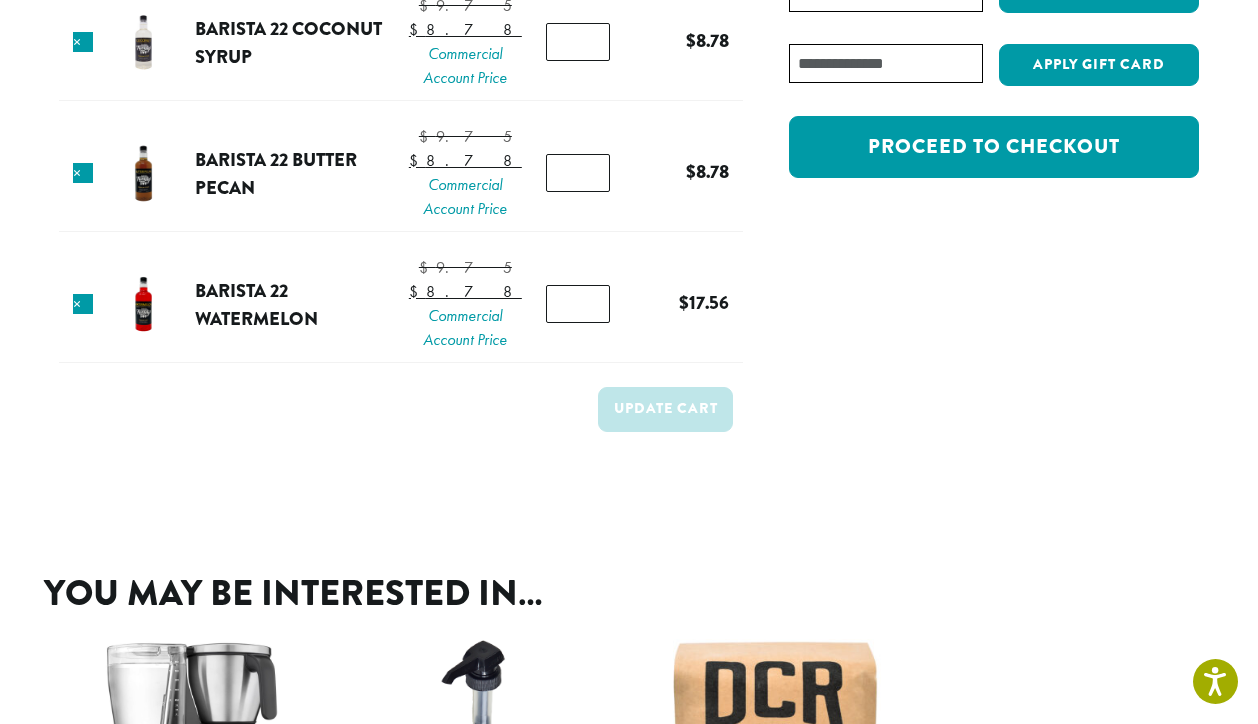 scroll, scrollTop: 500, scrollLeft: 0, axis: vertical 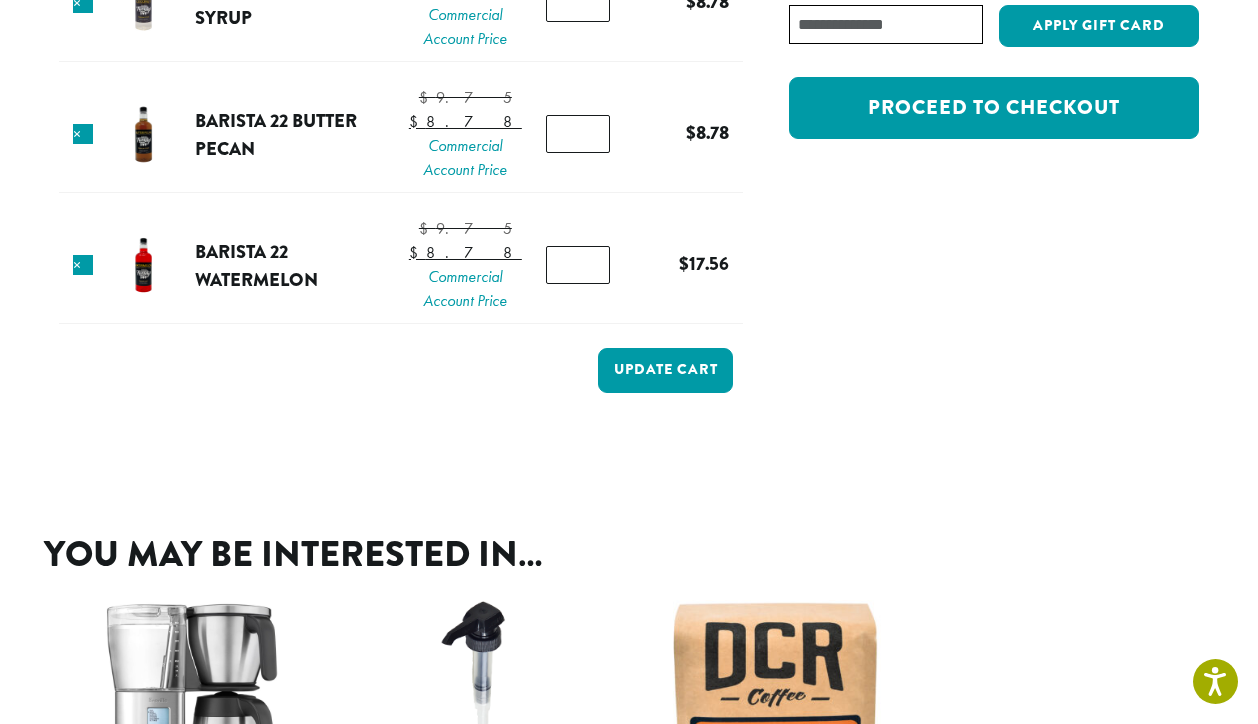 type on "*" 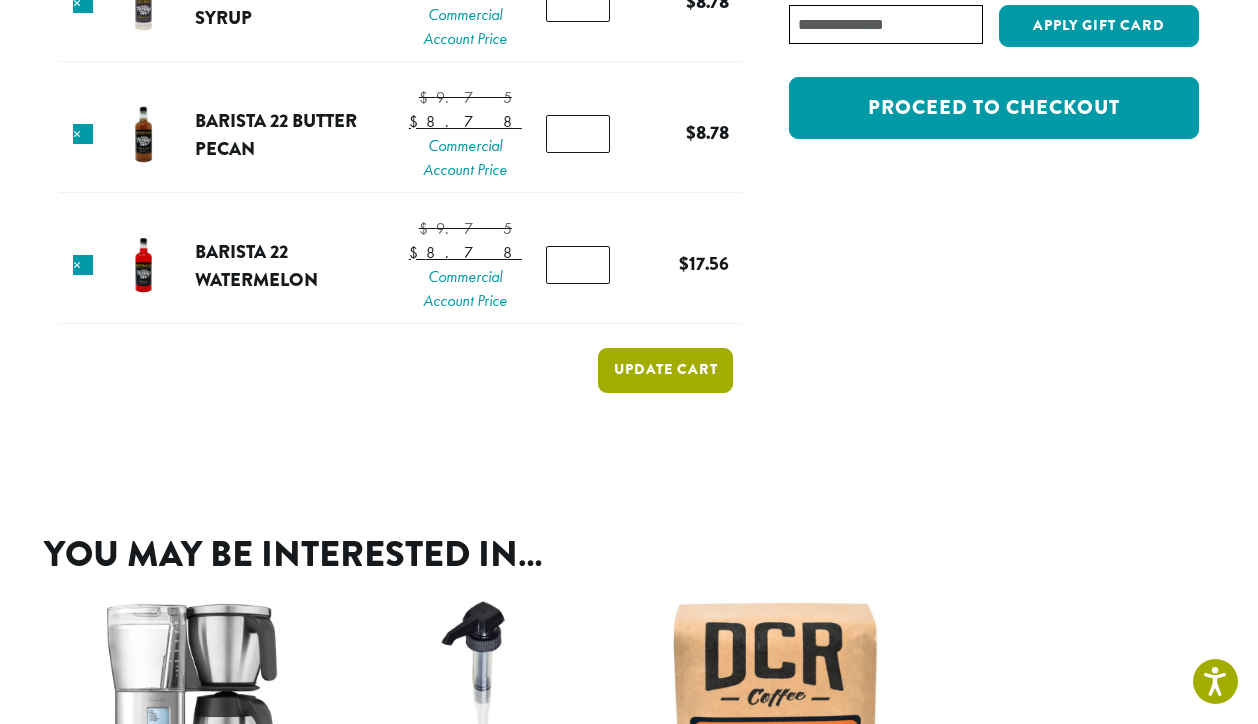 click on "Update cart" at bounding box center (665, 370) 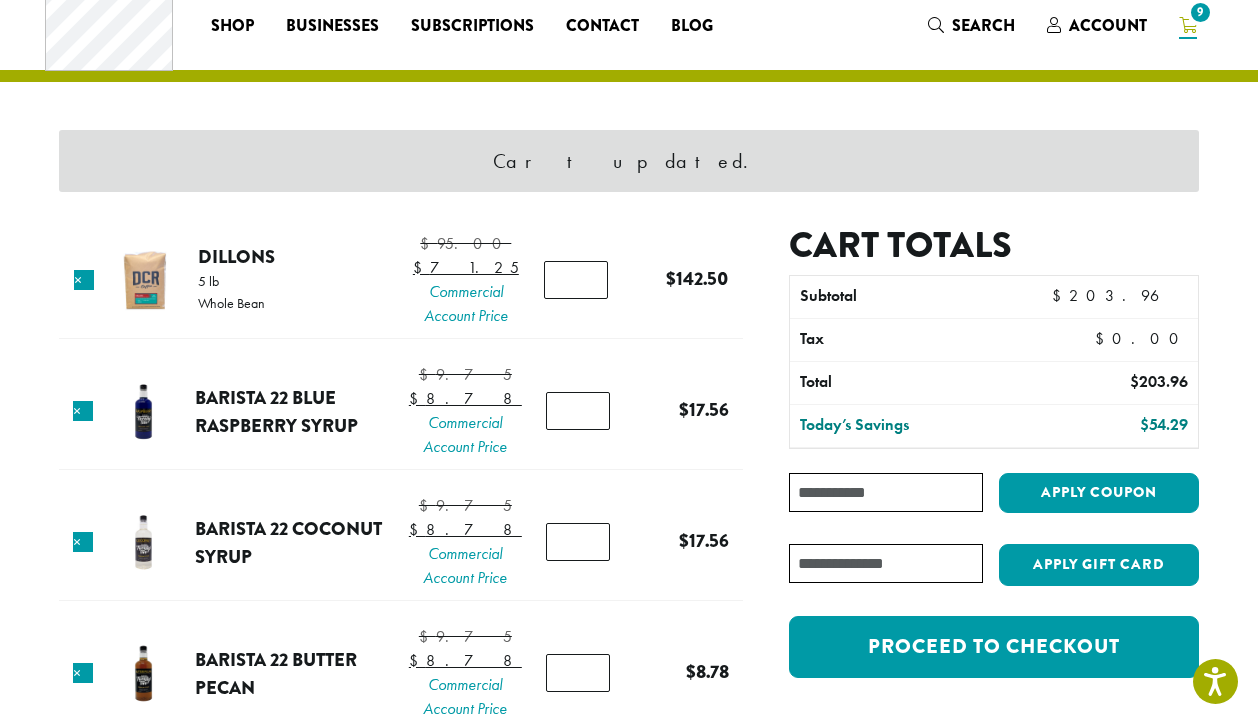 scroll, scrollTop: 0, scrollLeft: 0, axis: both 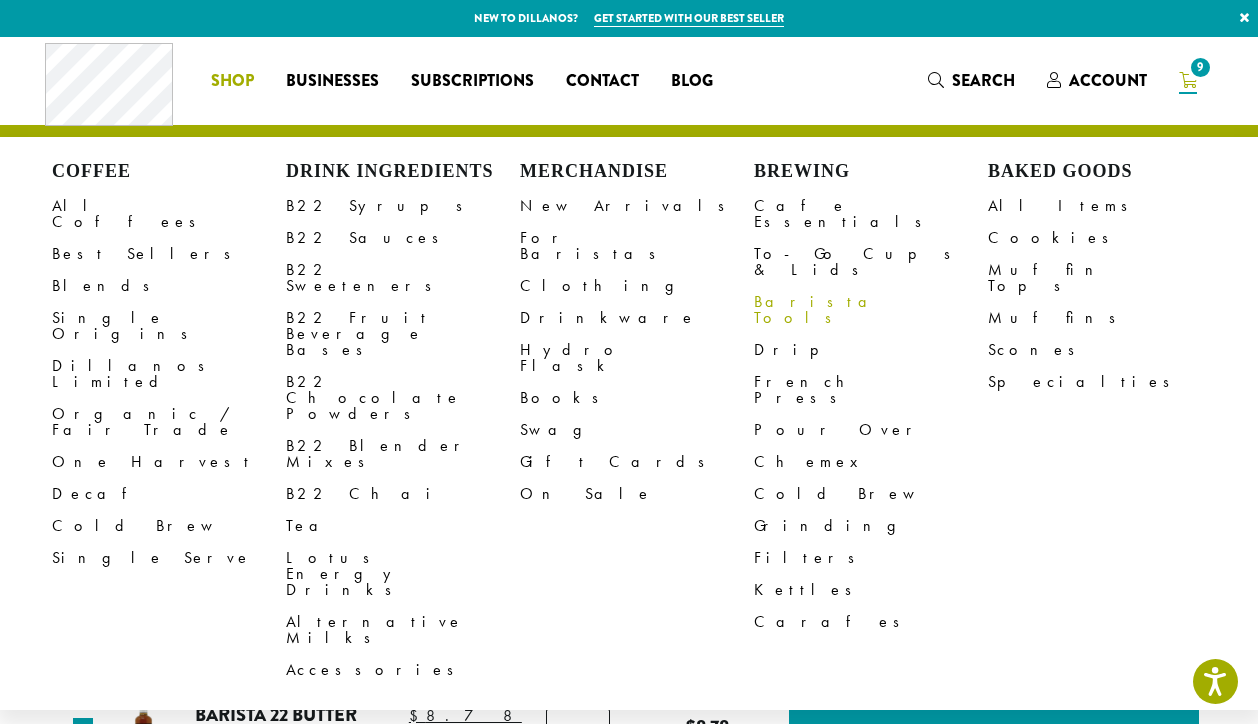 click on "Barista Tools" at bounding box center (871, 310) 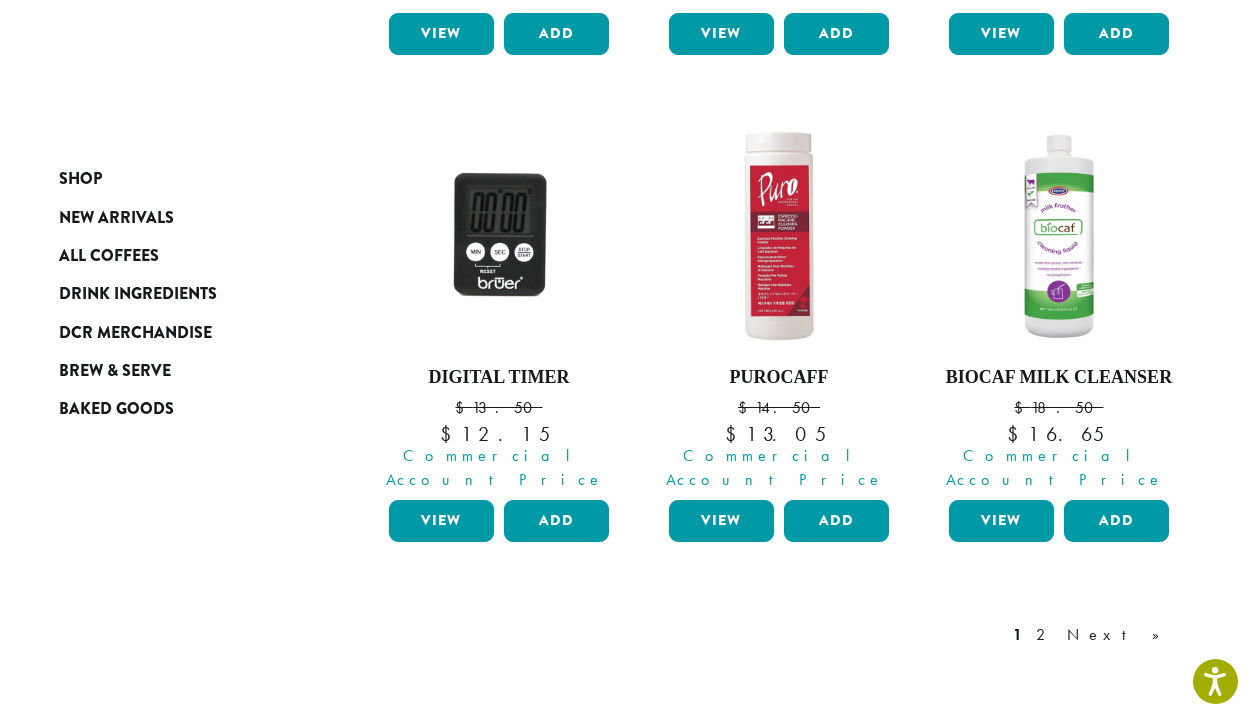scroll, scrollTop: 1800, scrollLeft: 0, axis: vertical 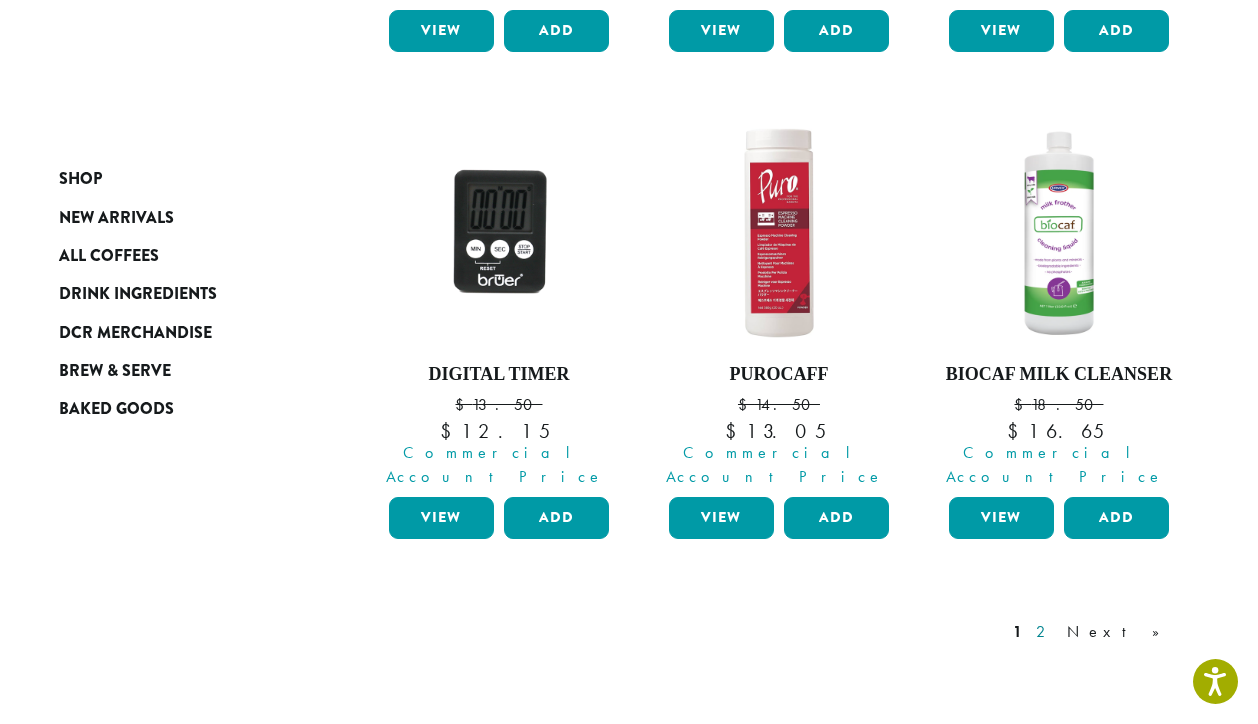 click on "2" at bounding box center (1044, 632) 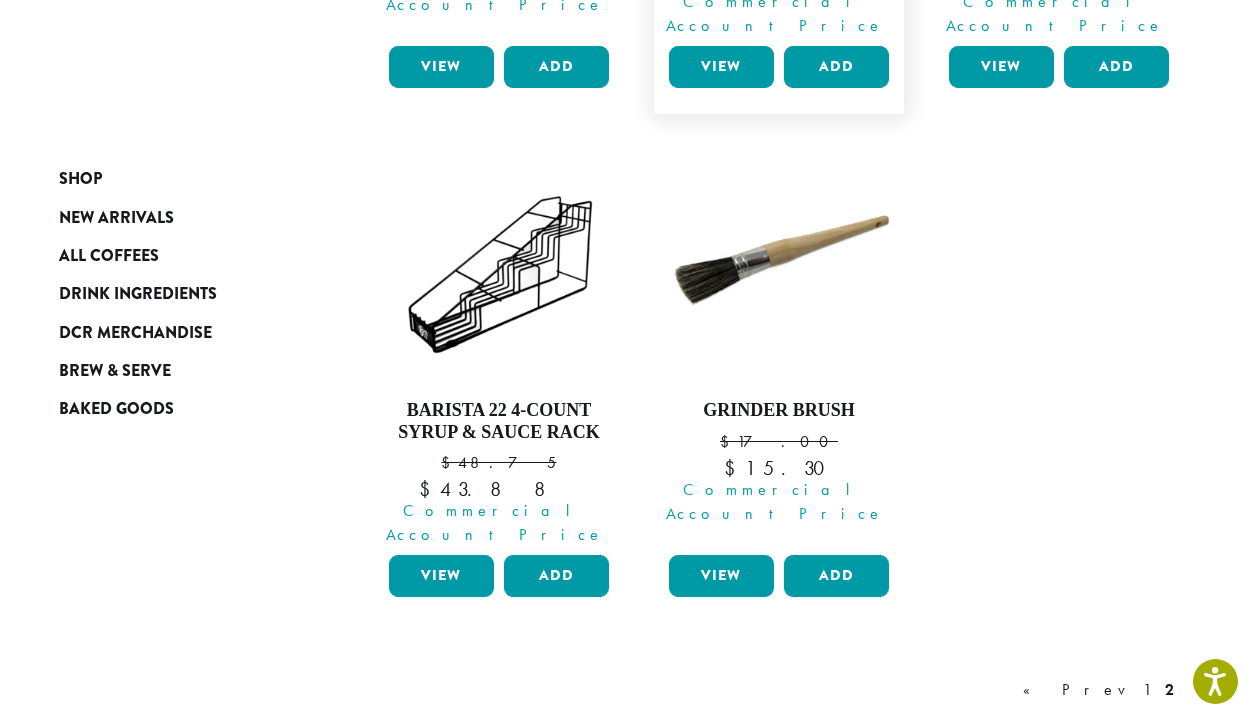 scroll, scrollTop: 1723, scrollLeft: 0, axis: vertical 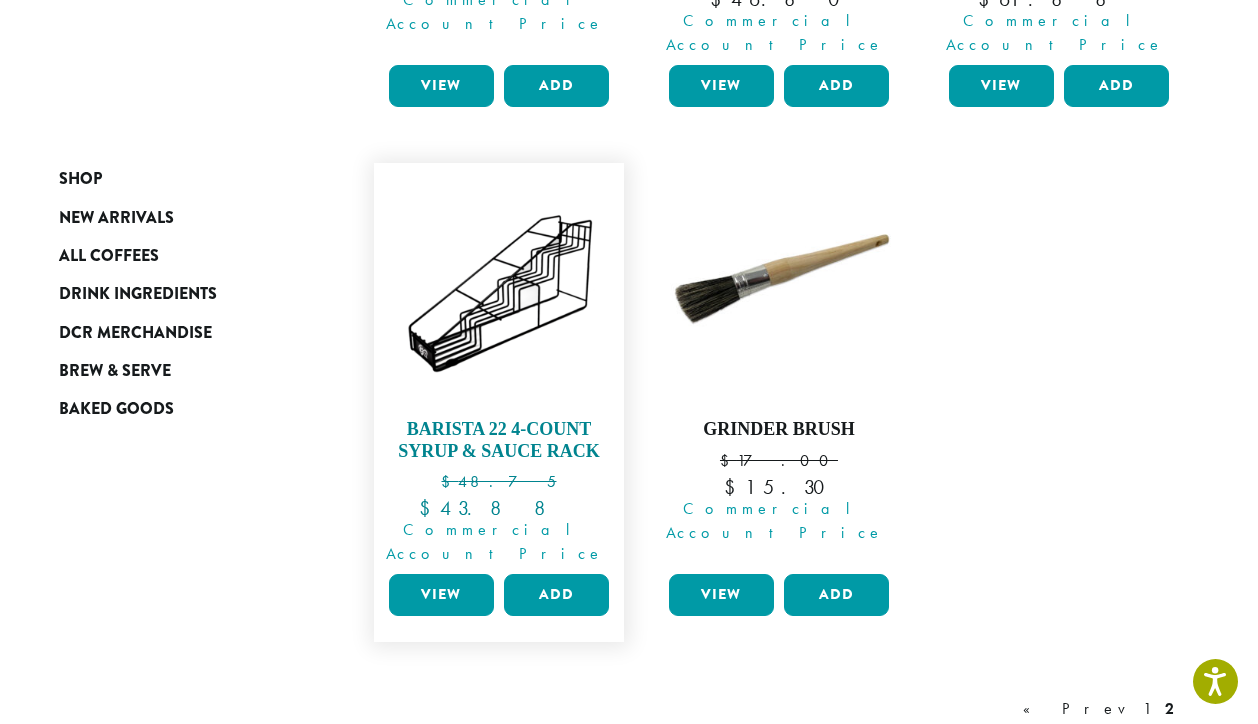 click on "Barista 22 4-Count Syrup & Sauce Rack" at bounding box center (499, 440) 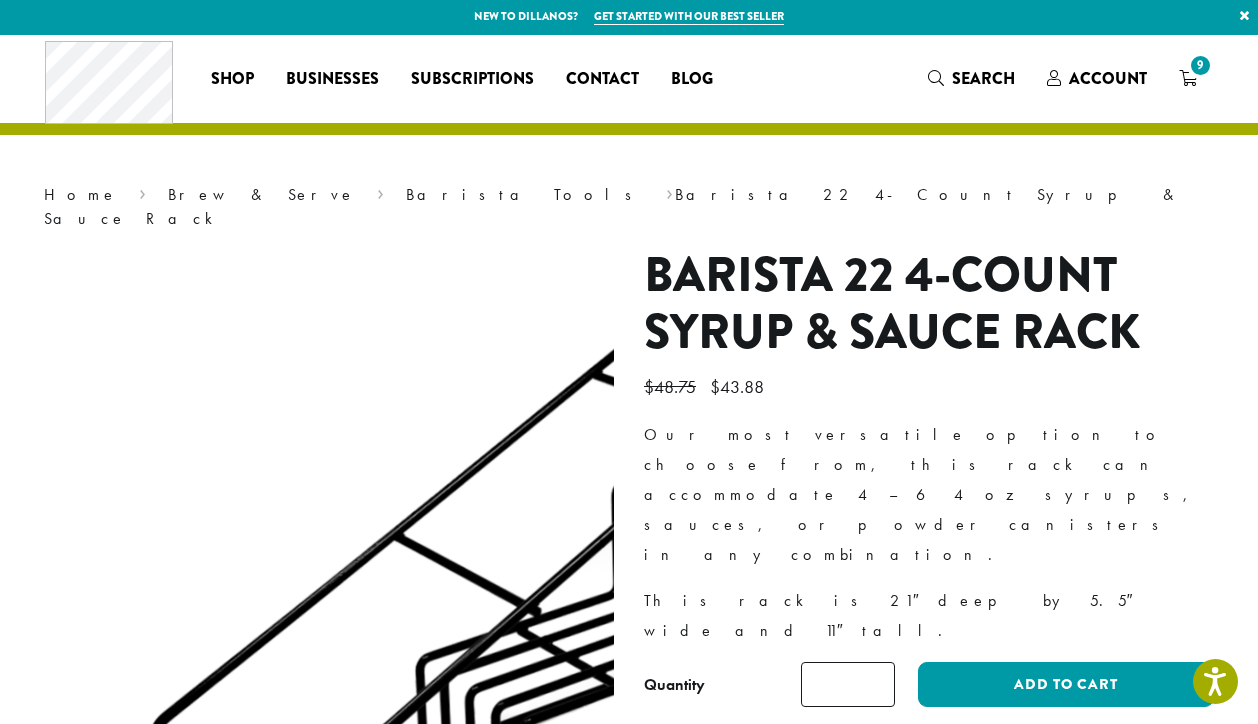 scroll, scrollTop: 0, scrollLeft: 0, axis: both 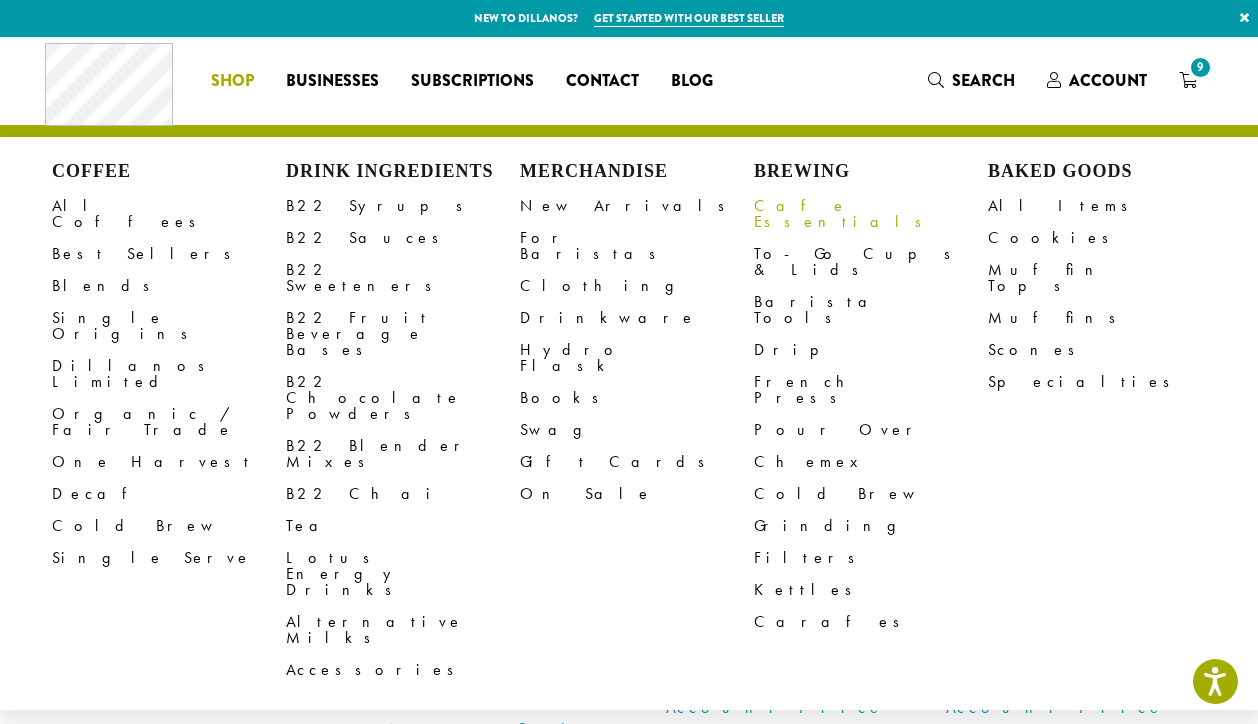click on "Cafe Essentials" at bounding box center (871, 214) 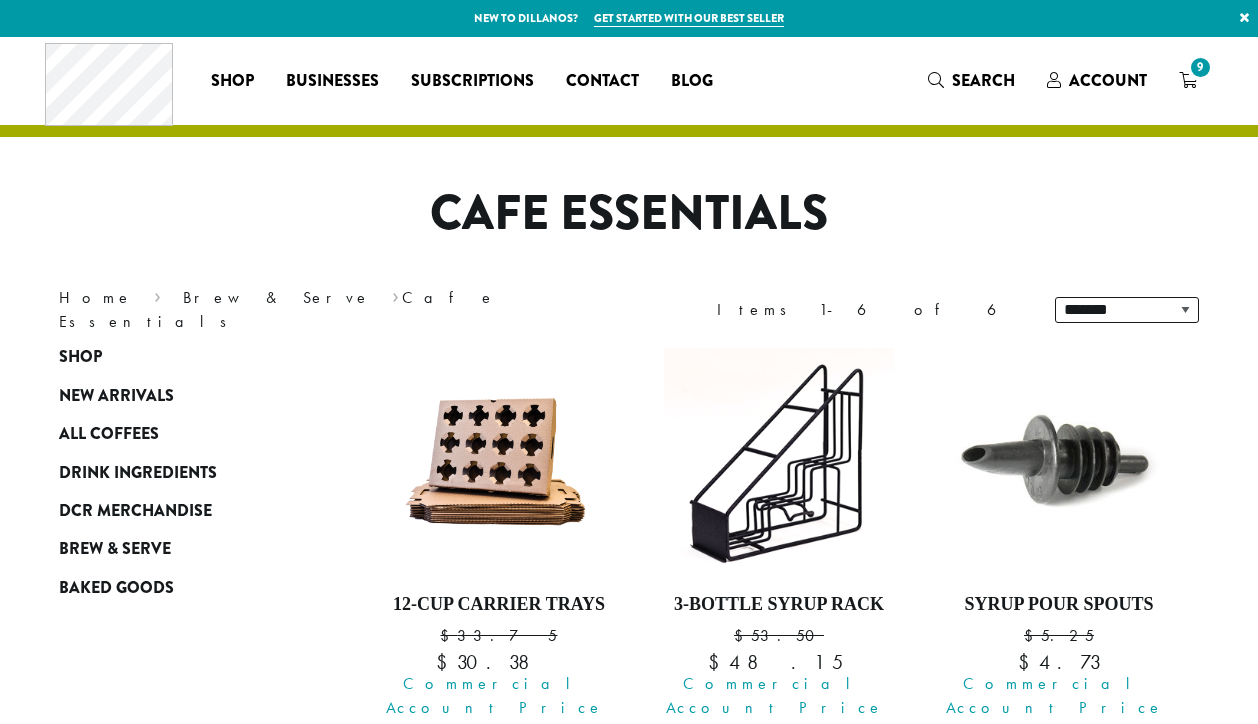 scroll, scrollTop: 0, scrollLeft: 0, axis: both 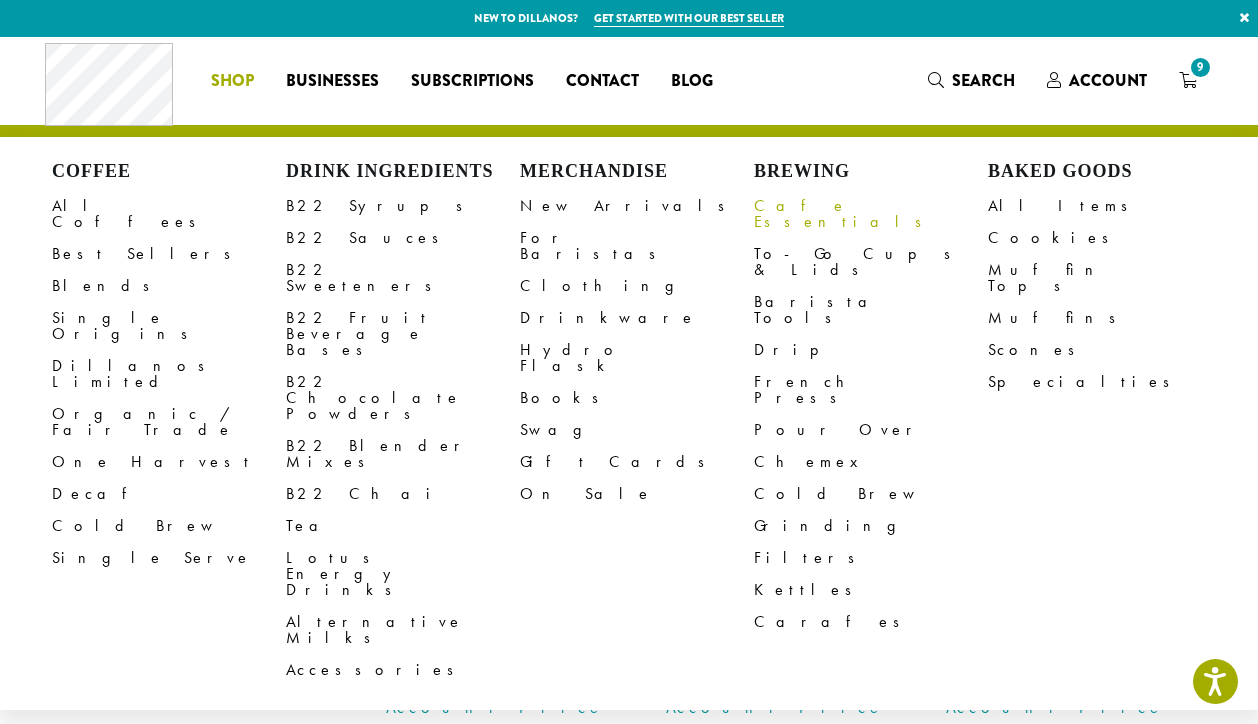 click on "Cafe Essentials" at bounding box center (871, 214) 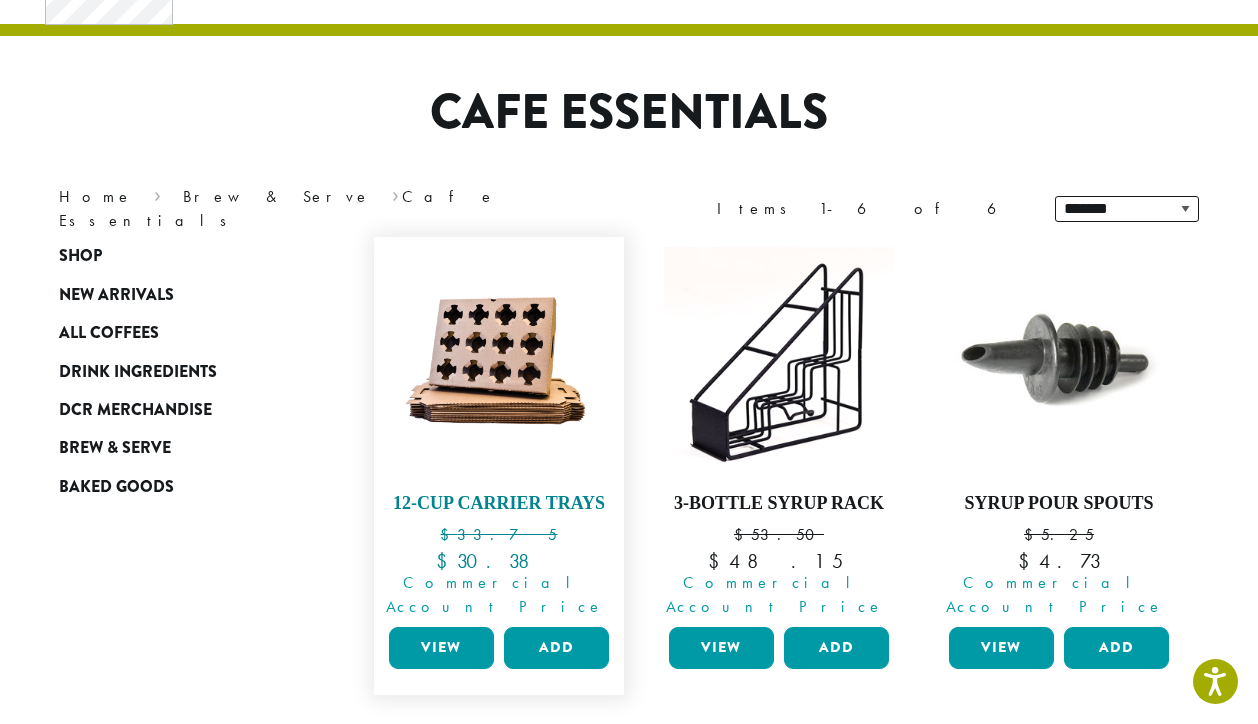 scroll, scrollTop: 200, scrollLeft: 0, axis: vertical 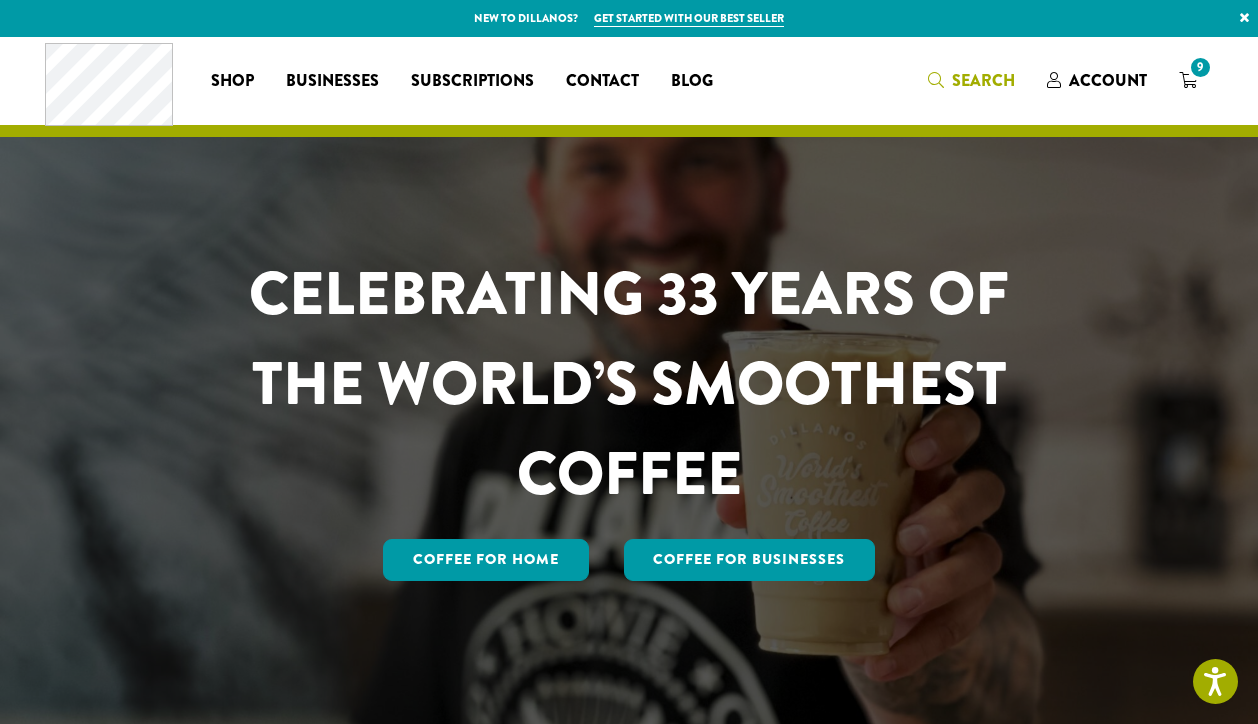 click on "Search" at bounding box center [983, 80] 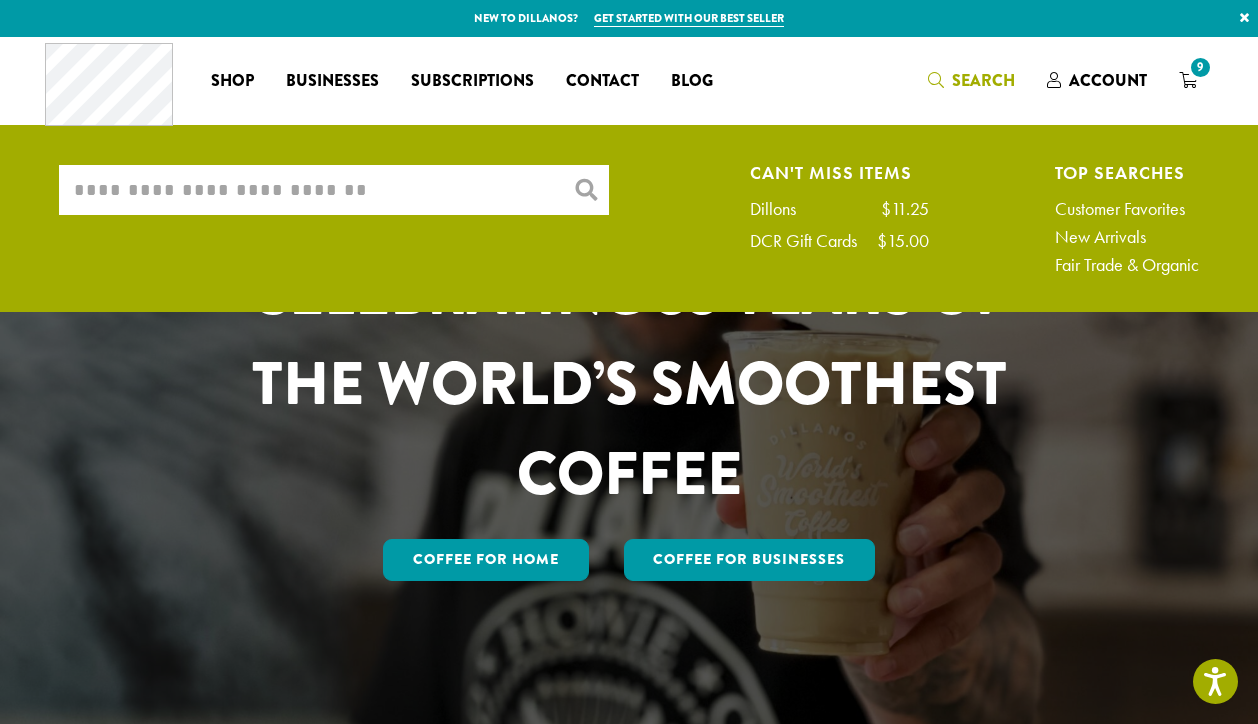click on "What are you searching for?" at bounding box center [334, 190] 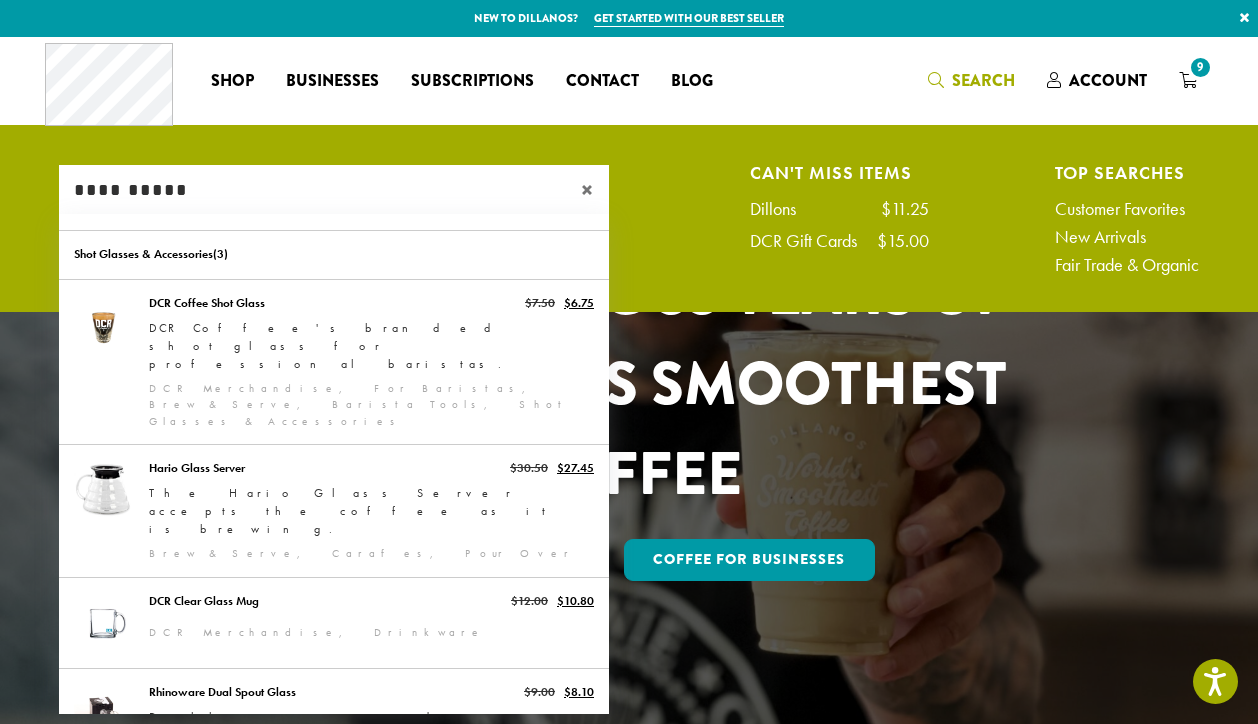 type on "**********" 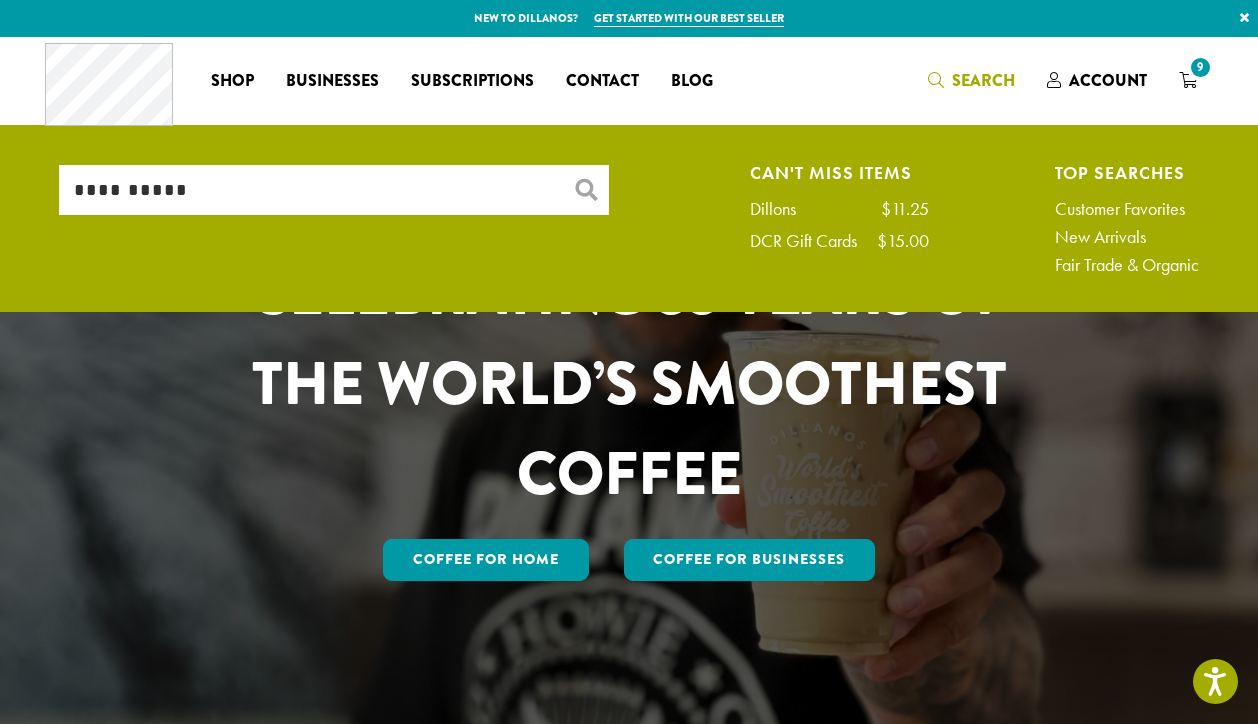 click on "**********" at bounding box center (334, 190) 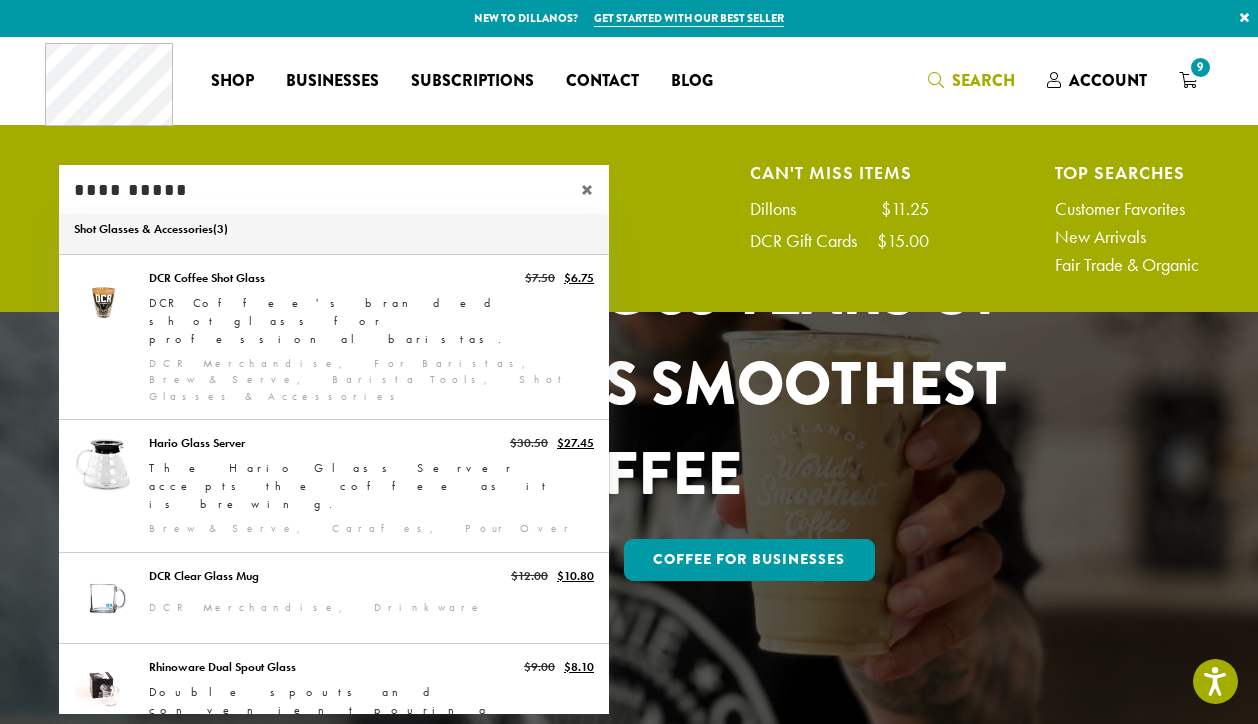 scroll, scrollTop: 31, scrollLeft: 0, axis: vertical 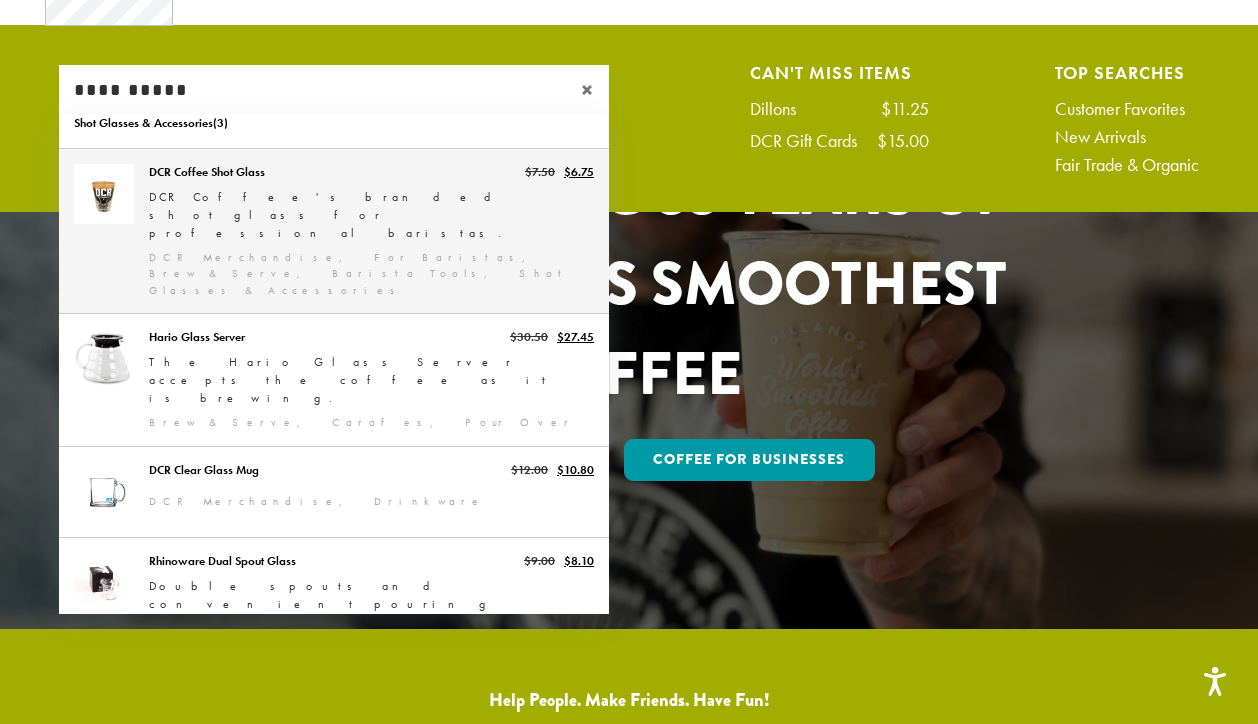 click on "DCR Coffee Shot Glass" at bounding box center (334, 231) 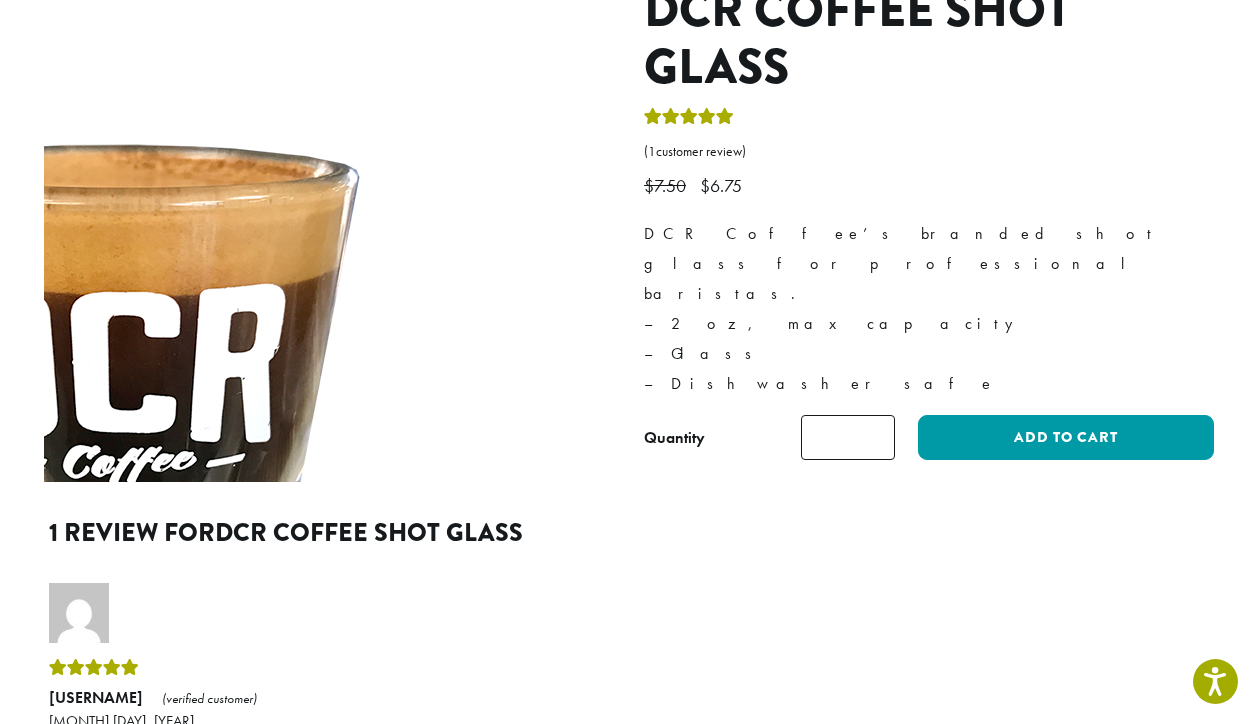 scroll, scrollTop: 300, scrollLeft: 0, axis: vertical 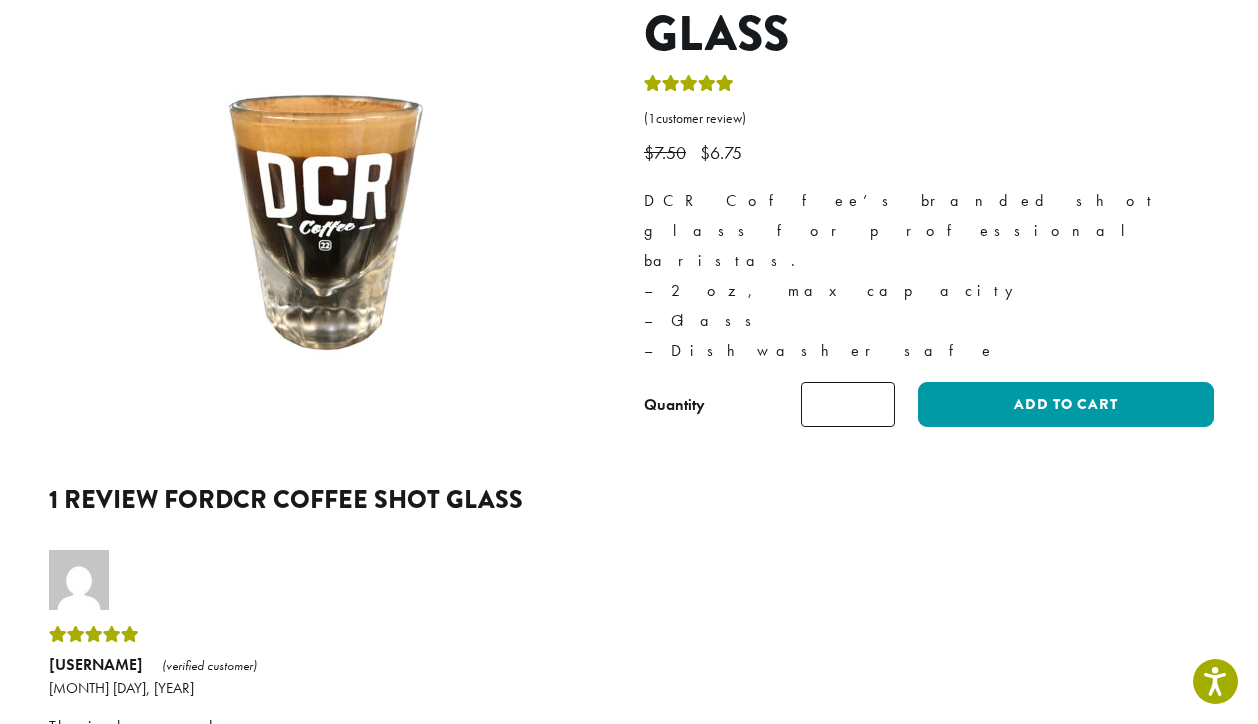 click on "*" at bounding box center [848, 404] 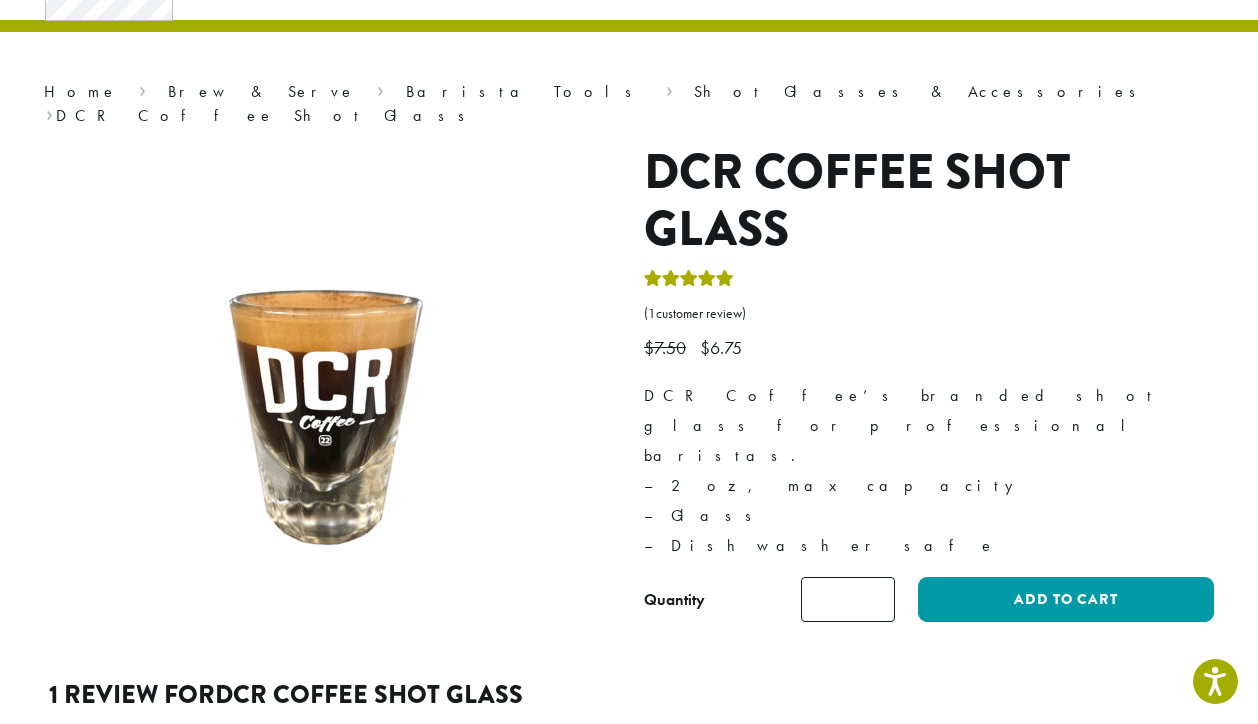 scroll, scrollTop: 100, scrollLeft: 0, axis: vertical 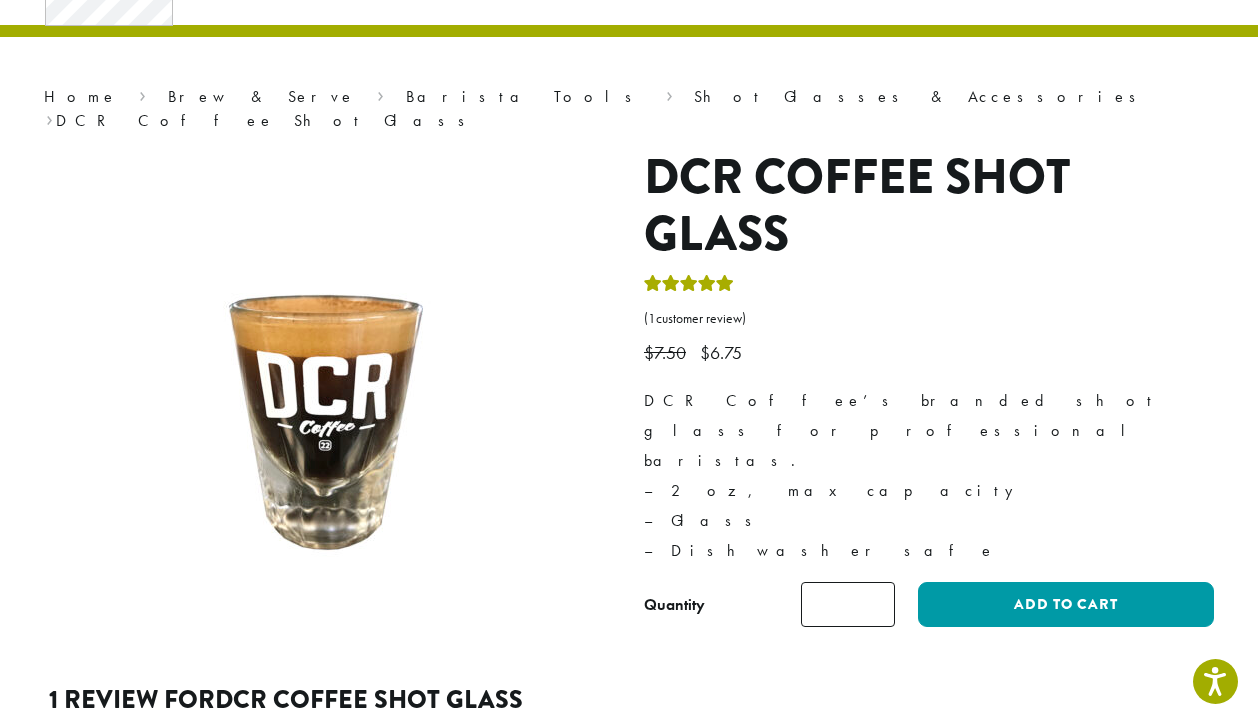 click on "*" at bounding box center [848, 604] 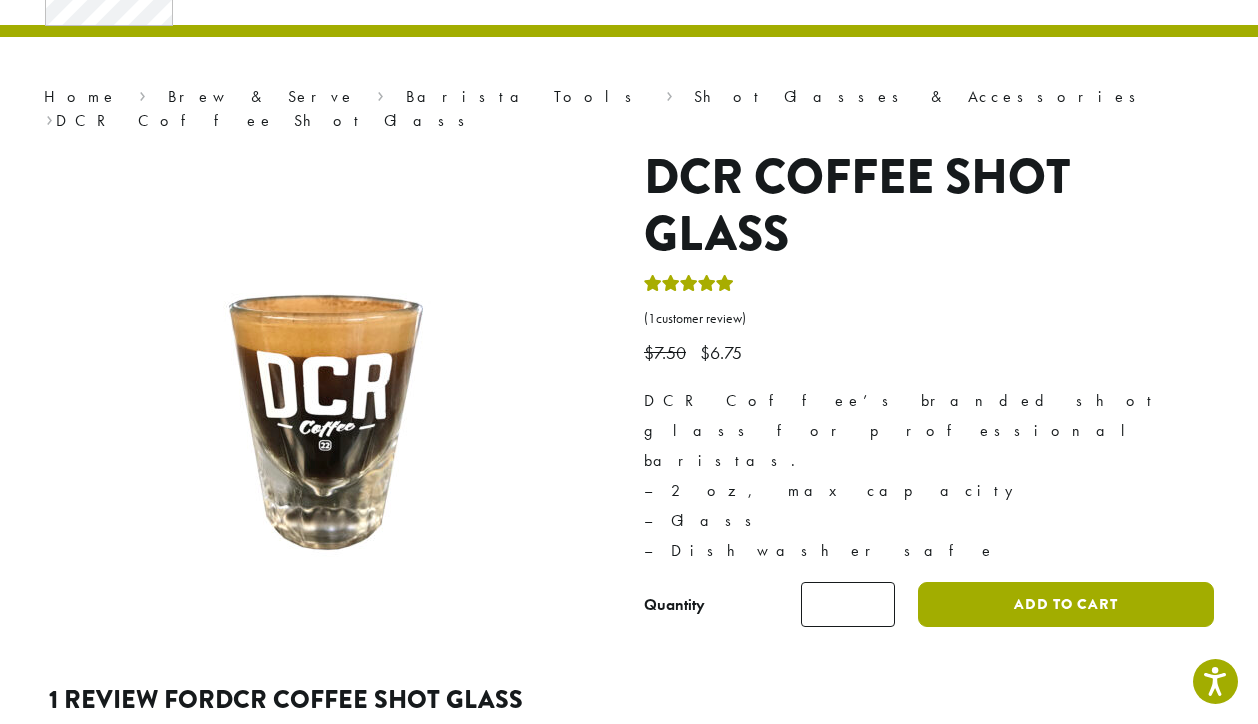 click on "Add to cart" at bounding box center (1066, 604) 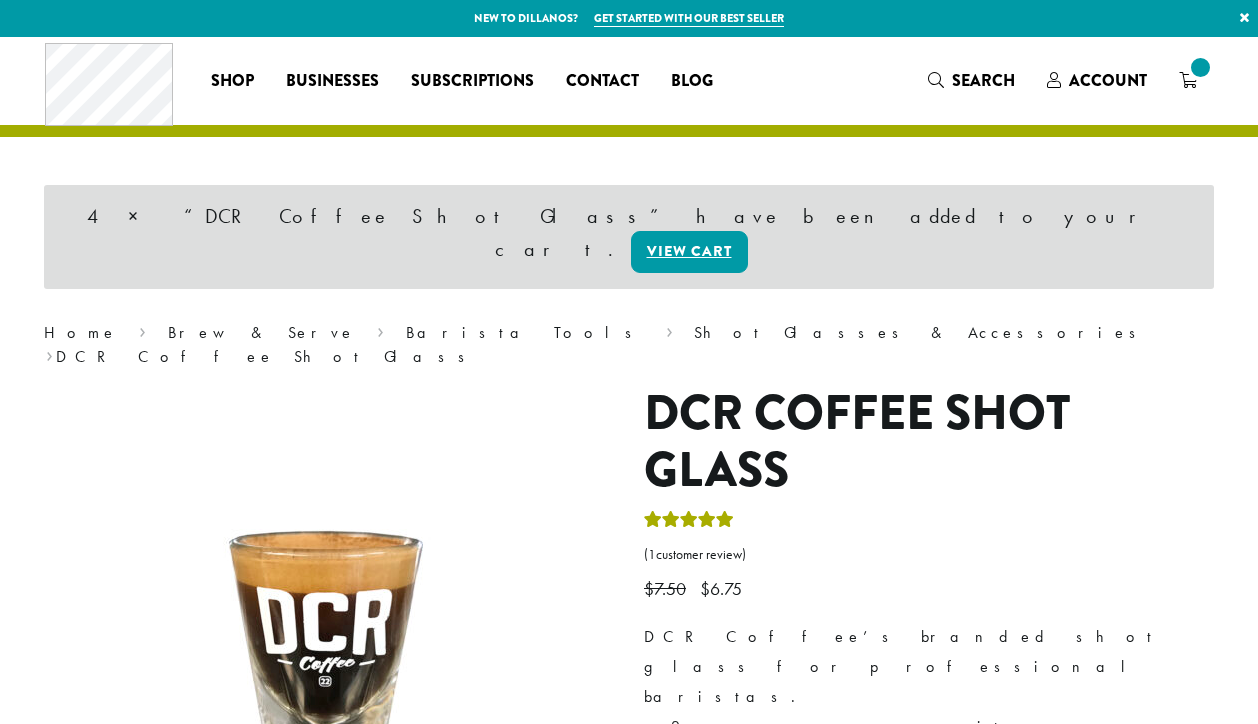scroll, scrollTop: 0, scrollLeft: 0, axis: both 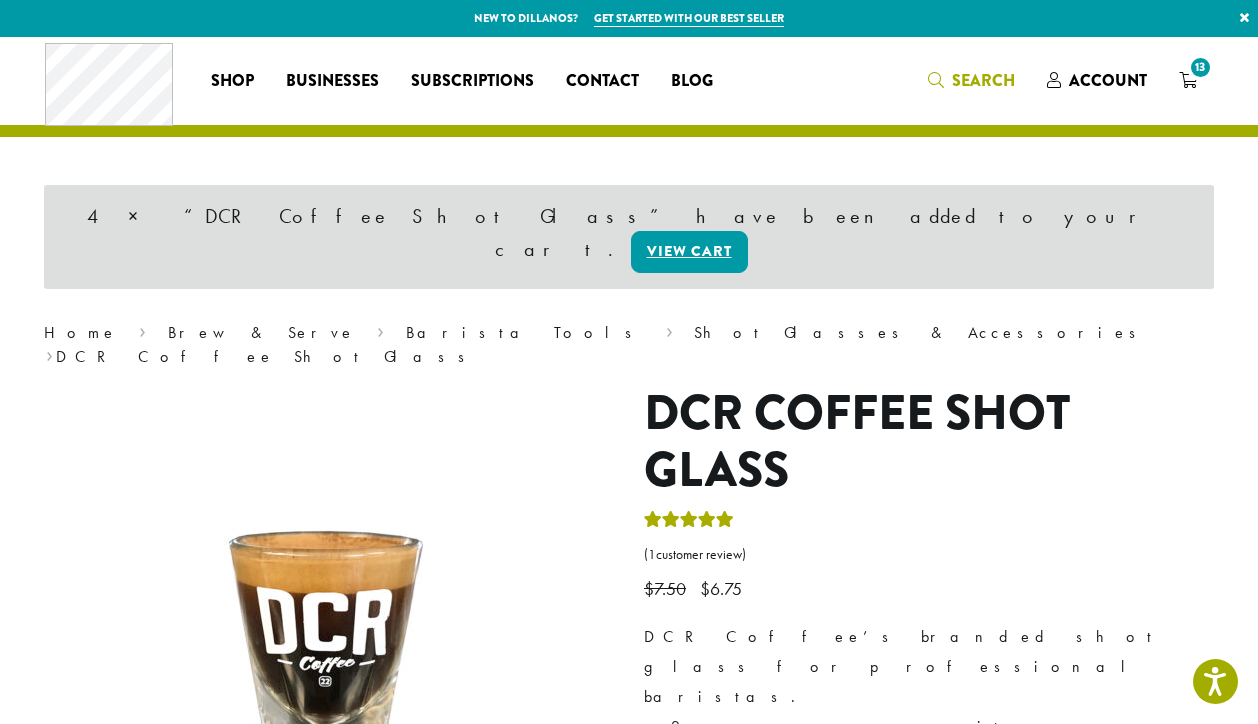 click at bounding box center [936, 80] 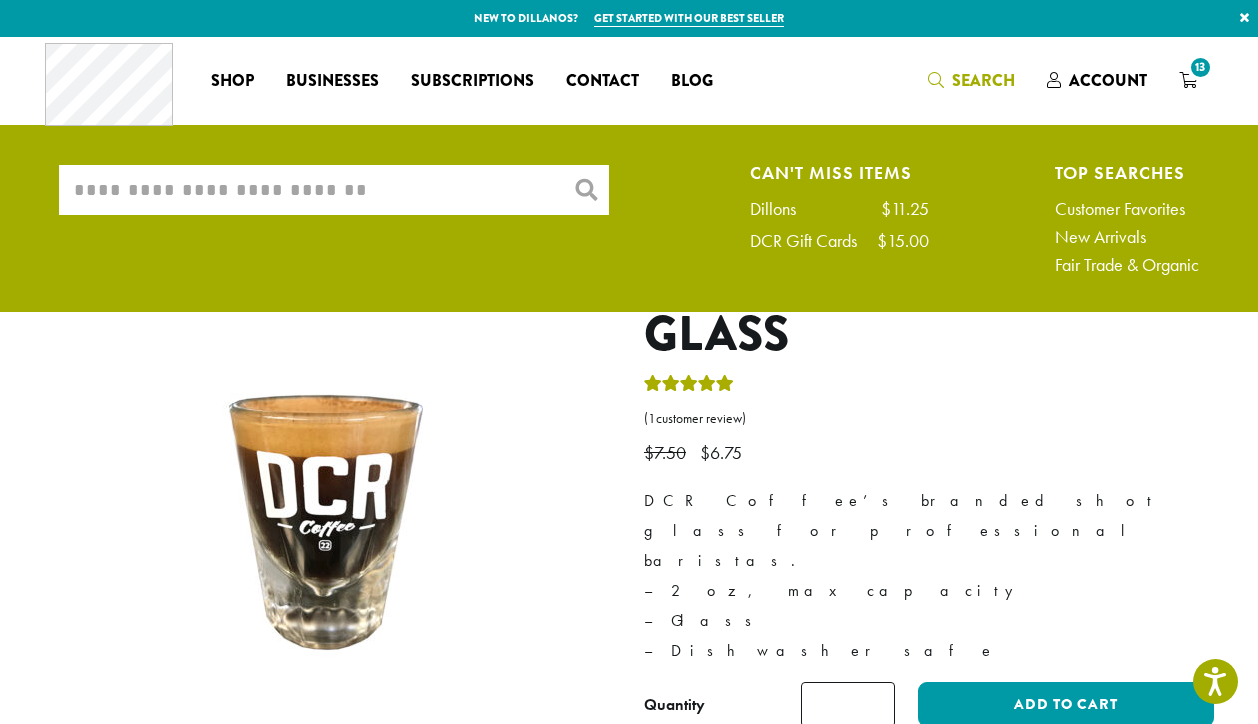 click on "What are you searching for?" at bounding box center [334, 190] 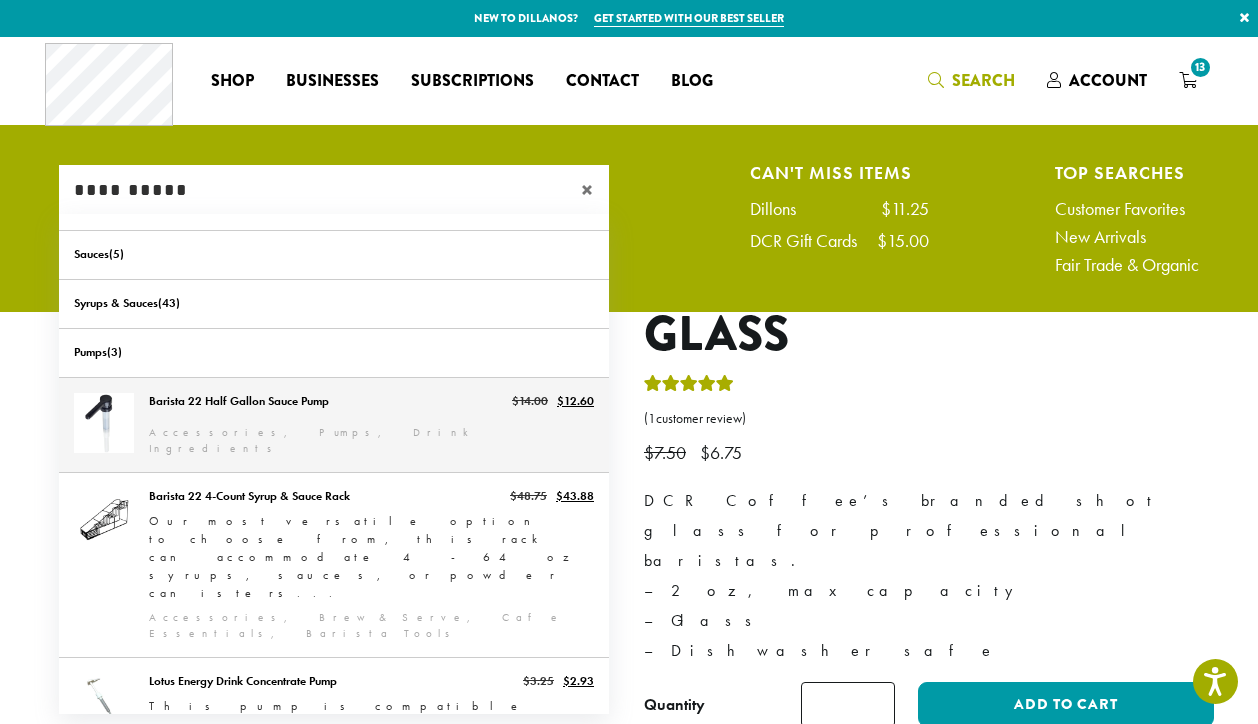 type on "**********" 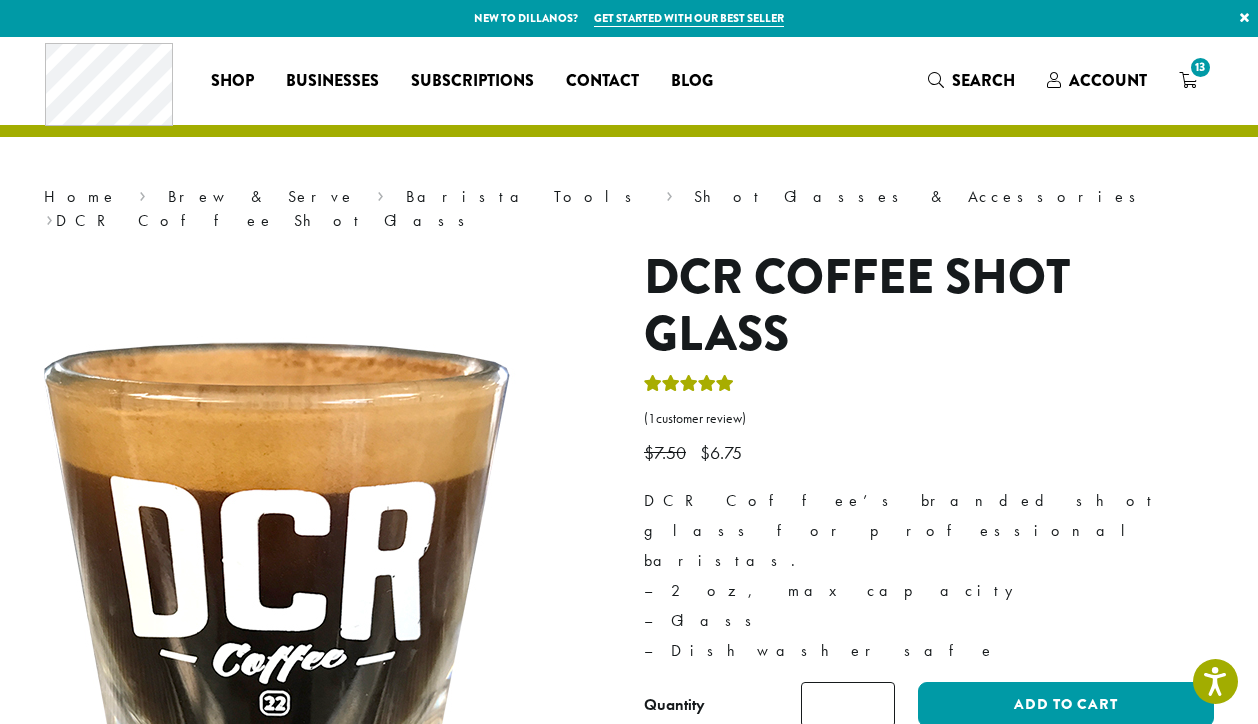 type 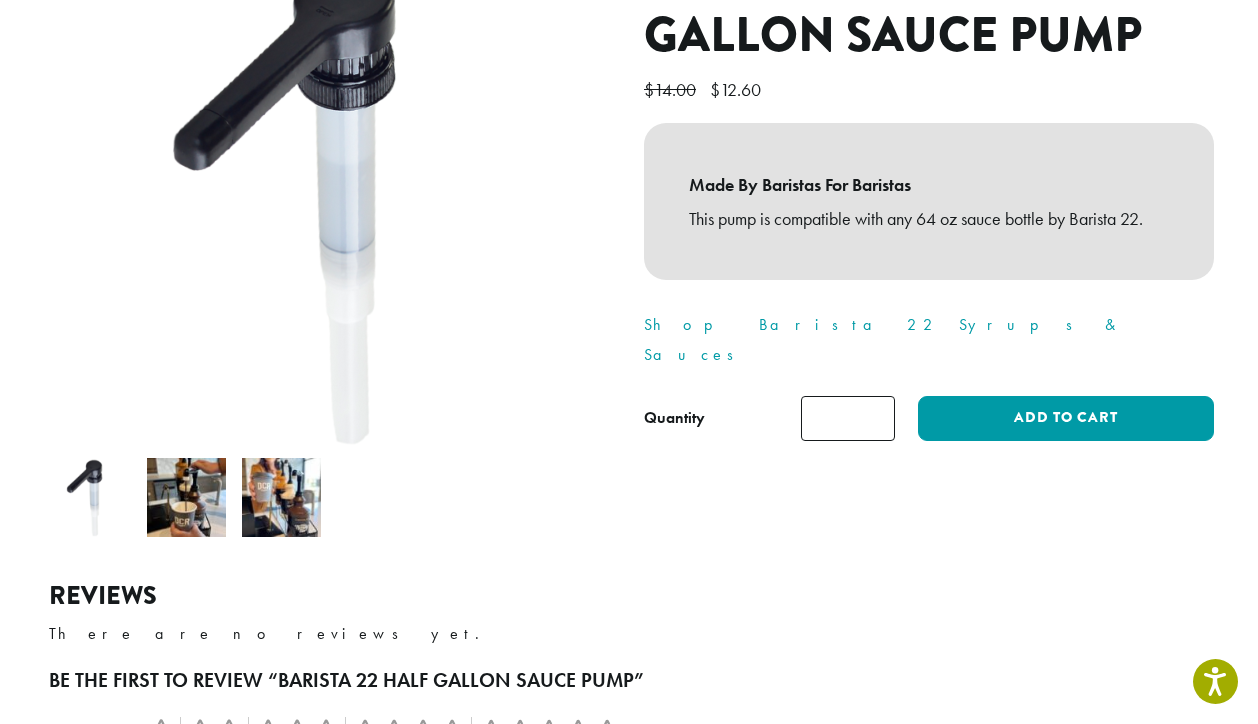 scroll, scrollTop: 300, scrollLeft: 0, axis: vertical 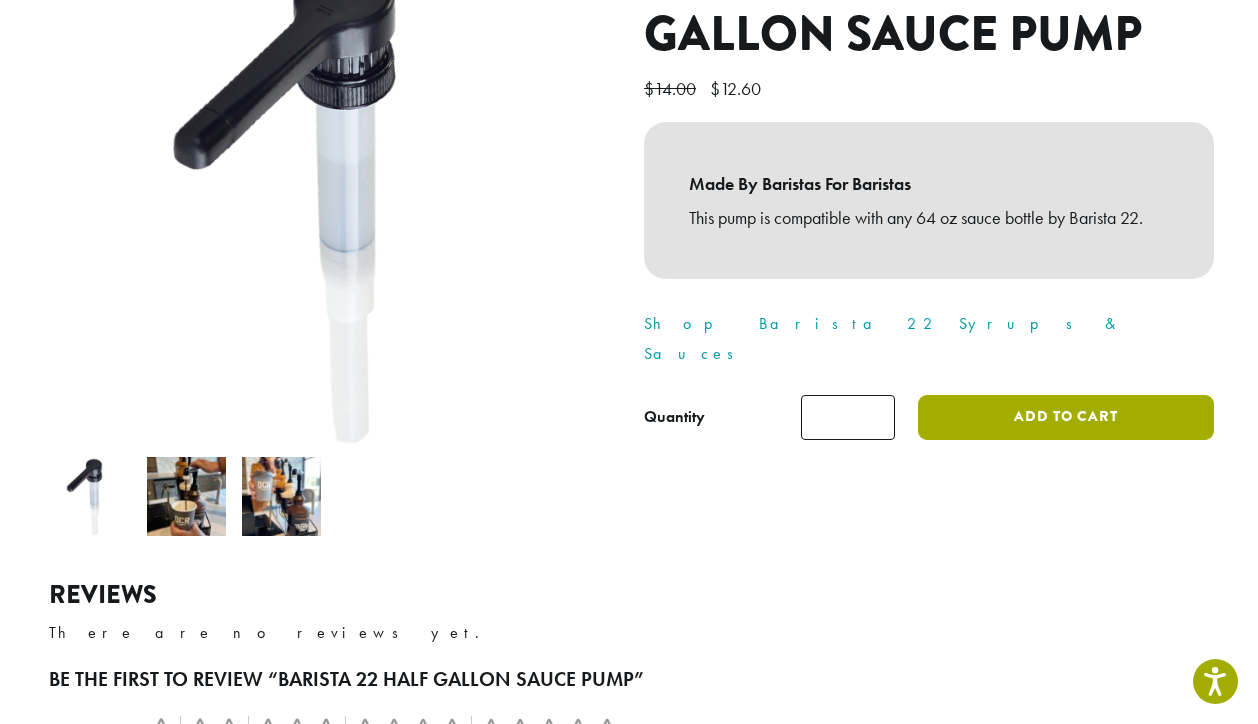 click on "Add to cart" at bounding box center [1066, 417] 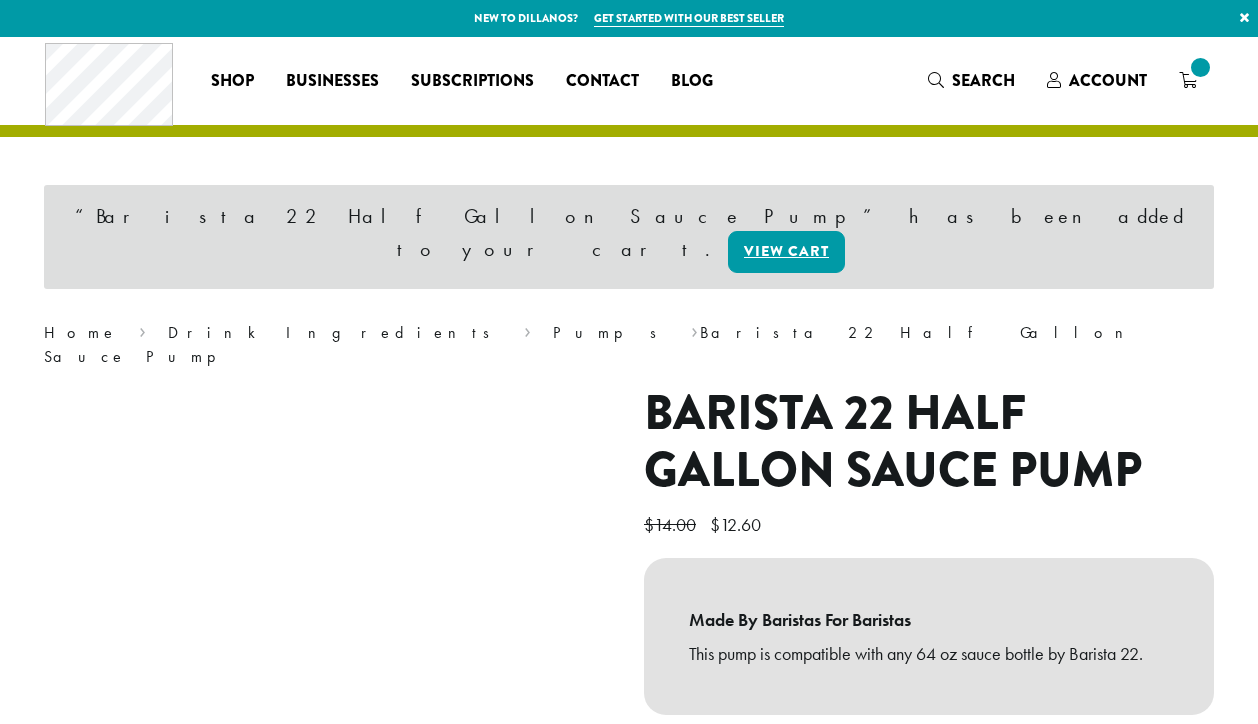 scroll, scrollTop: 0, scrollLeft: 0, axis: both 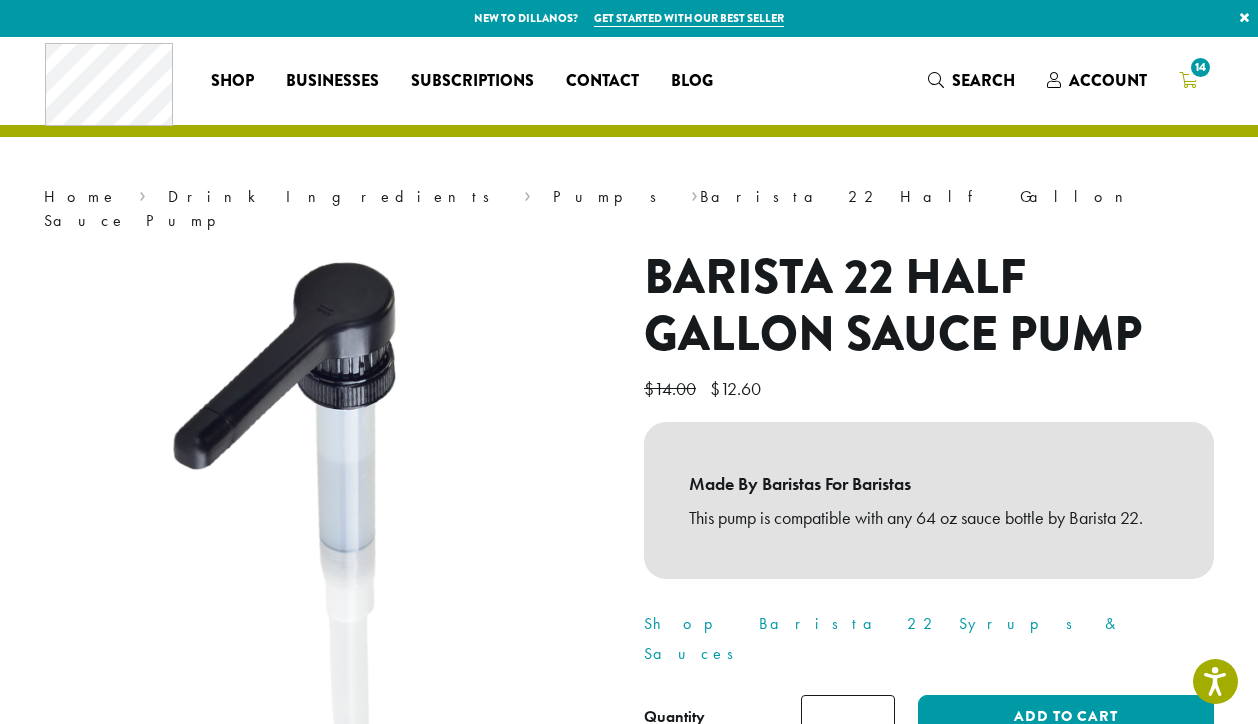 click on "14" at bounding box center [1188, 81] 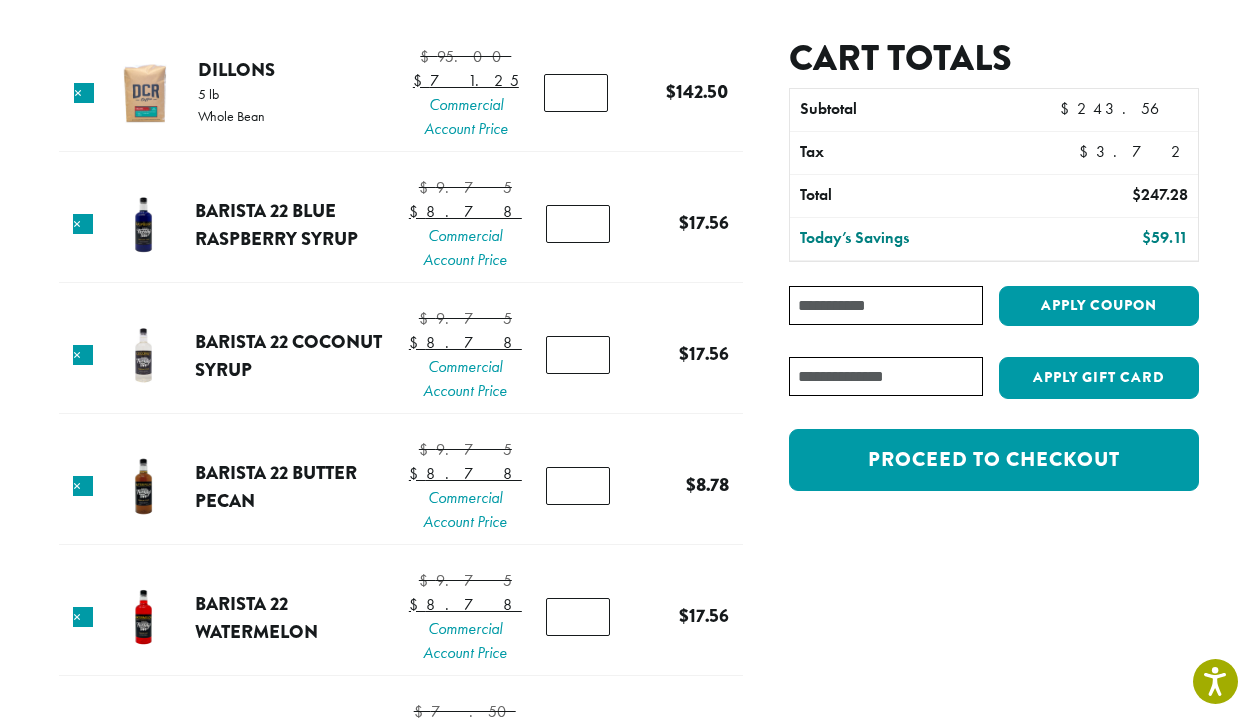 scroll, scrollTop: 0, scrollLeft: 0, axis: both 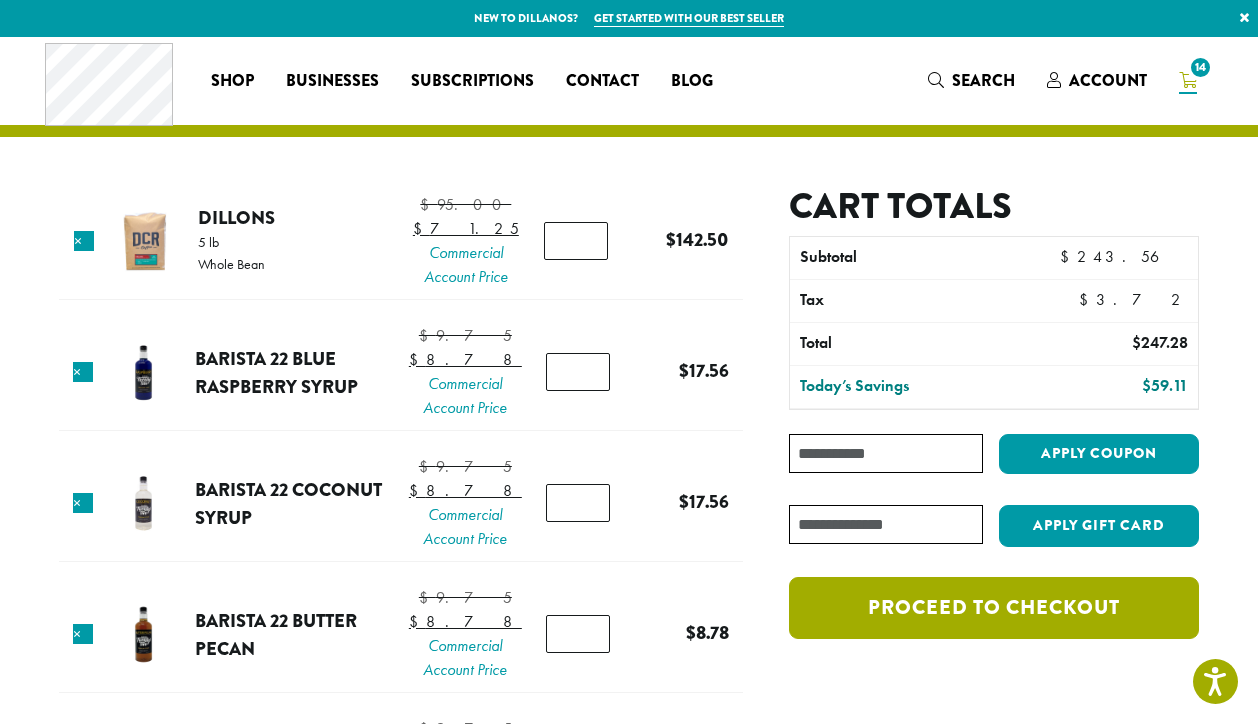 click on "Proceed to checkout" at bounding box center [994, 608] 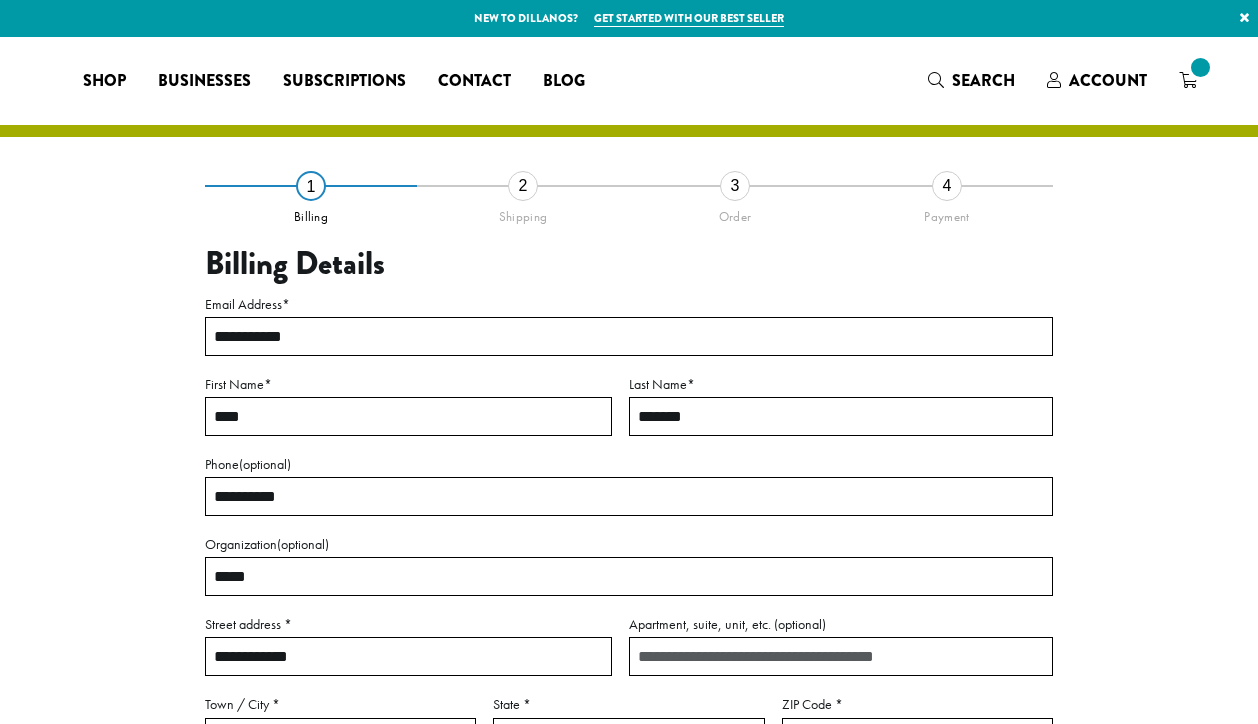 select on "**" 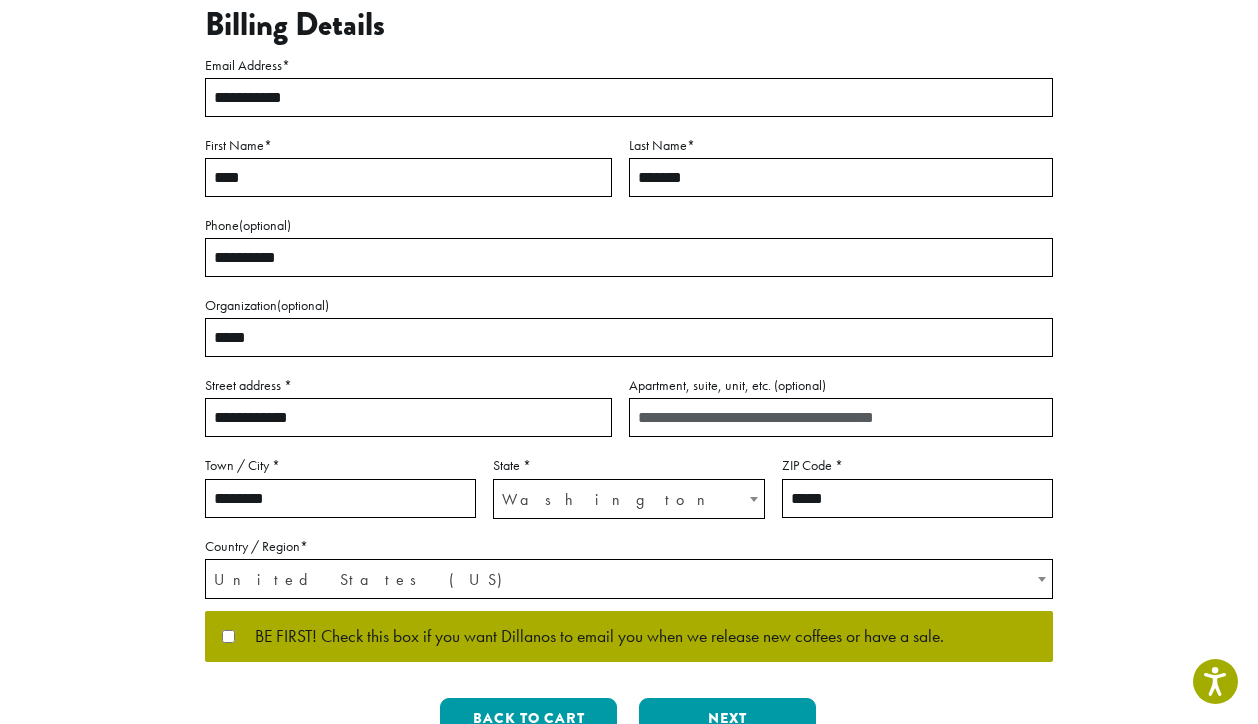 scroll, scrollTop: 200, scrollLeft: 0, axis: vertical 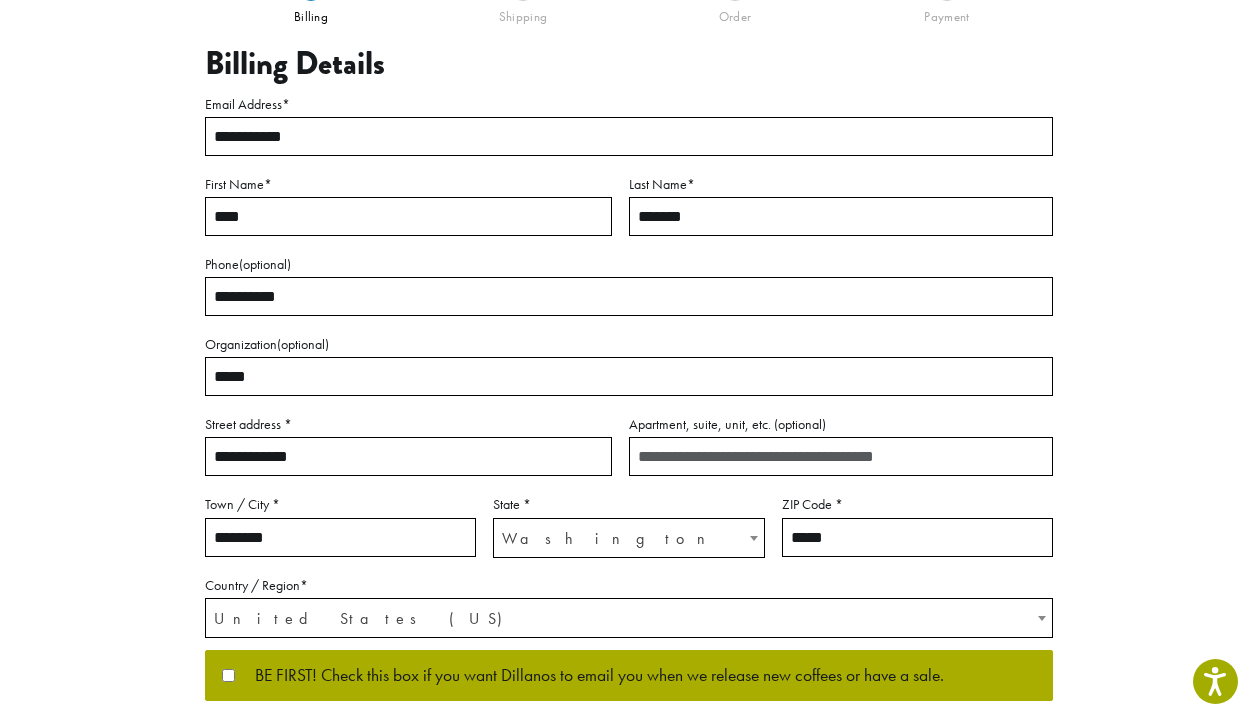 drag, startPoint x: 725, startPoint y: 214, endPoint x: 447, endPoint y: 210, distance: 278.02878 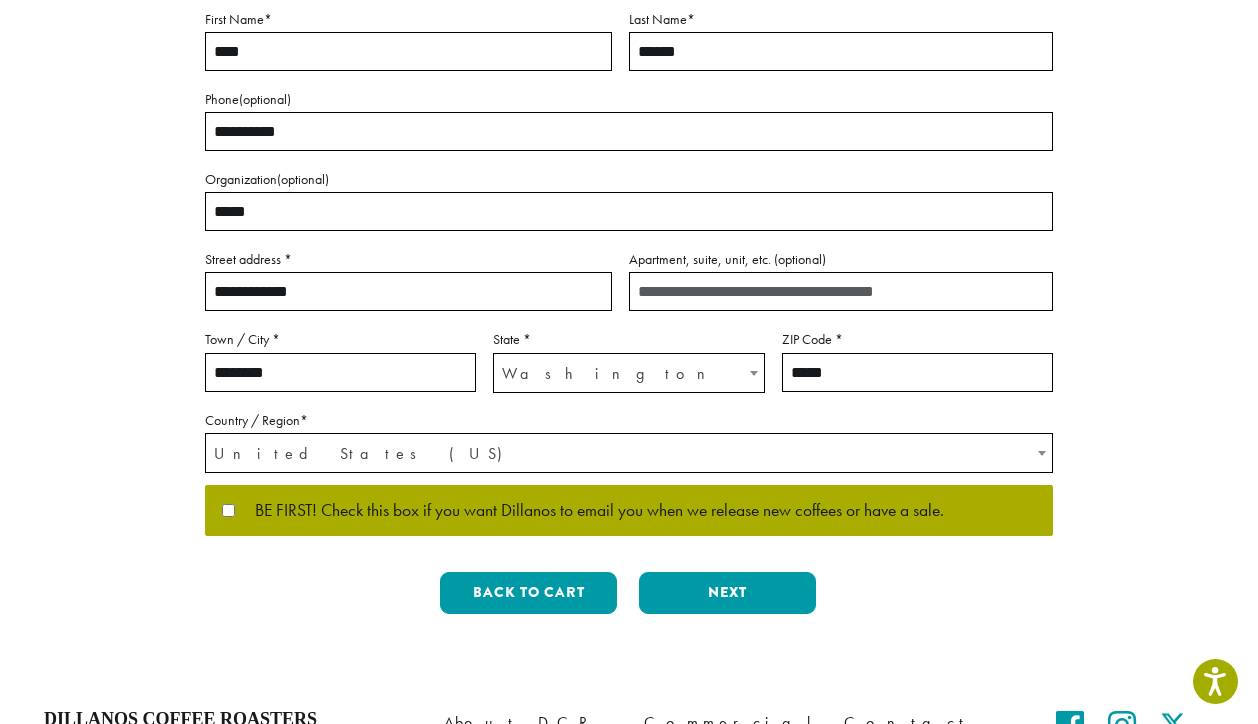 scroll, scrollTop: 400, scrollLeft: 0, axis: vertical 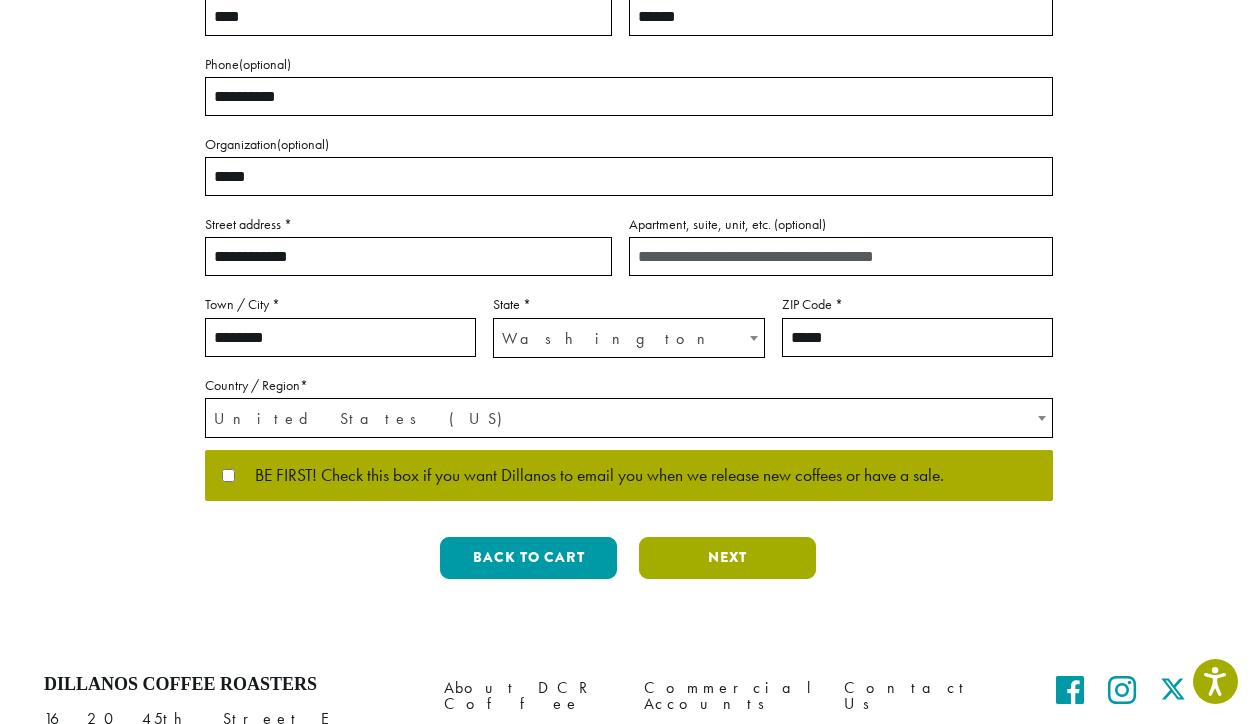 type on "******" 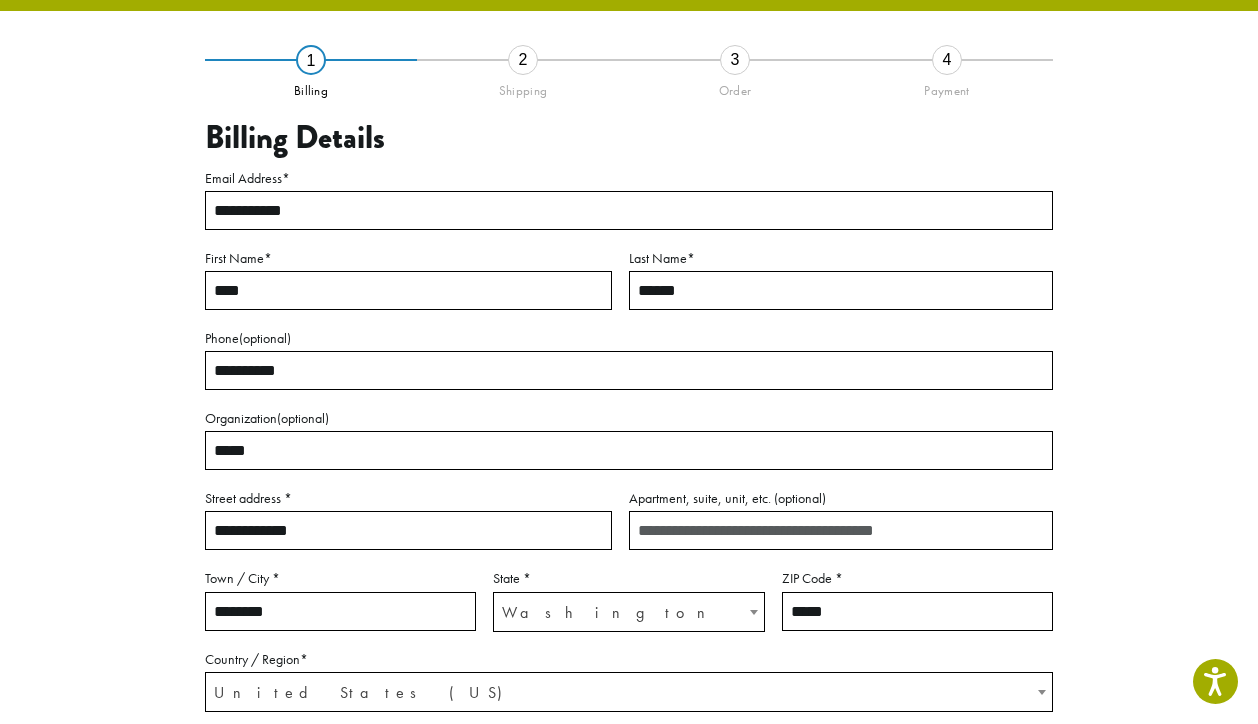 scroll, scrollTop: 115, scrollLeft: 0, axis: vertical 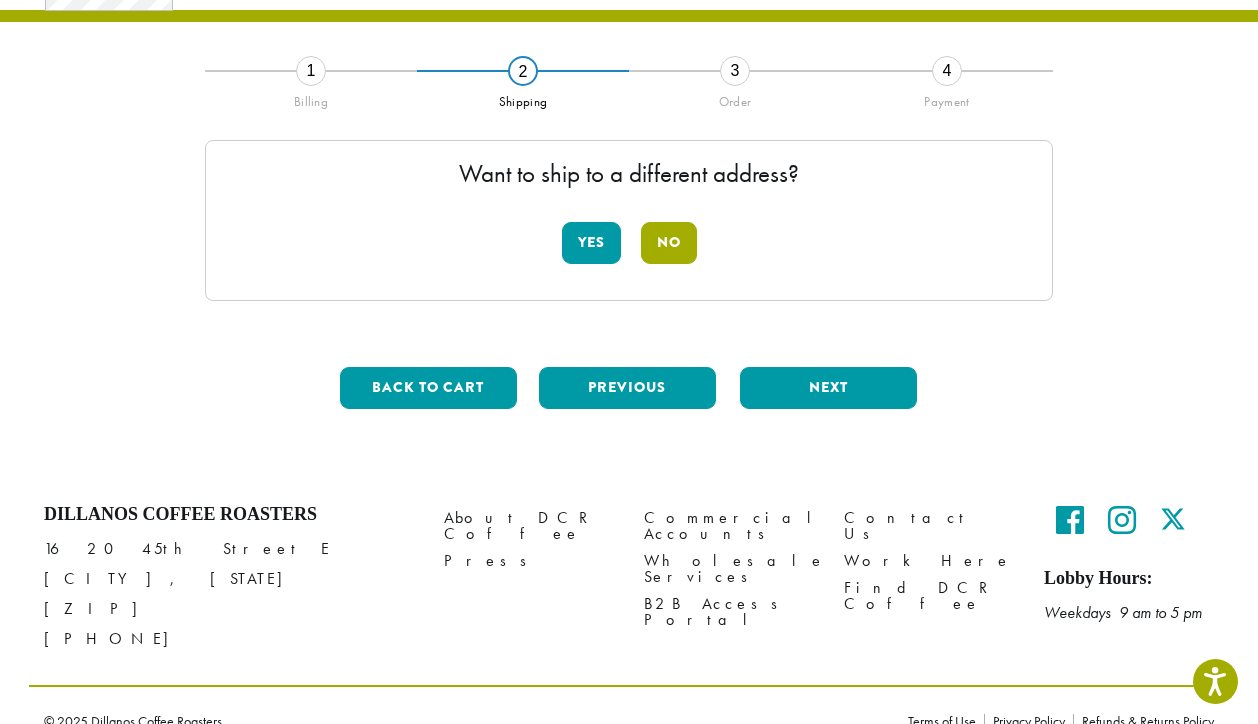 click on "No" at bounding box center [669, 243] 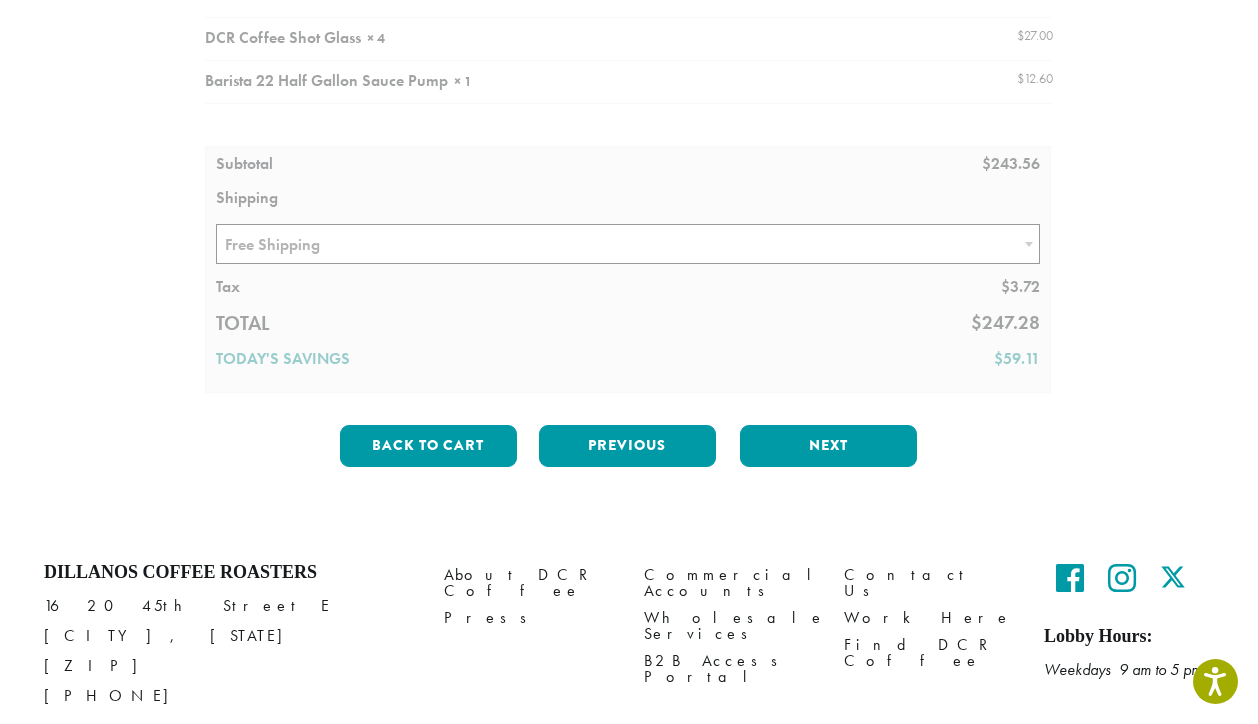 scroll, scrollTop: 515, scrollLeft: 0, axis: vertical 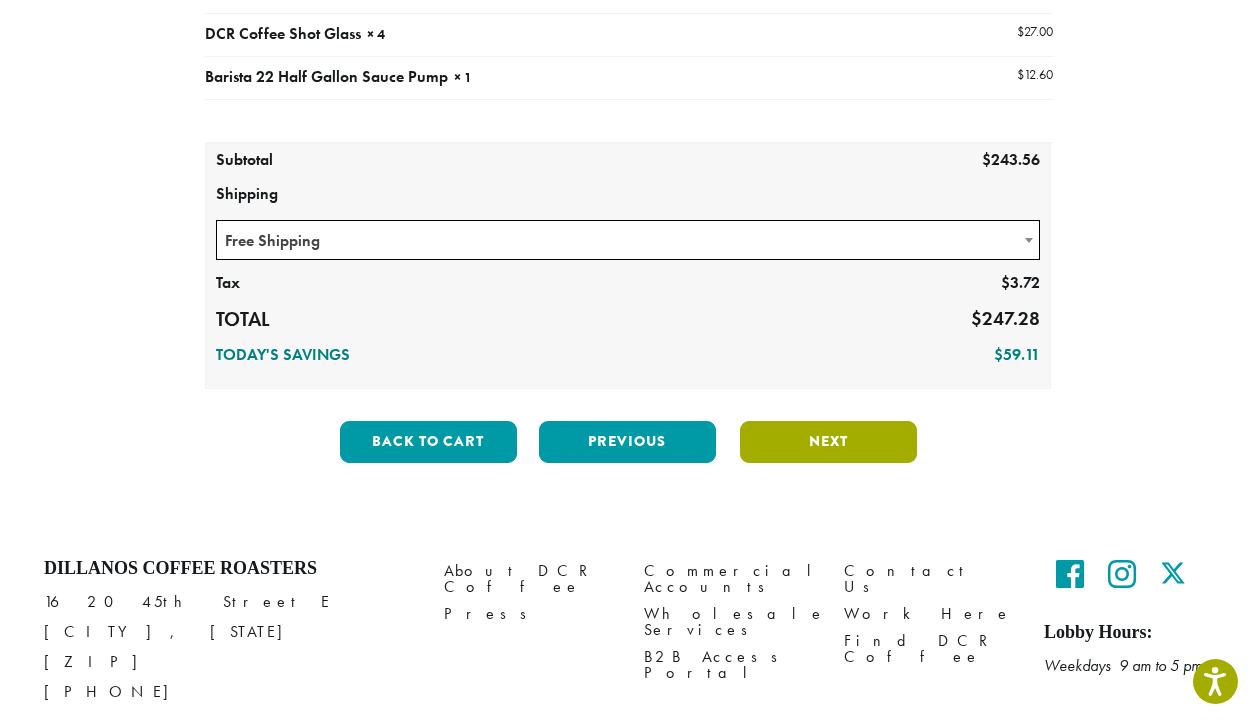 click on "Next" at bounding box center (828, 442) 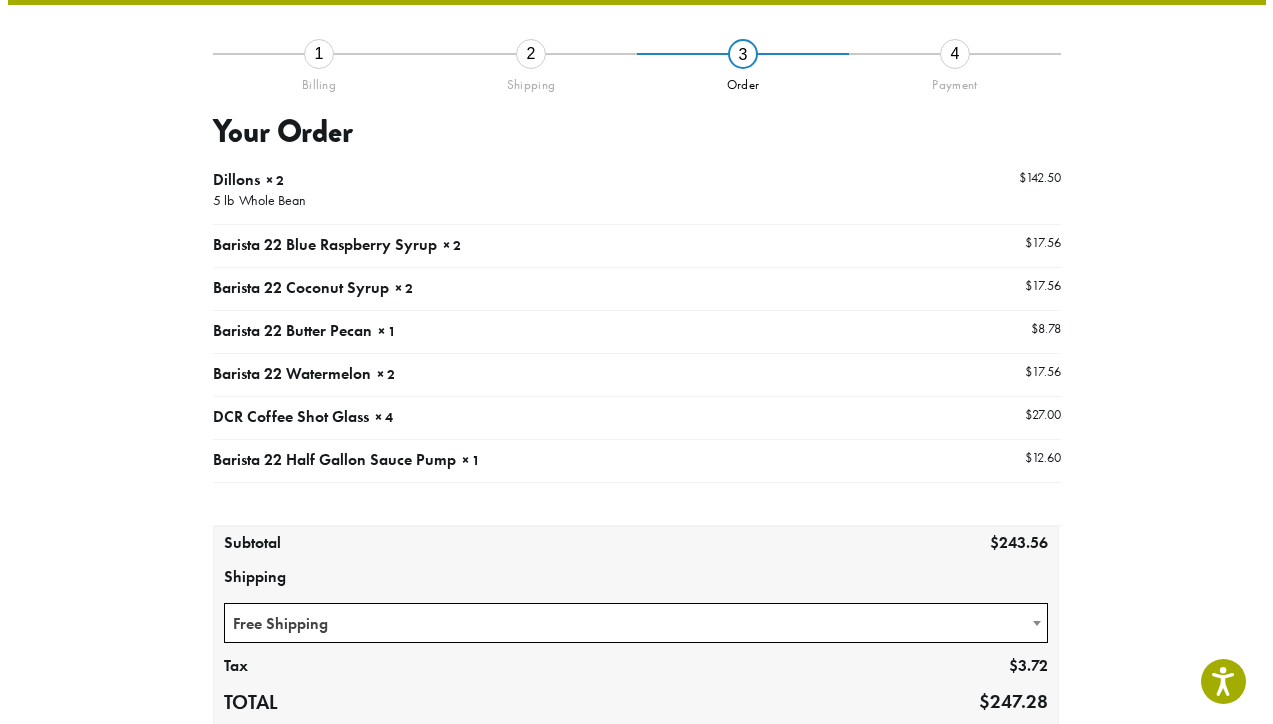 scroll, scrollTop: 115, scrollLeft: 0, axis: vertical 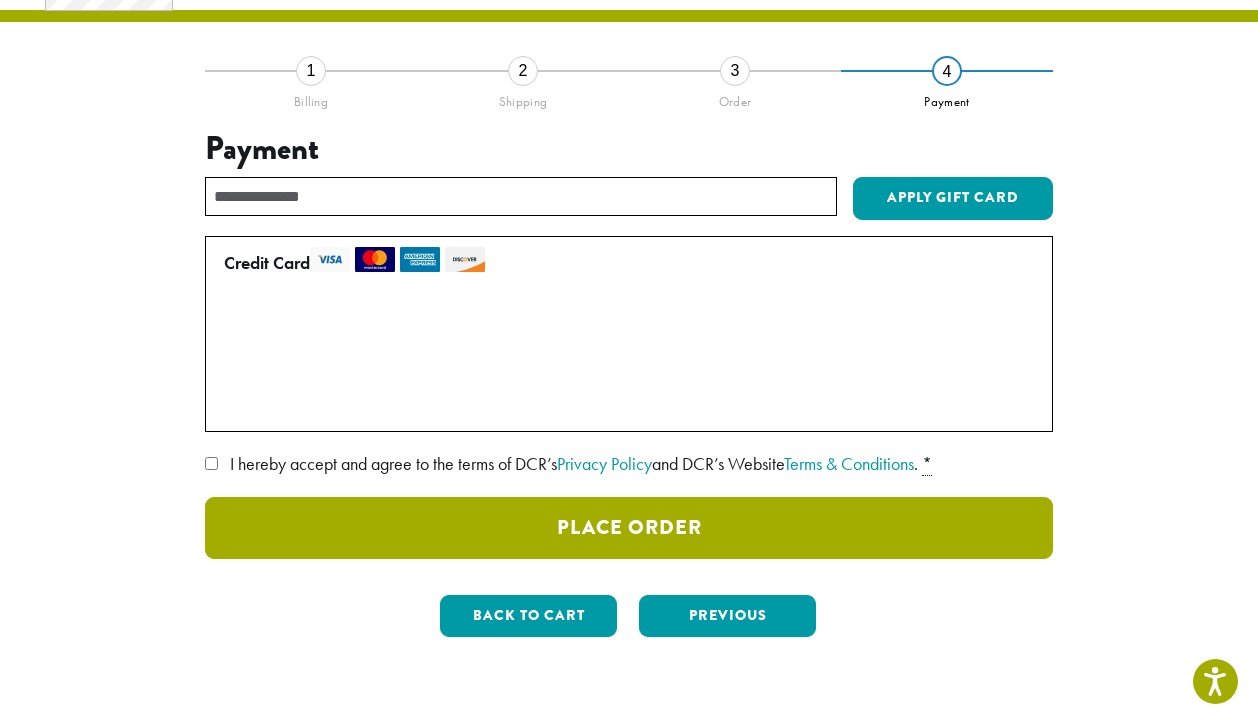 click on "Place Order" at bounding box center [629, 528] 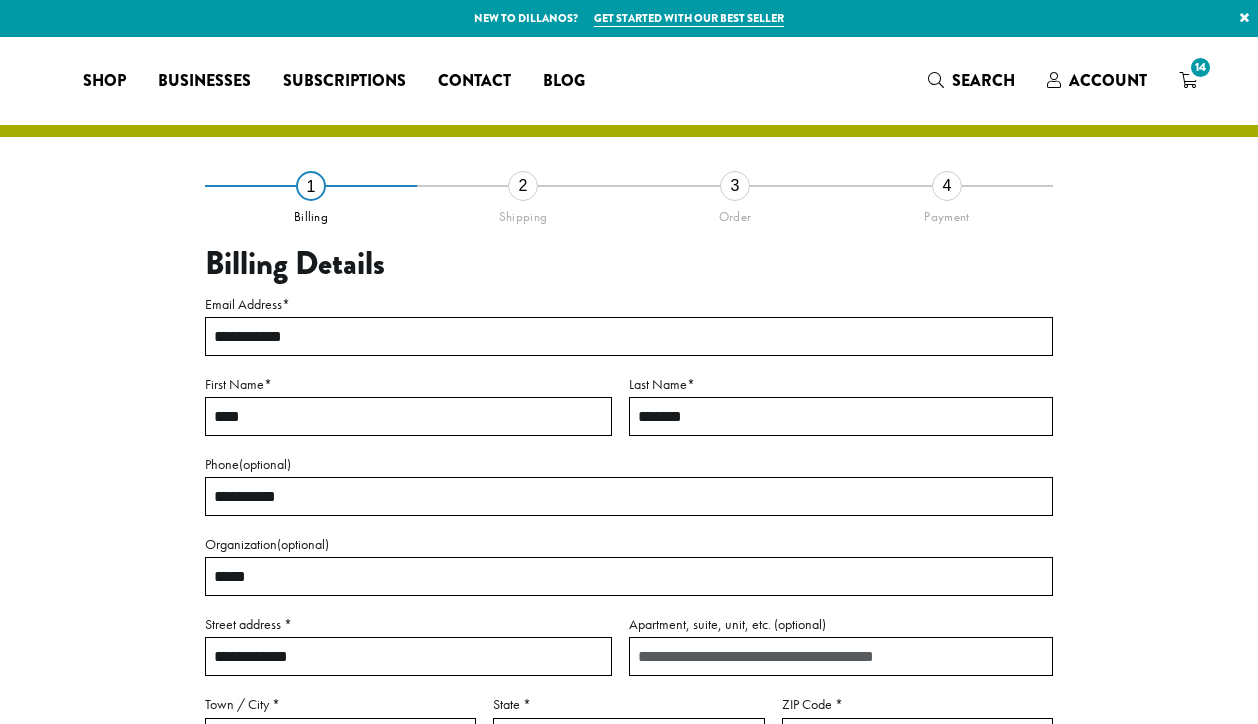 select on "**" 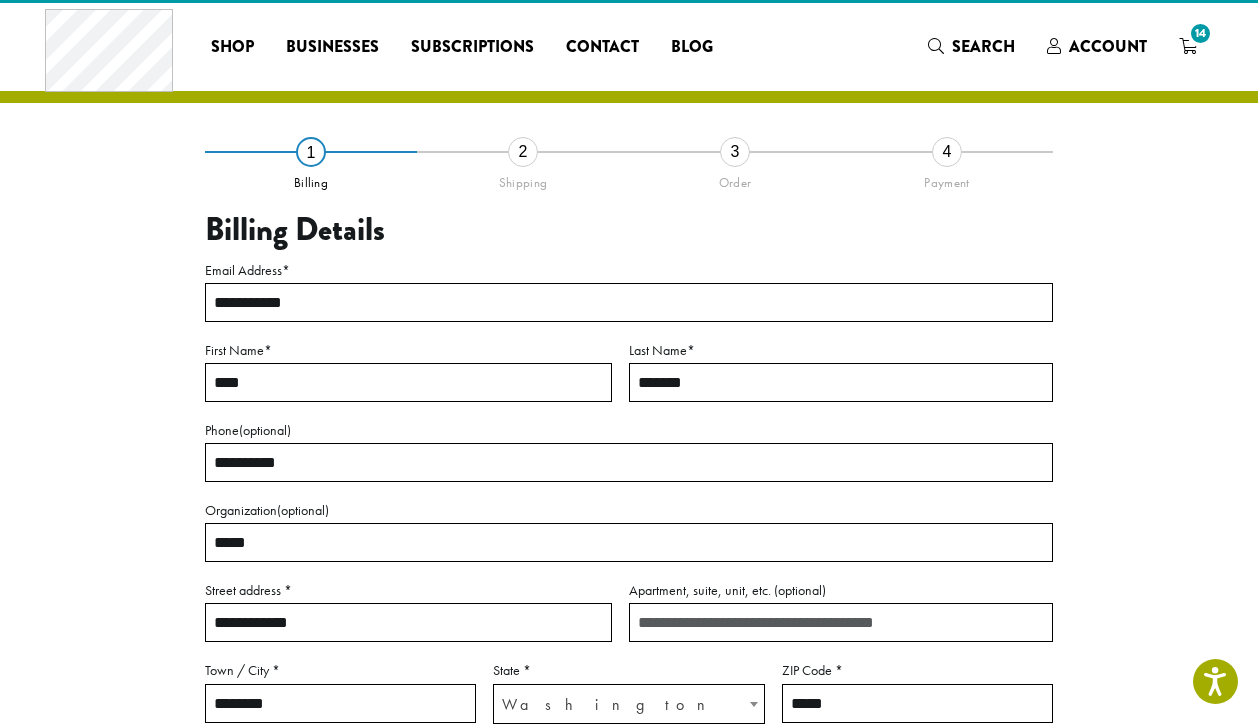 scroll, scrollTop: 0, scrollLeft: 0, axis: both 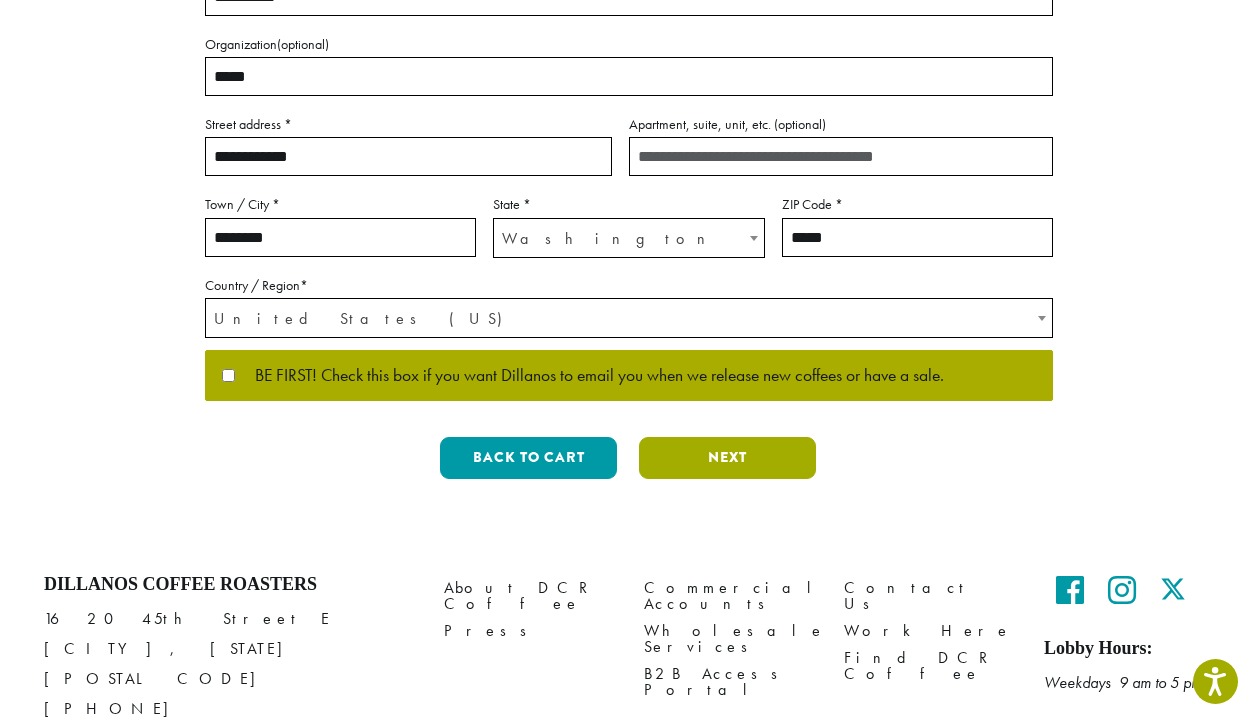 click on "Next" at bounding box center [727, 458] 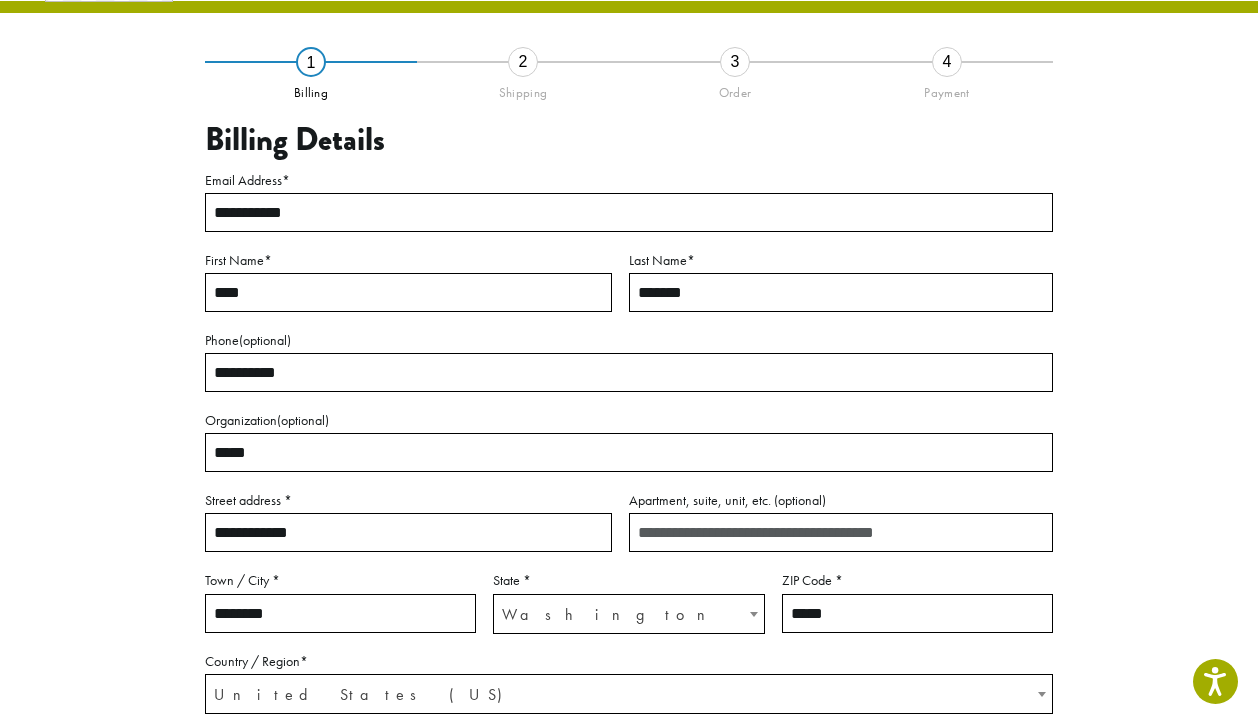 scroll, scrollTop: 115, scrollLeft: 0, axis: vertical 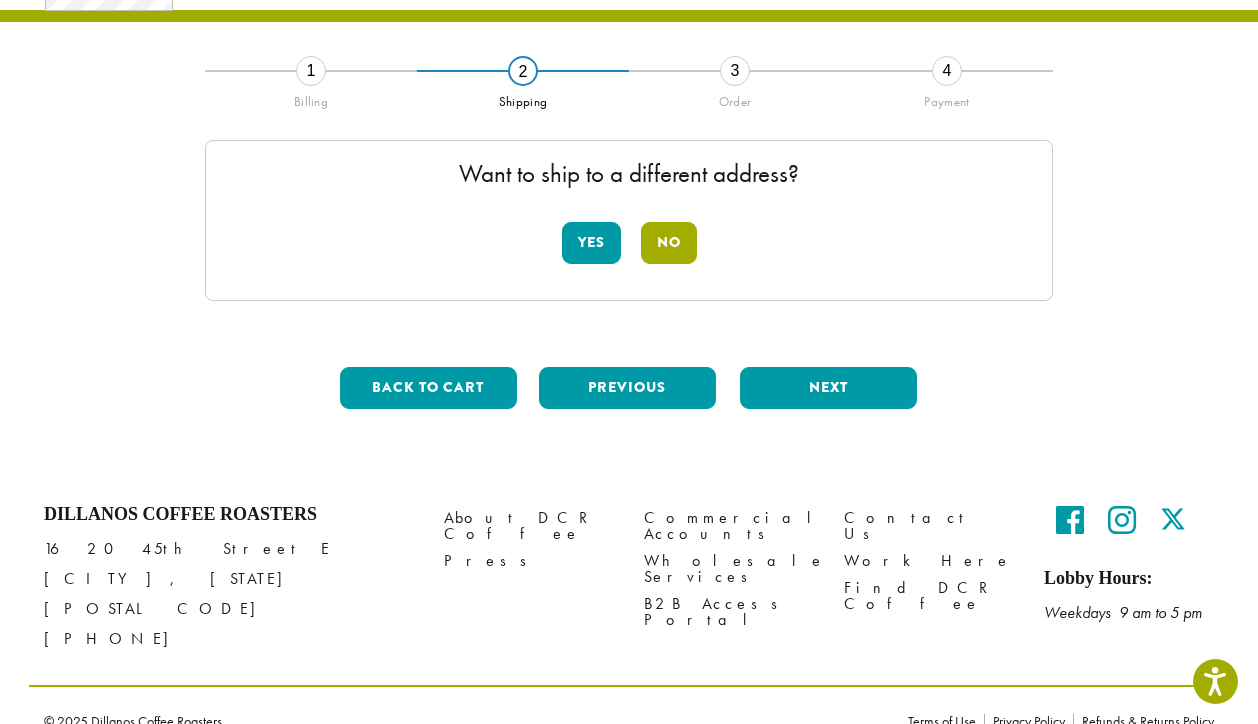 click on "No" at bounding box center [669, 243] 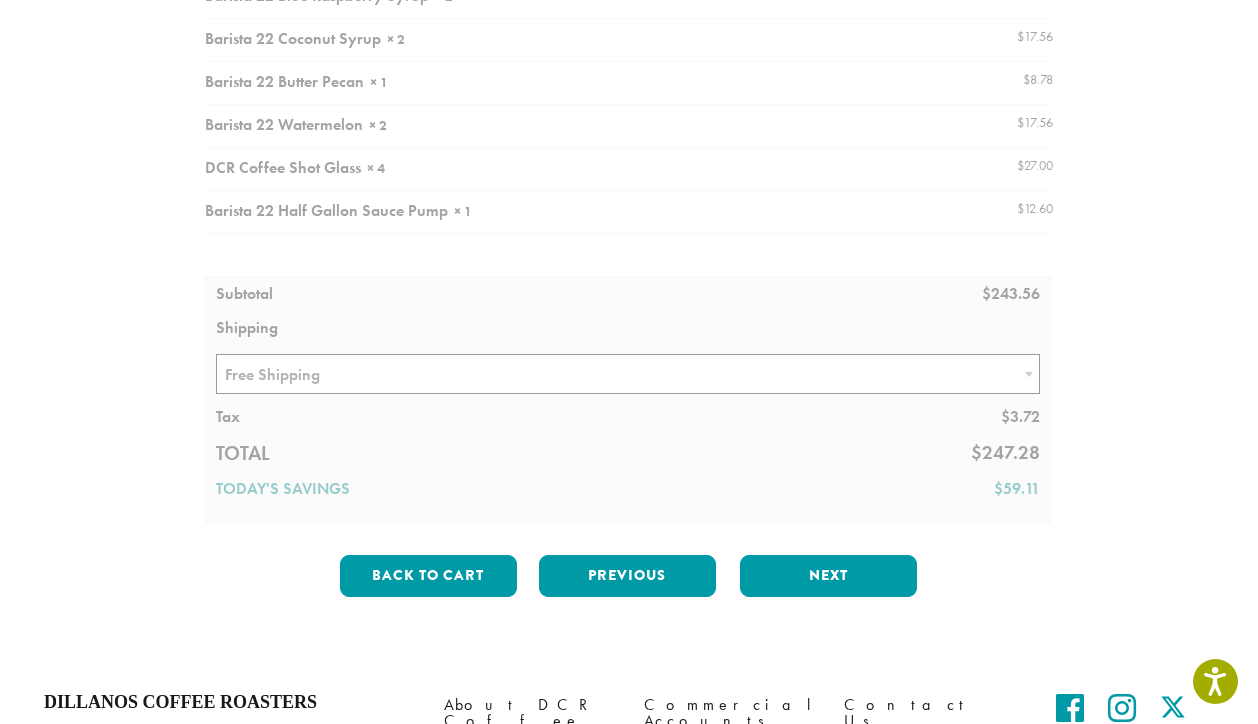 scroll, scrollTop: 400, scrollLeft: 0, axis: vertical 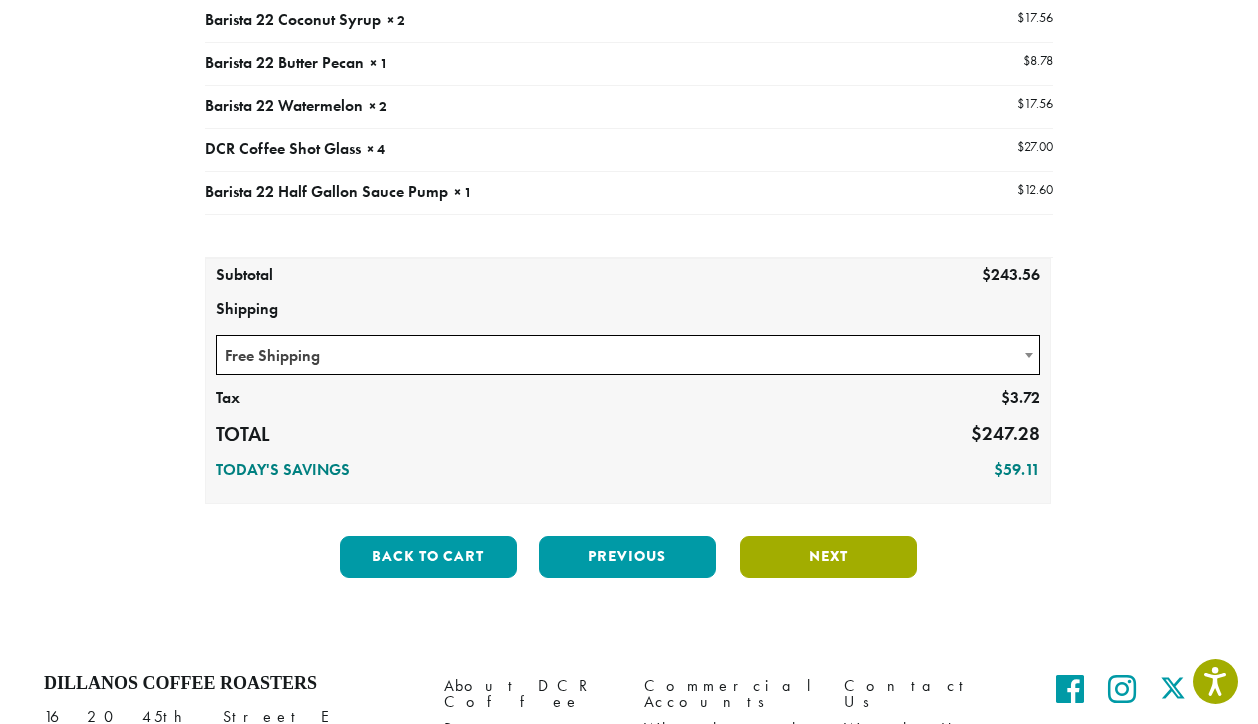 click on "Next" at bounding box center (828, 557) 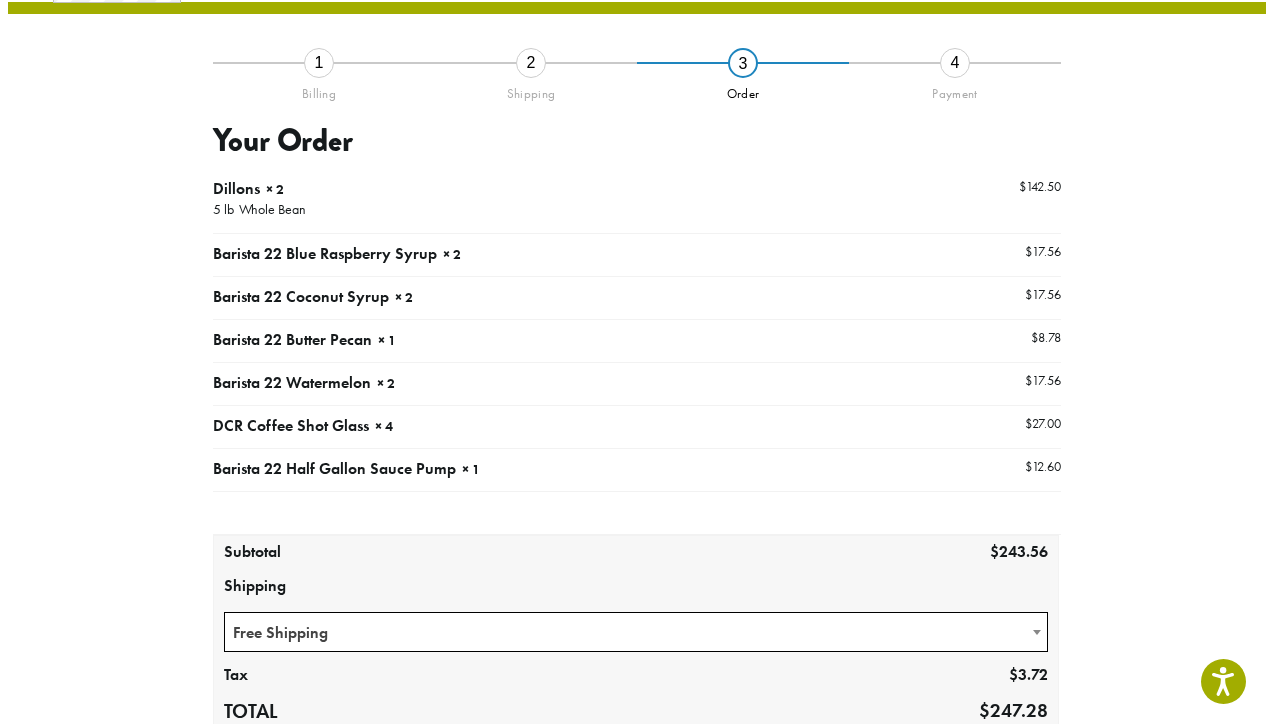 scroll, scrollTop: 115, scrollLeft: 0, axis: vertical 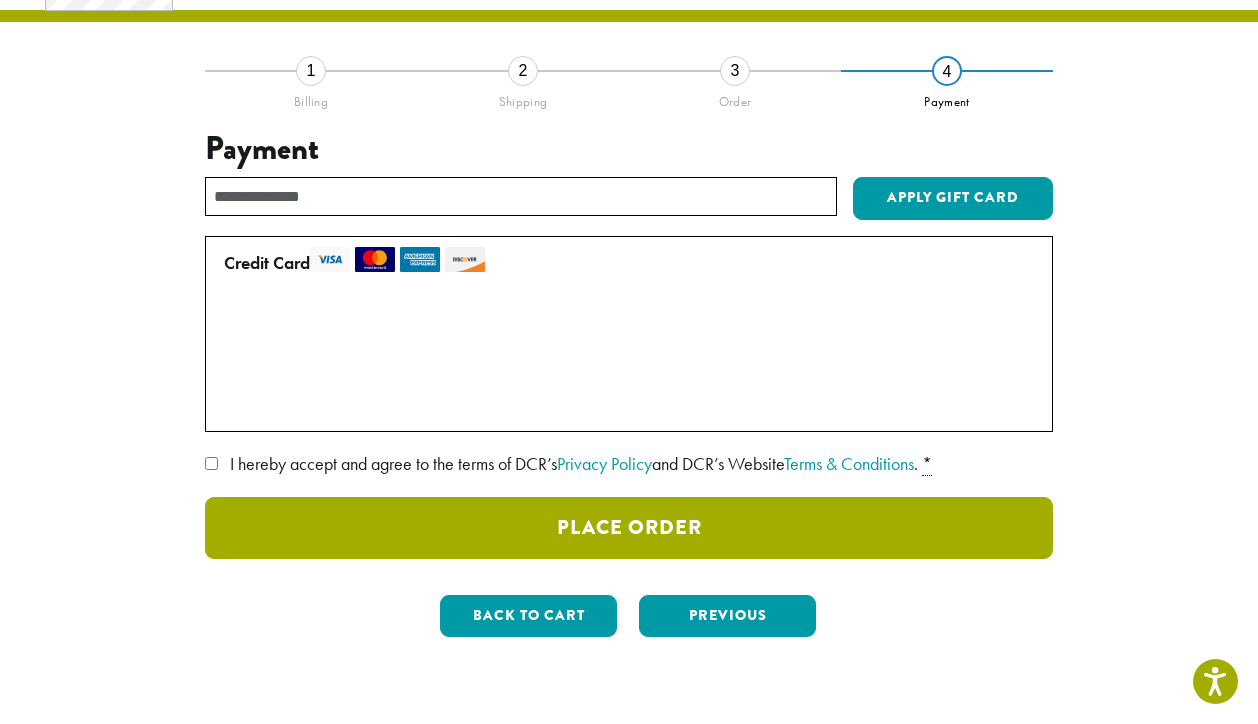 click on "Place Order" at bounding box center [629, 528] 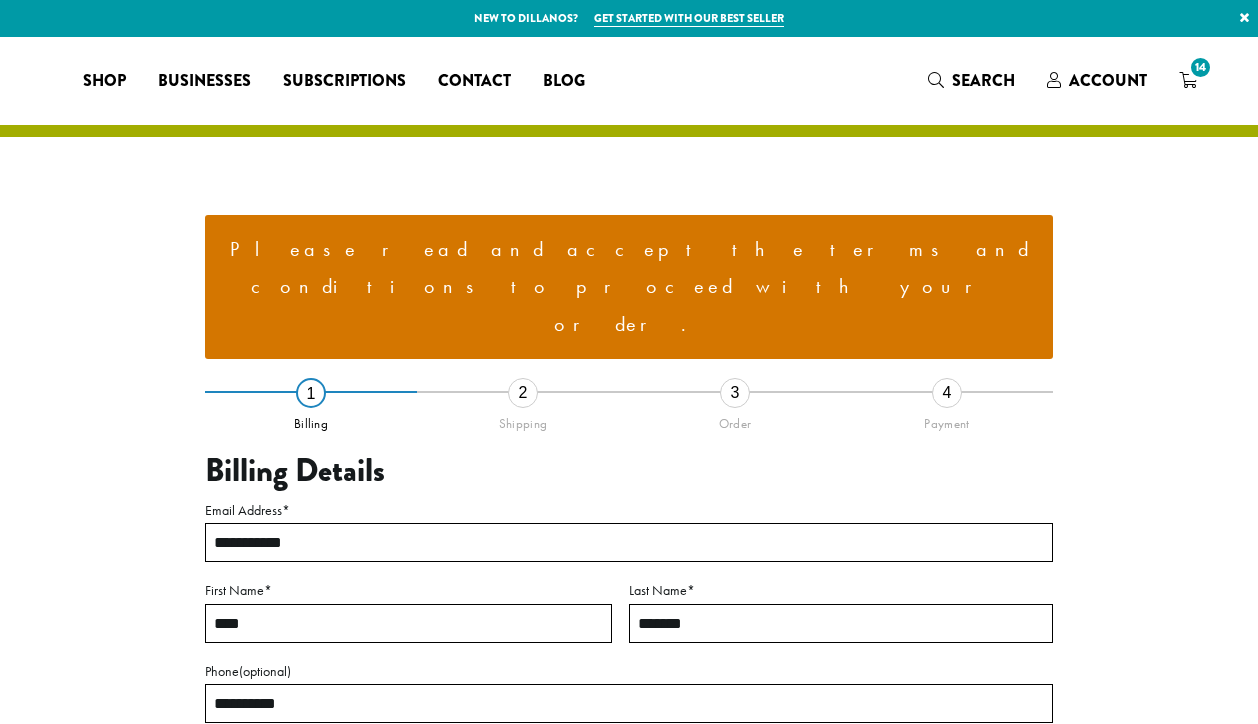 select on "**" 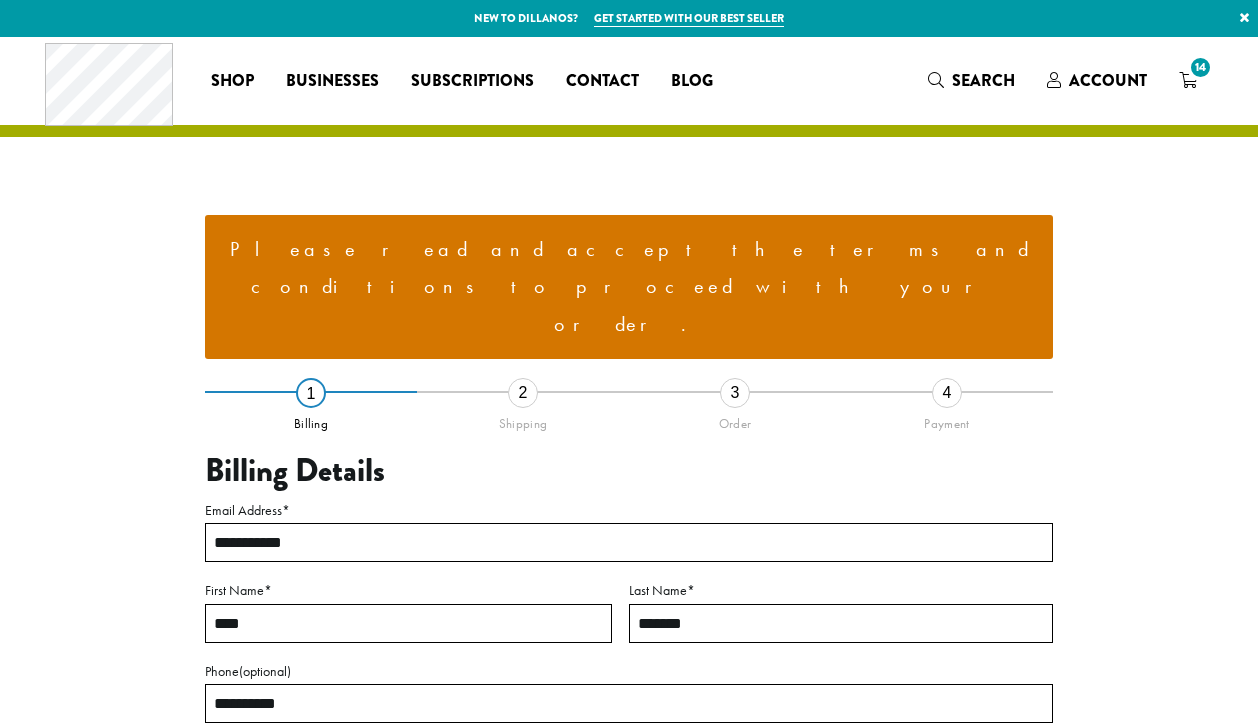 scroll, scrollTop: 0, scrollLeft: 0, axis: both 